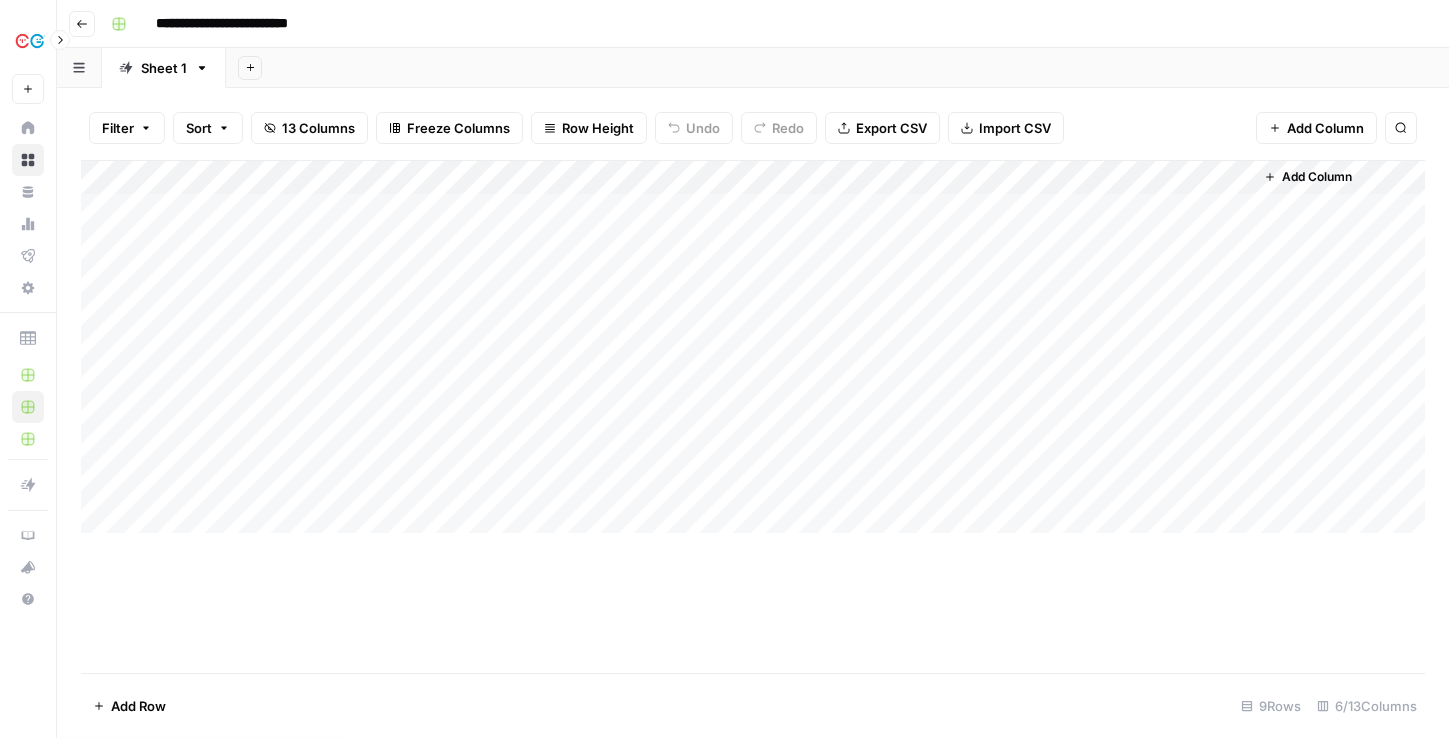 scroll, scrollTop: 0, scrollLeft: 0, axis: both 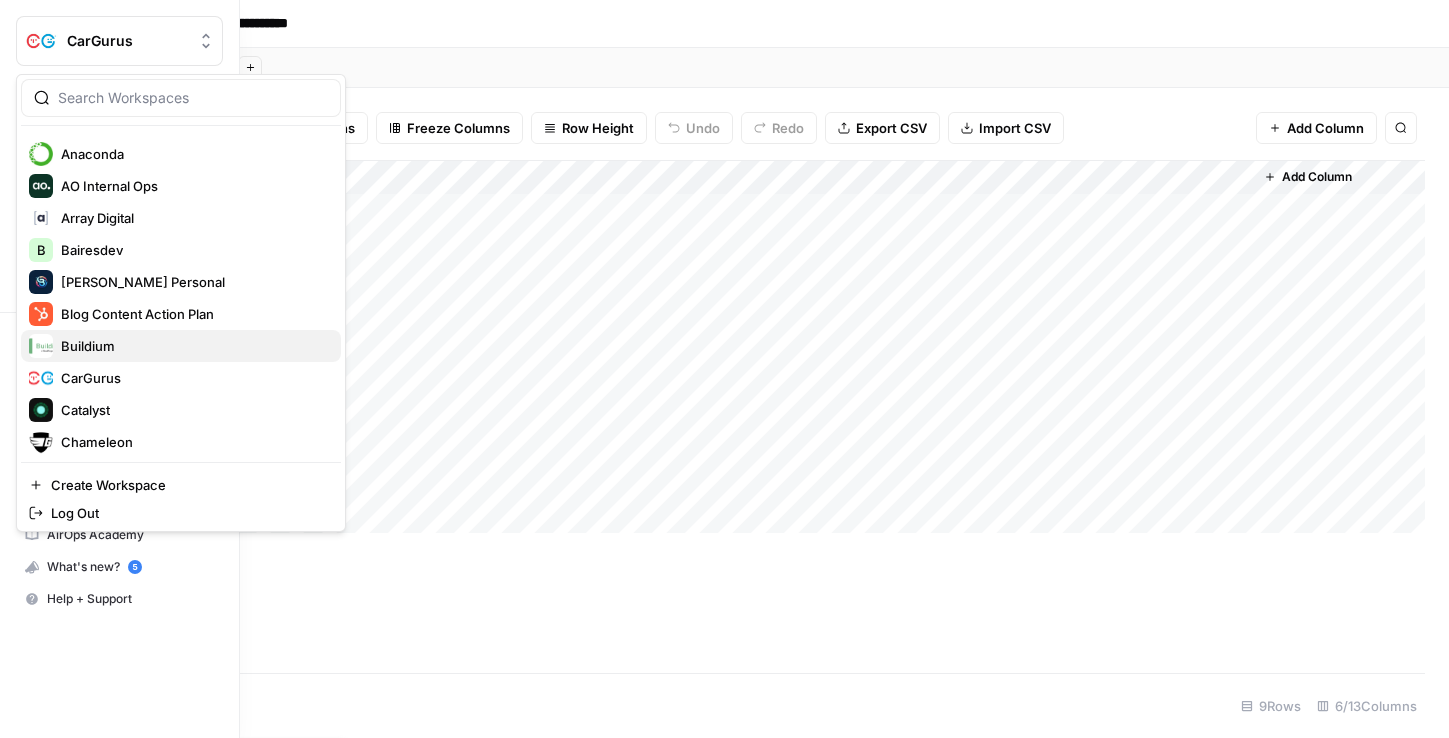 click on "Buildium" at bounding box center [88, 346] 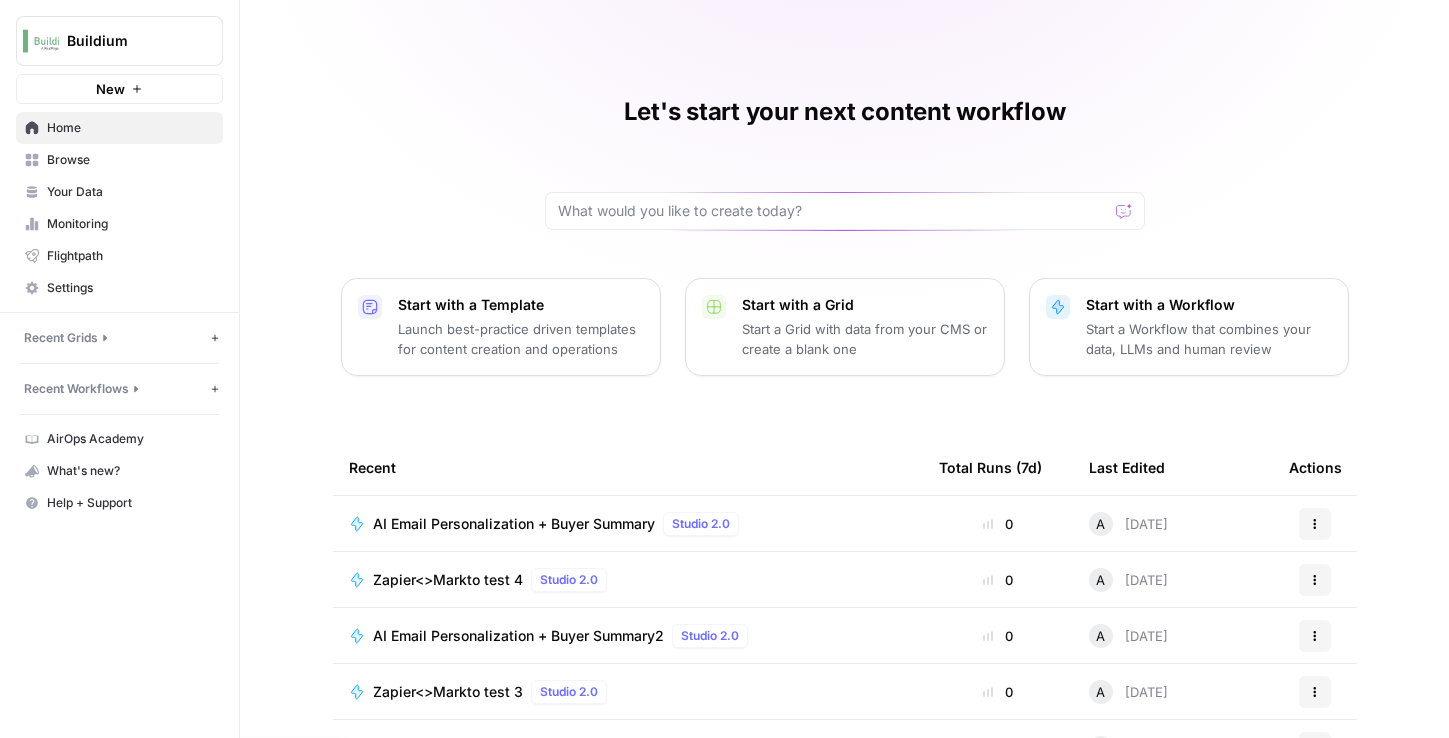 scroll, scrollTop: 0, scrollLeft: 0, axis: both 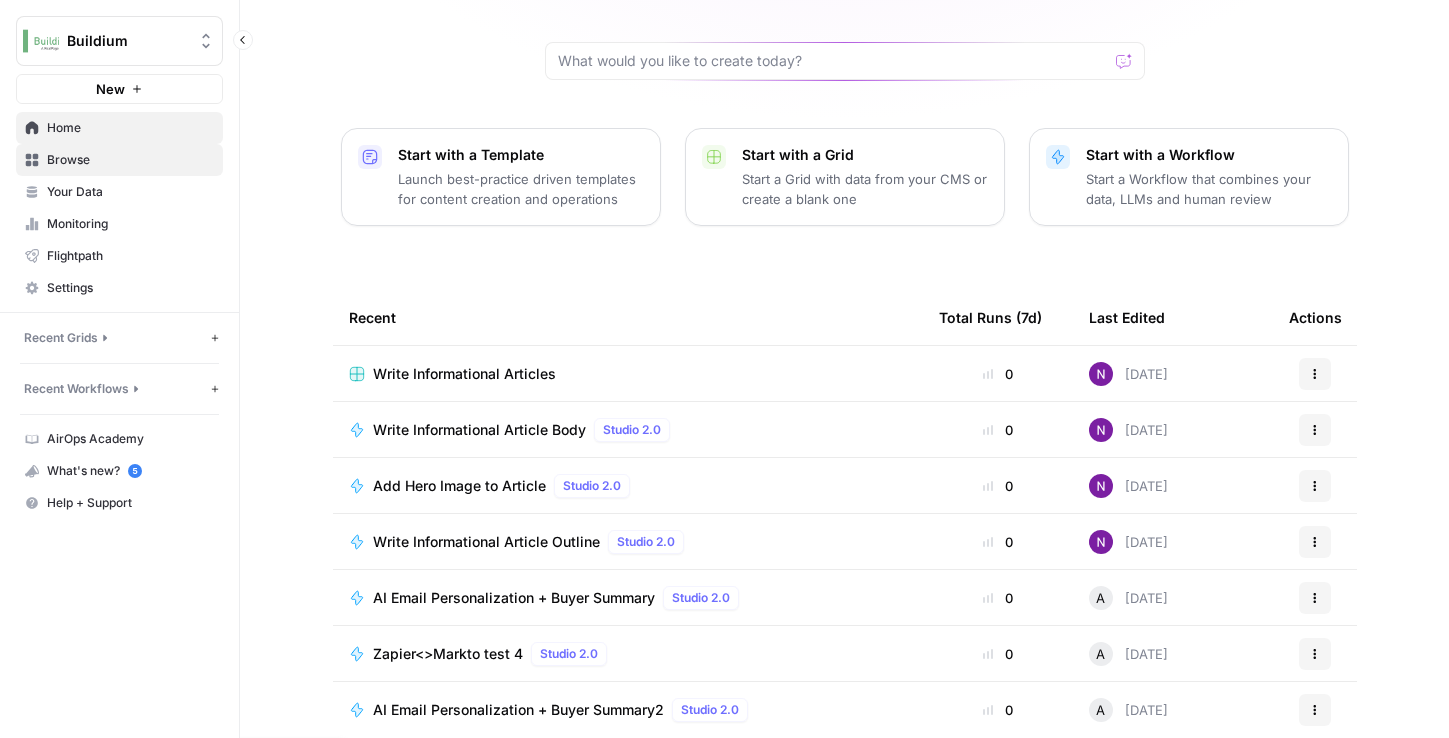 click on "Browse" at bounding box center (130, 160) 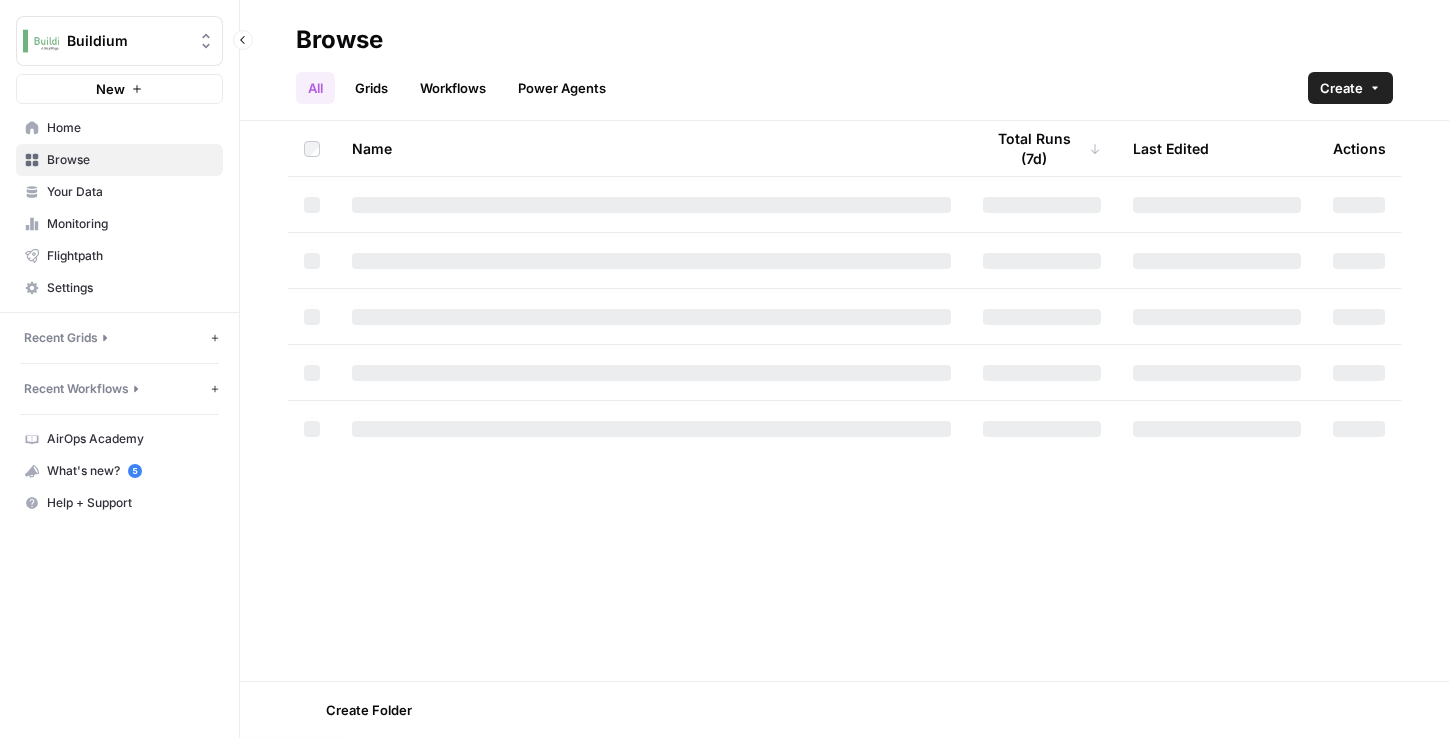 scroll, scrollTop: 0, scrollLeft: 0, axis: both 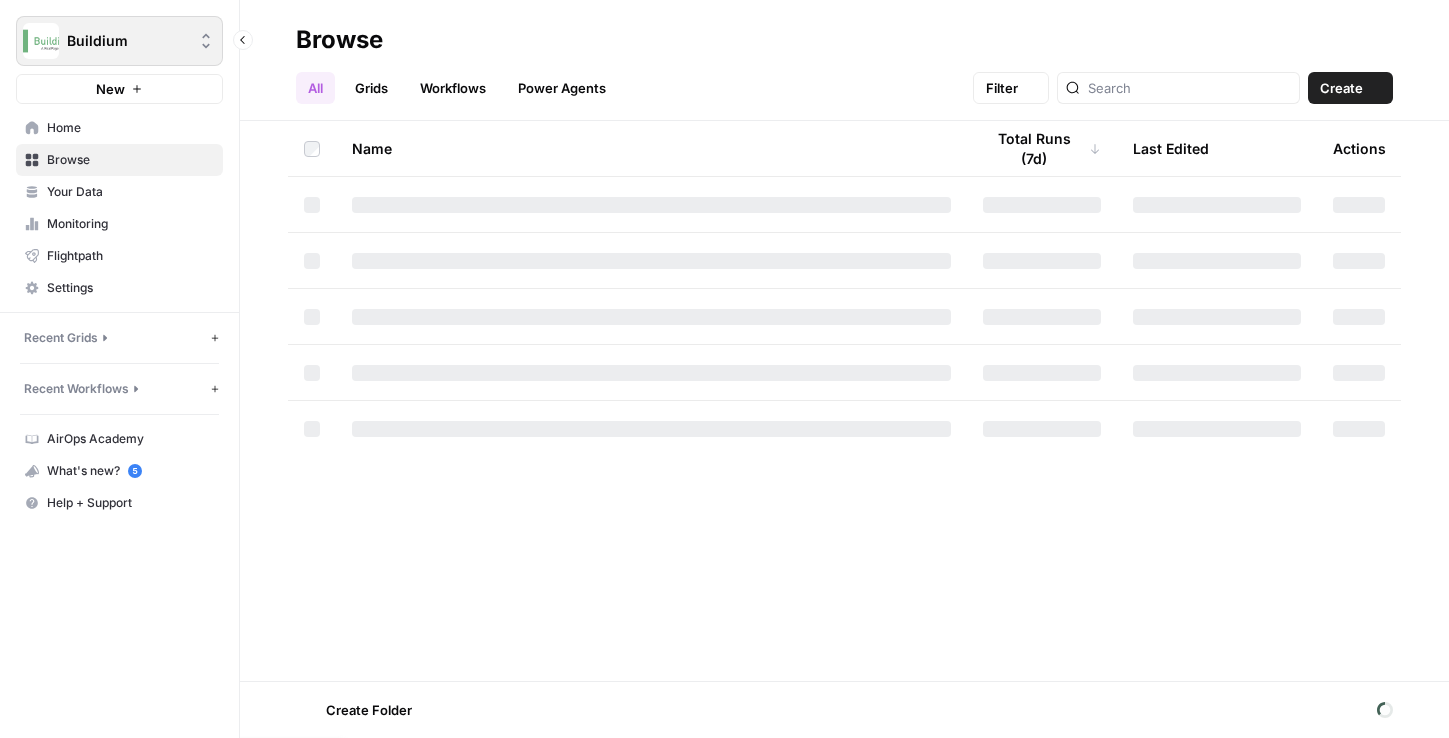 click on "Buildium" at bounding box center [127, 41] 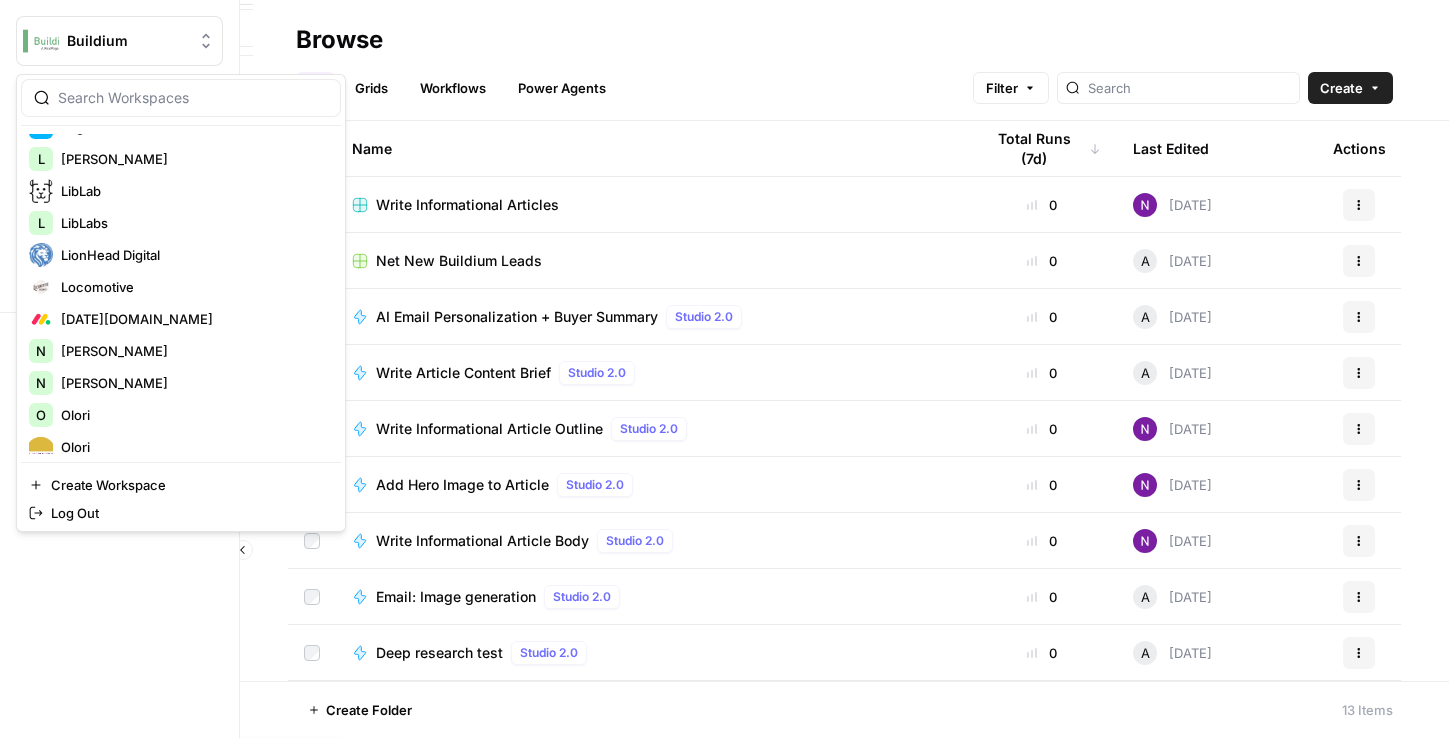 scroll, scrollTop: 885, scrollLeft: 0, axis: vertical 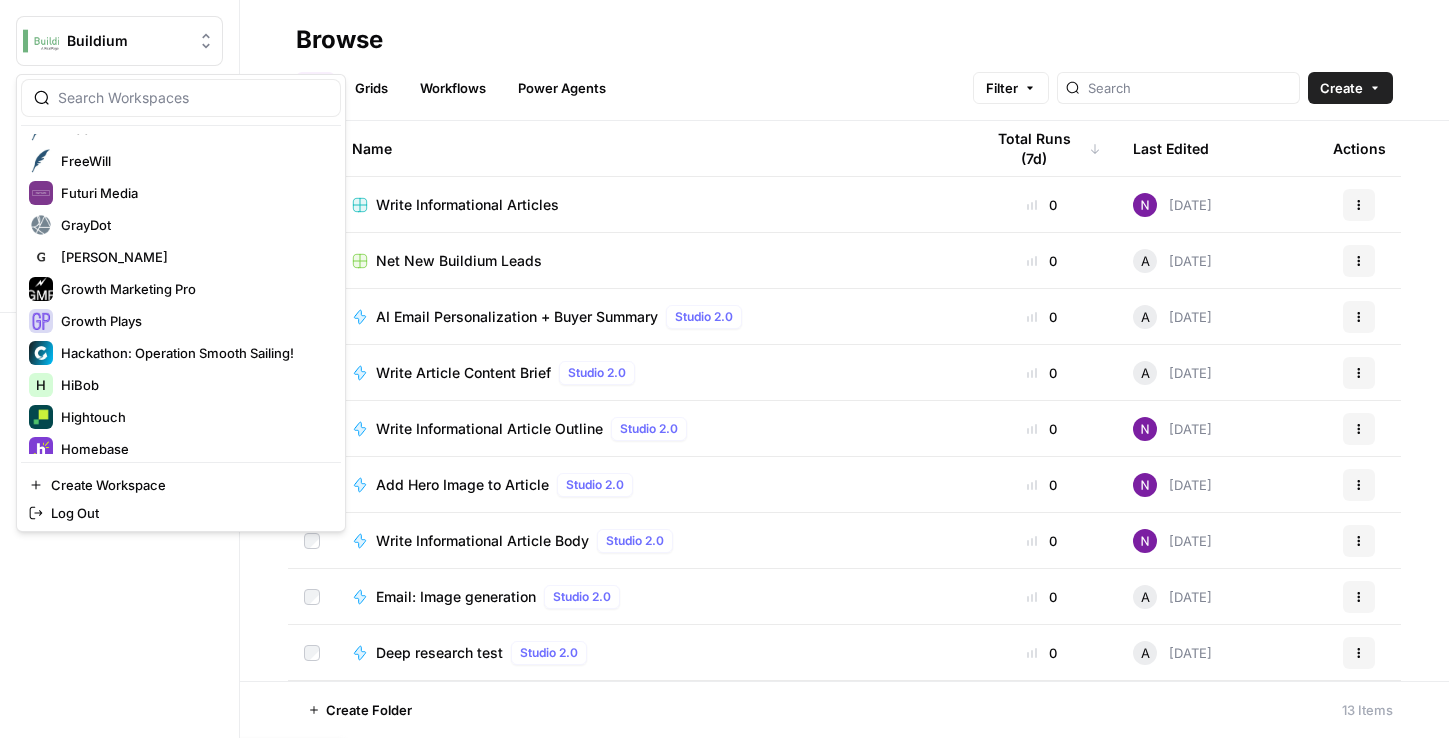 click on "Write Article Content Brief" at bounding box center [463, 373] 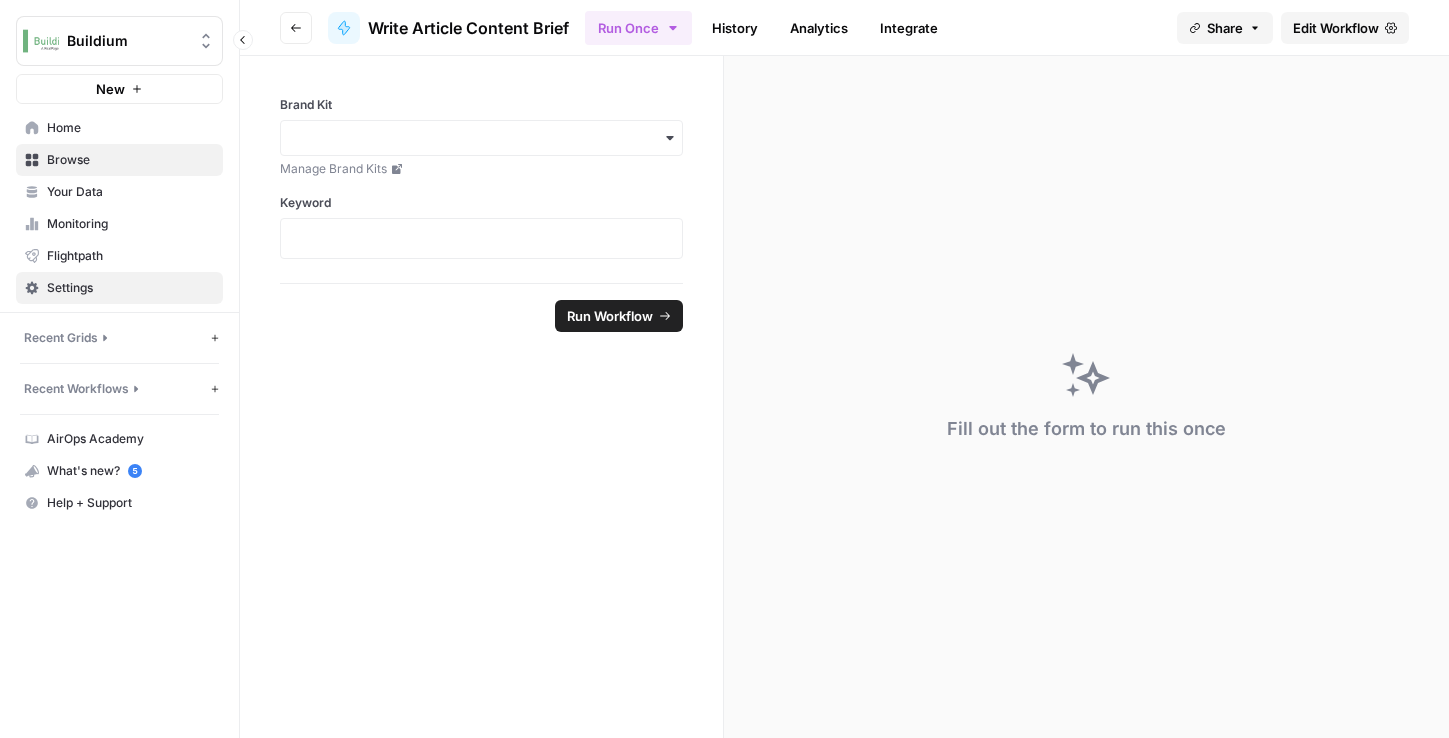 click on "Settings" at bounding box center (119, 288) 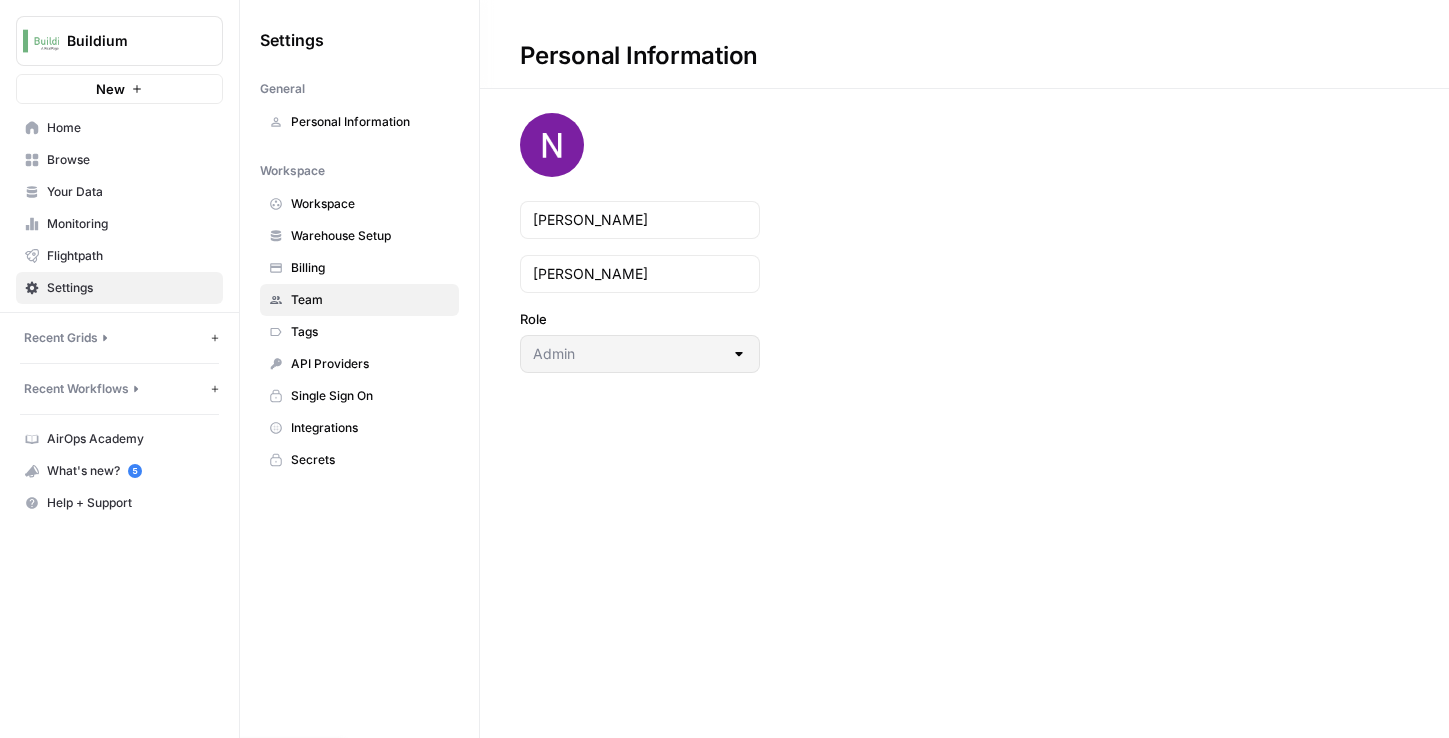 click on "Team" at bounding box center [370, 300] 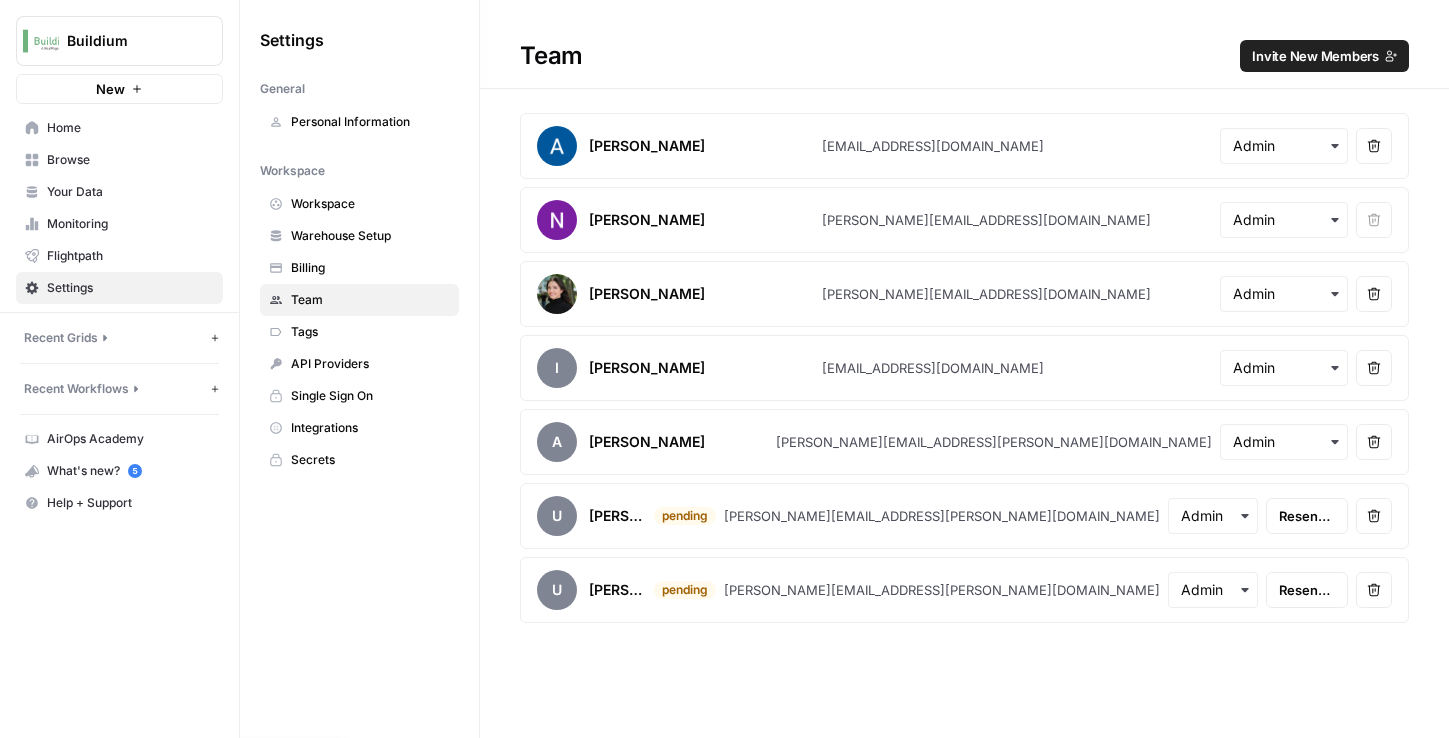 click on "Team Invite New Members" at bounding box center (964, 44) 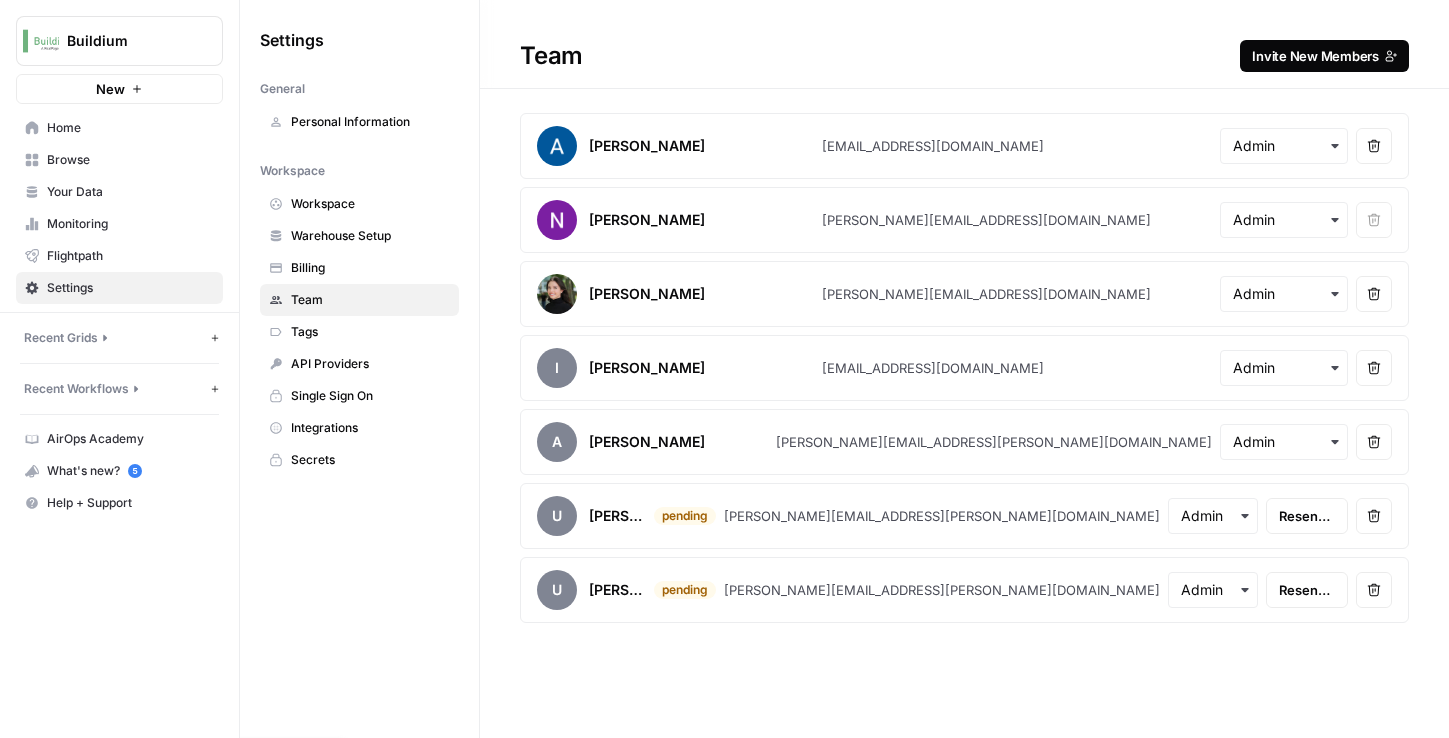 click on "Invite New Members" at bounding box center (1315, 56) 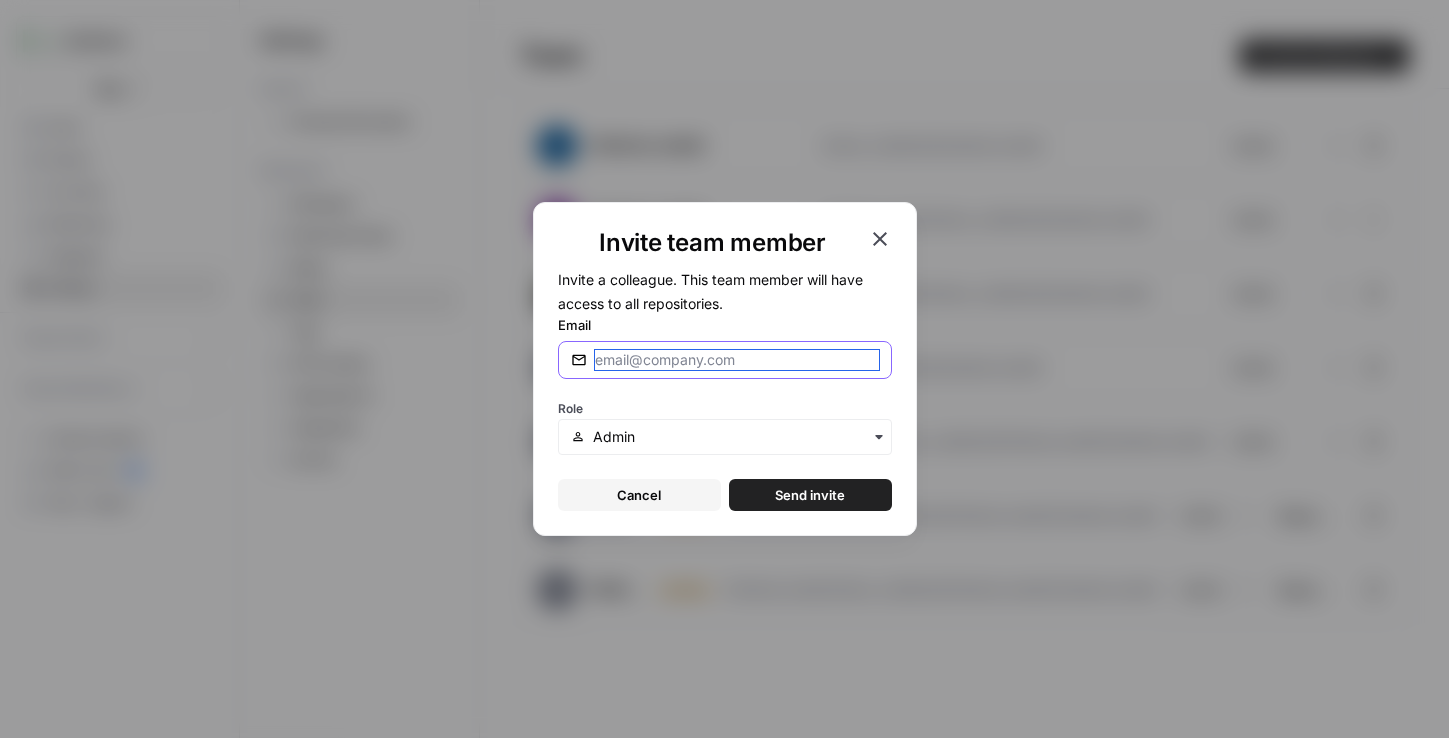 click on "Email" at bounding box center [737, 360] 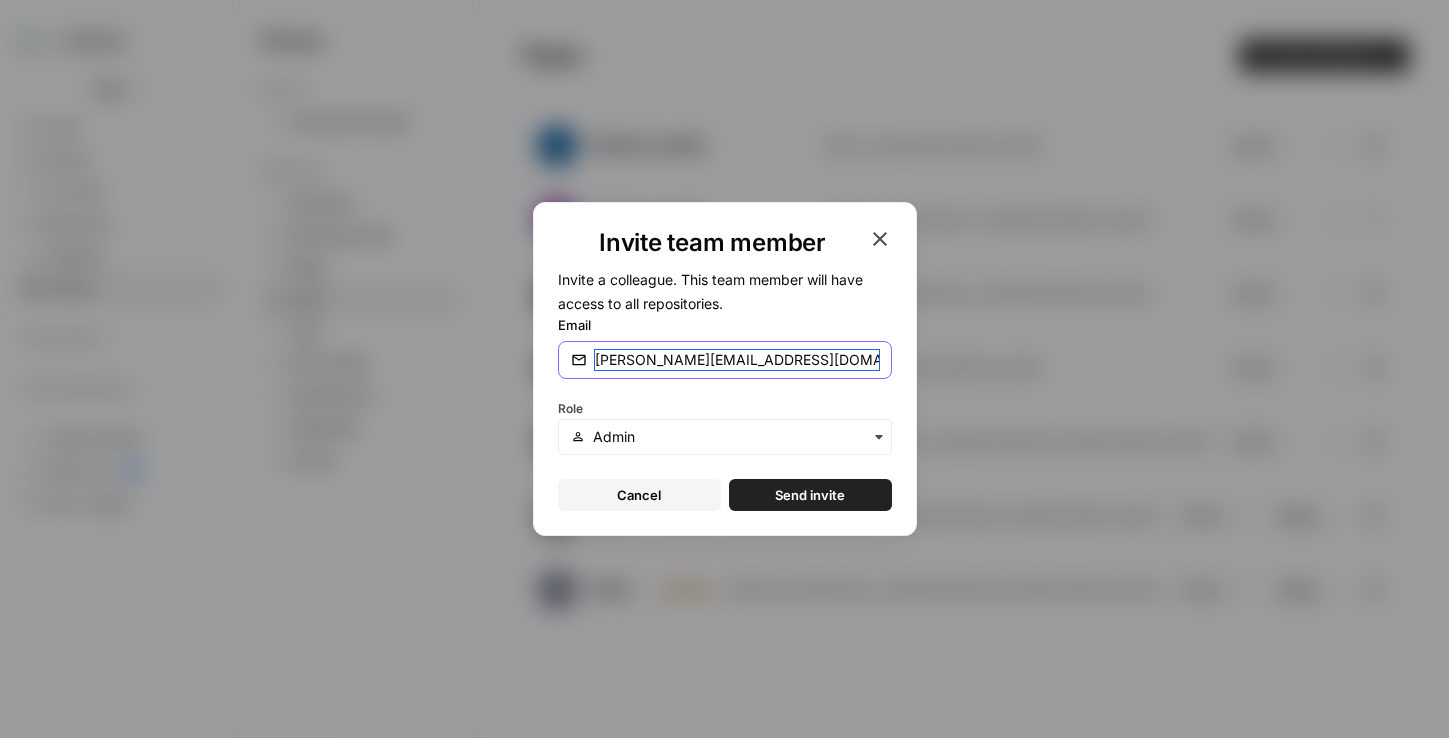 type on "anton@airops.com" 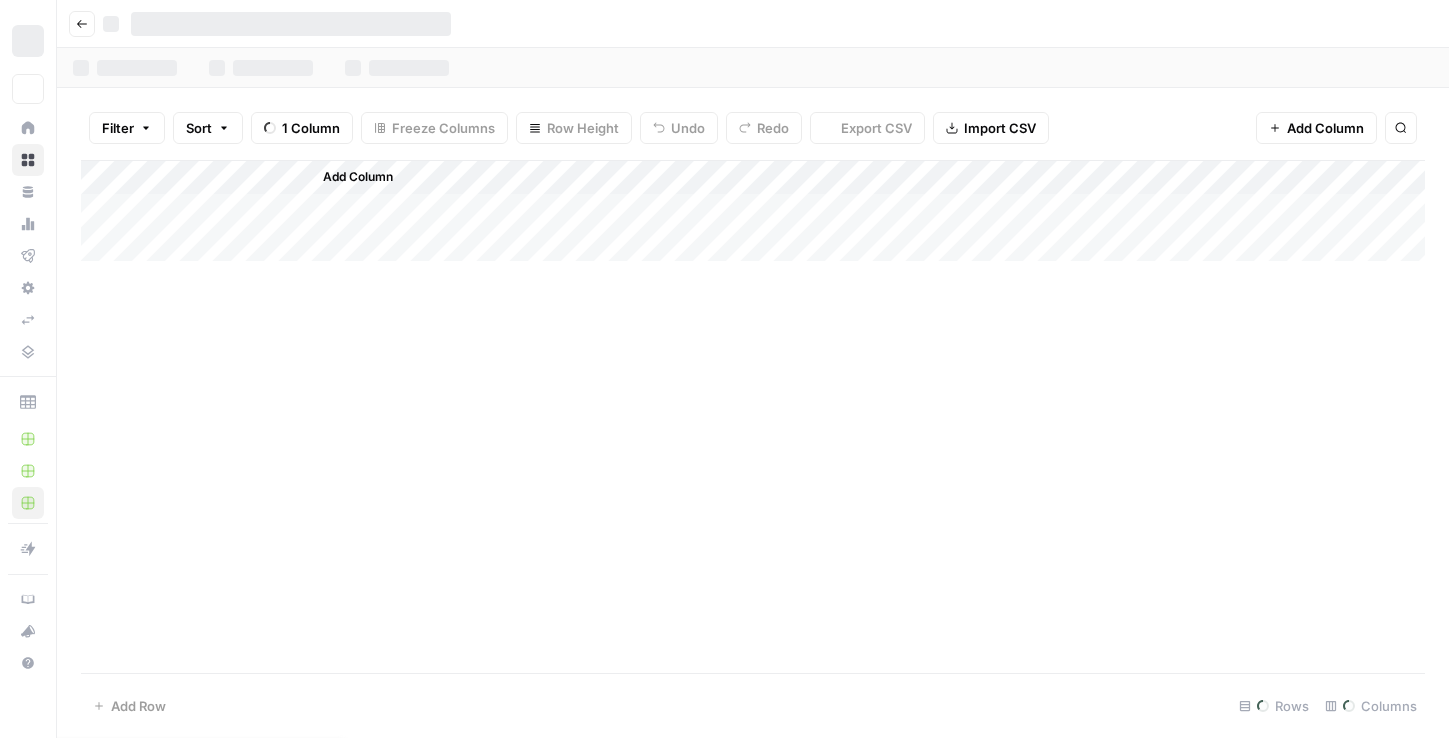 scroll, scrollTop: 0, scrollLeft: 0, axis: both 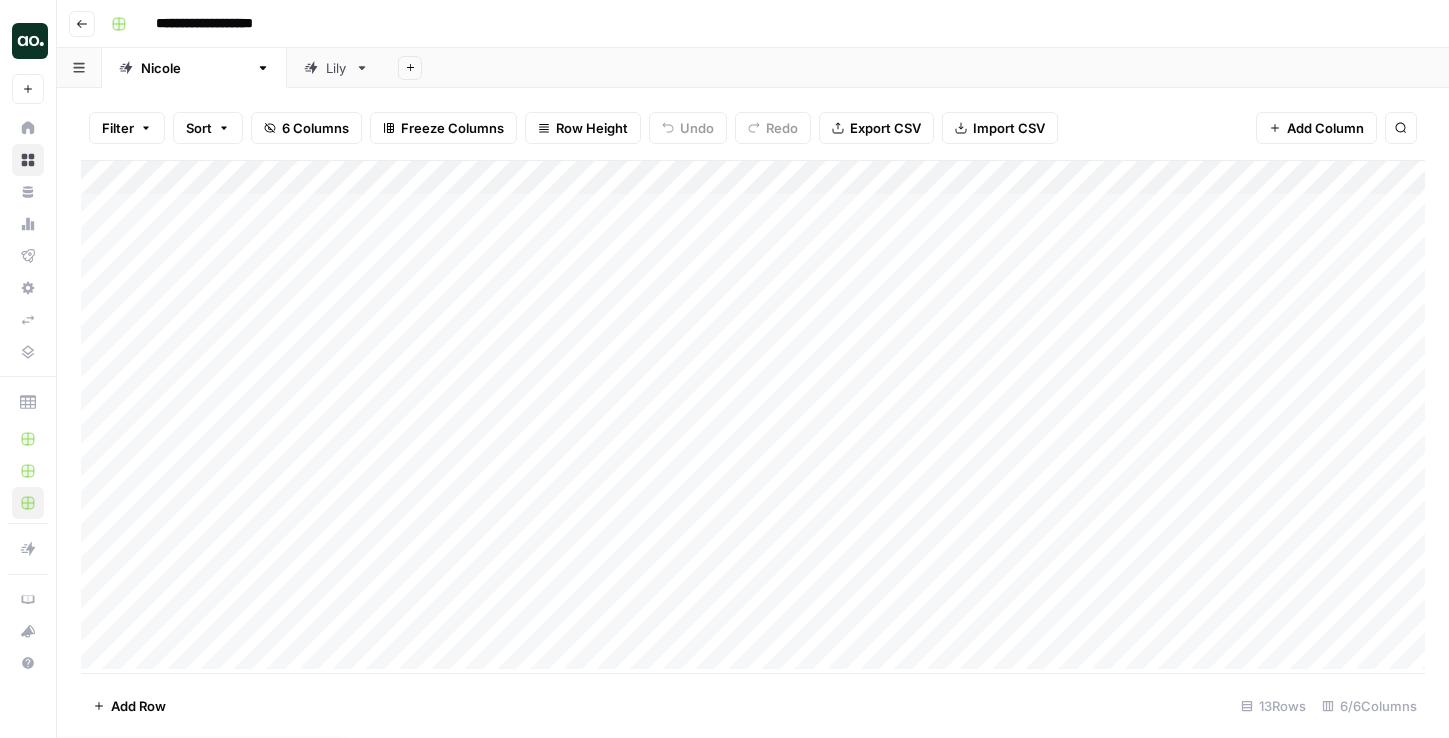 click on "Add Column" at bounding box center [753, 415] 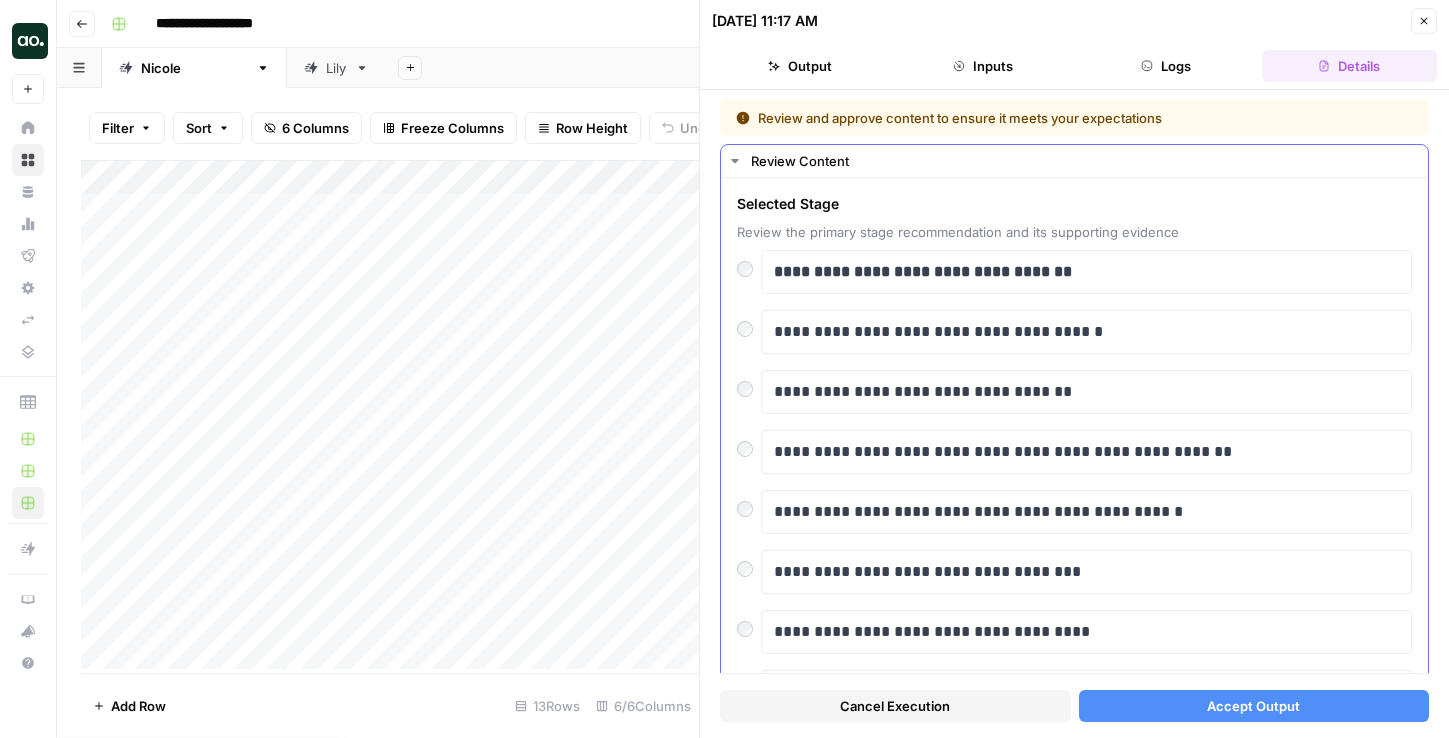 scroll, scrollTop: 159, scrollLeft: 0, axis: vertical 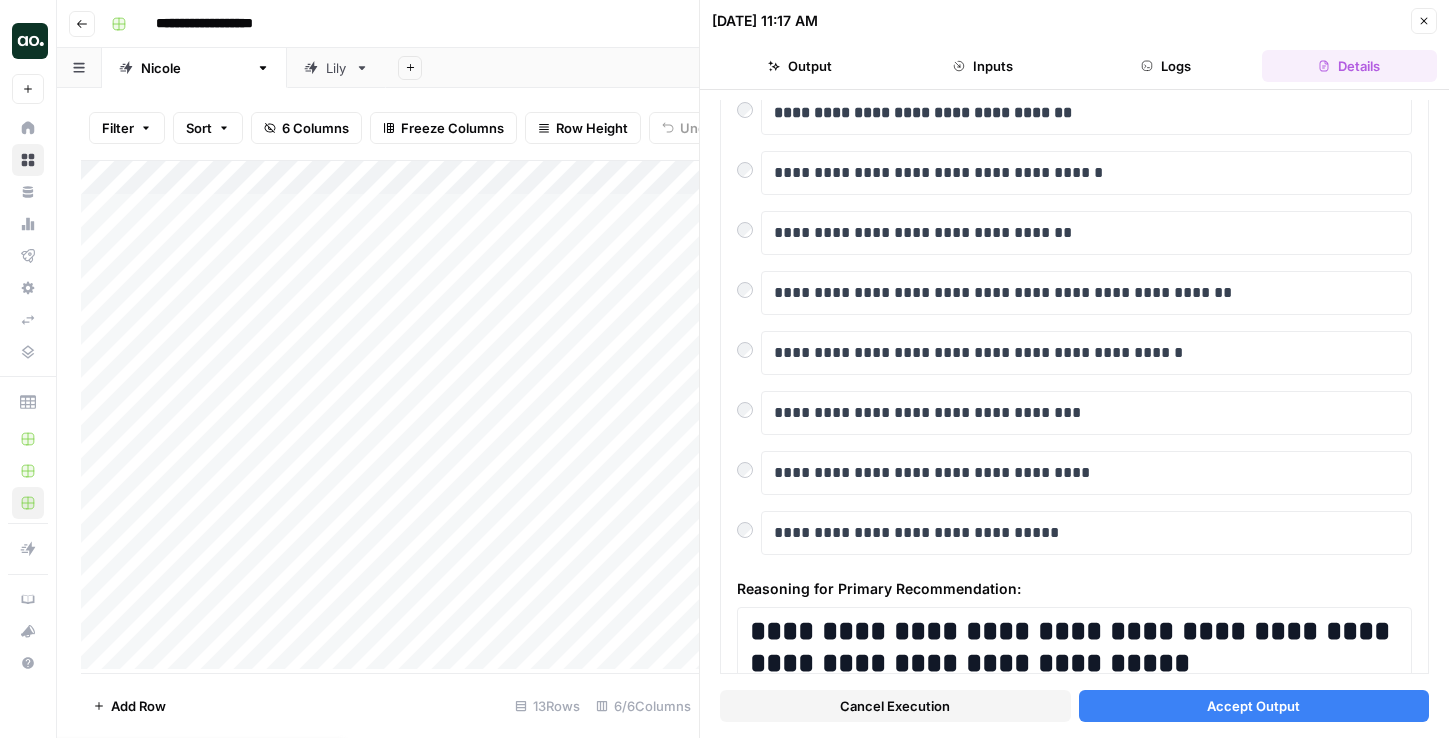 click on "Accept Output" at bounding box center (1254, 706) 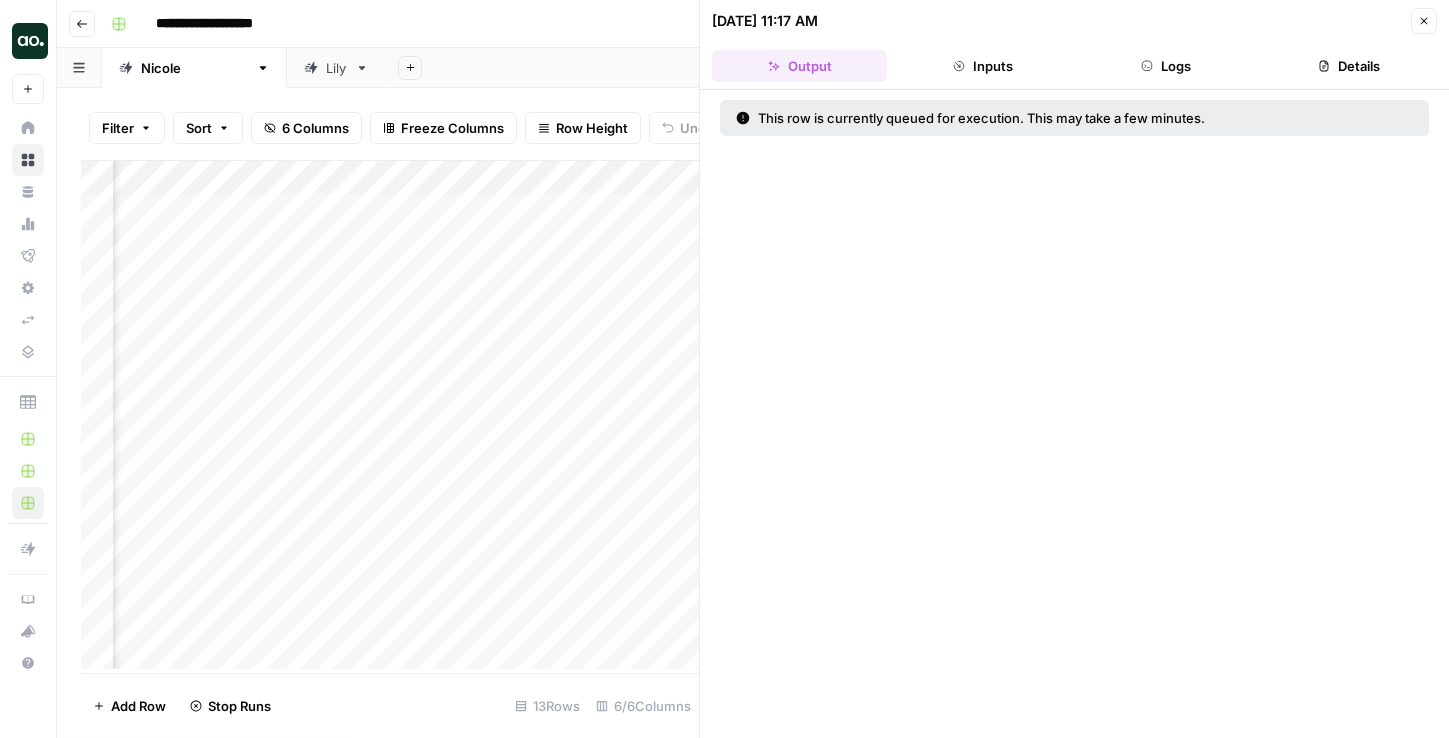 scroll, scrollTop: 0, scrollLeft: 451, axis: horizontal 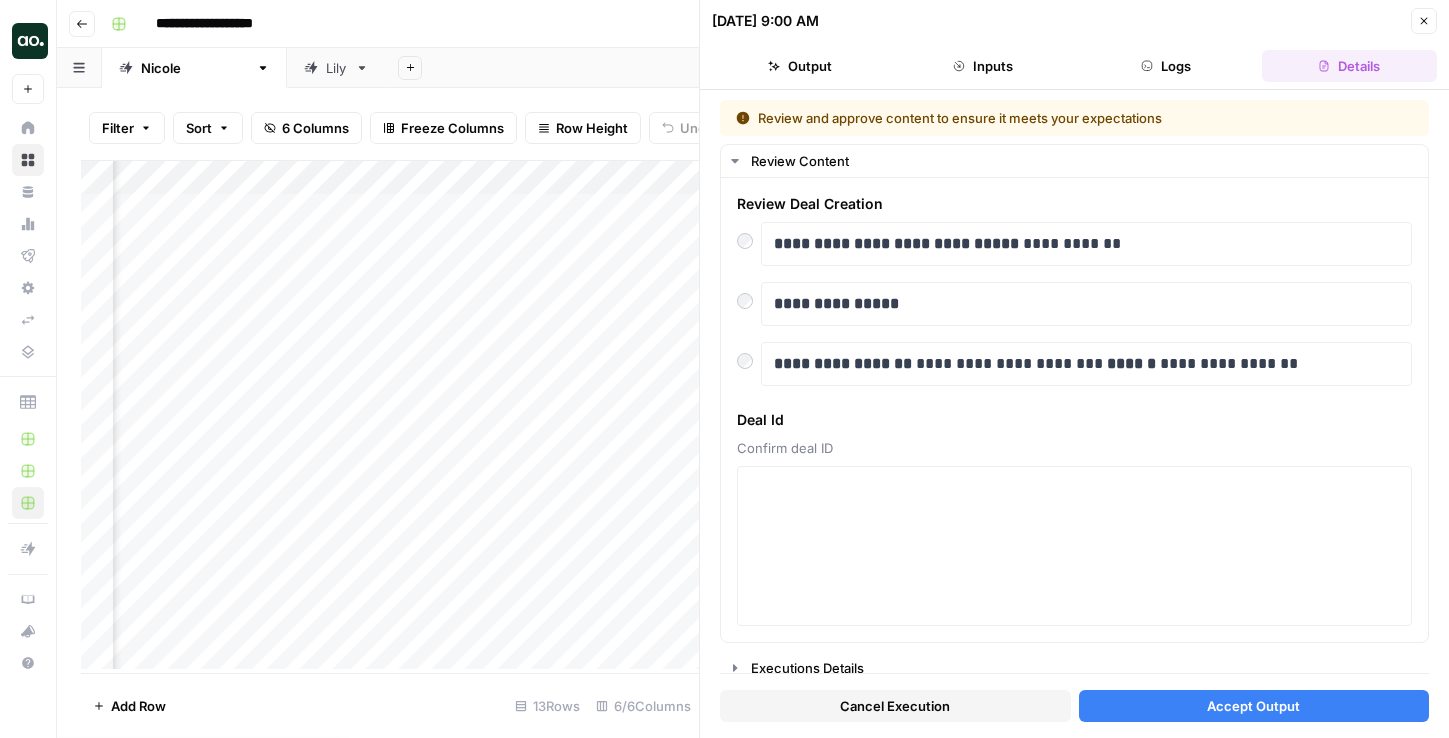 click on "Accept Output" at bounding box center [1254, 706] 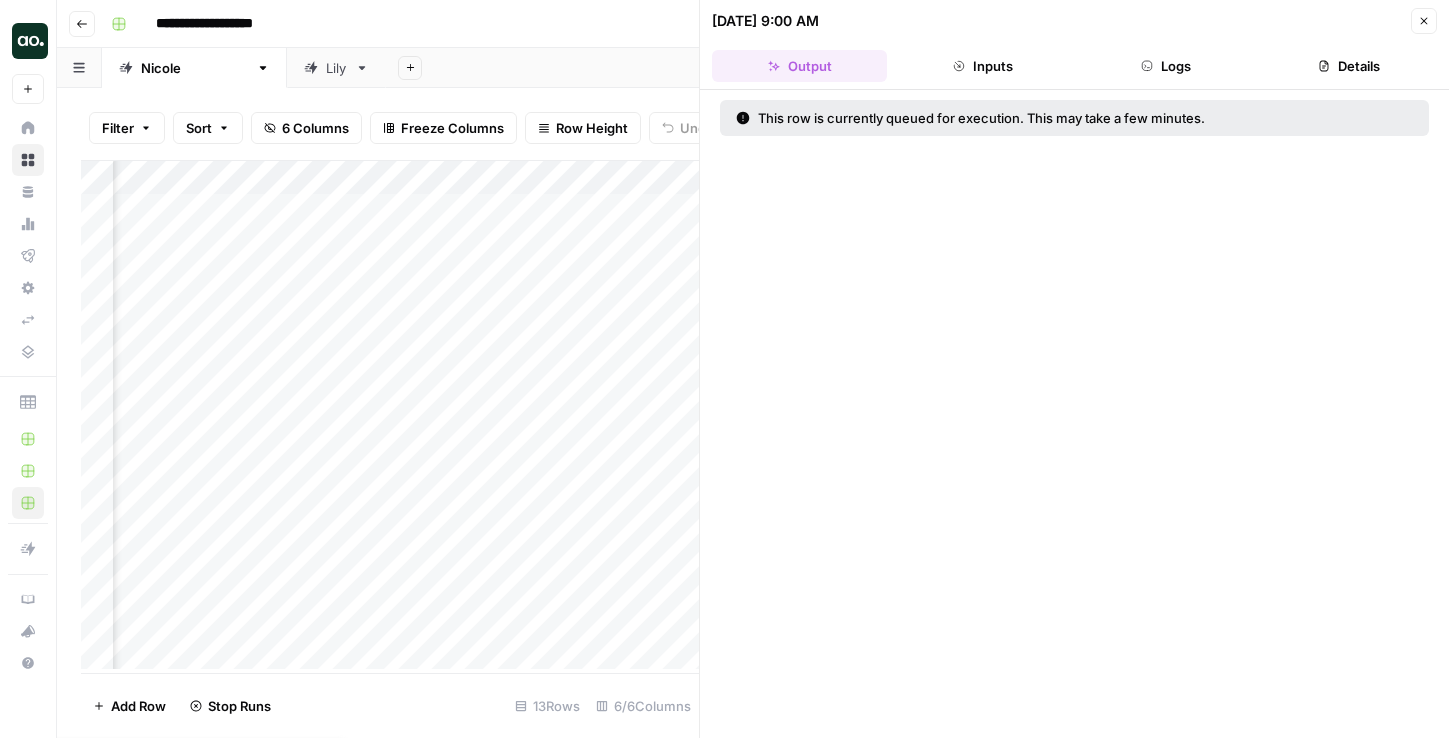 click on "Add Column" at bounding box center [390, 415] 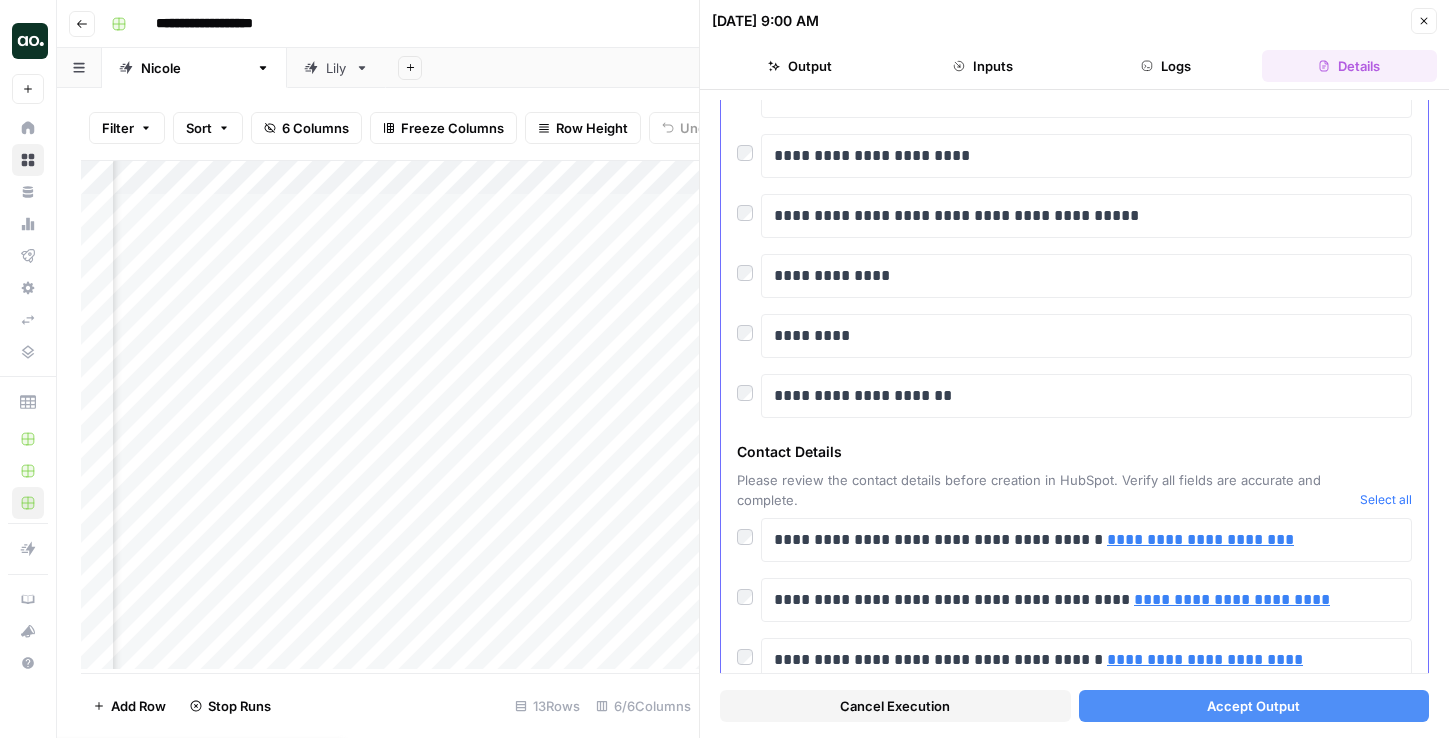 scroll, scrollTop: 350, scrollLeft: 0, axis: vertical 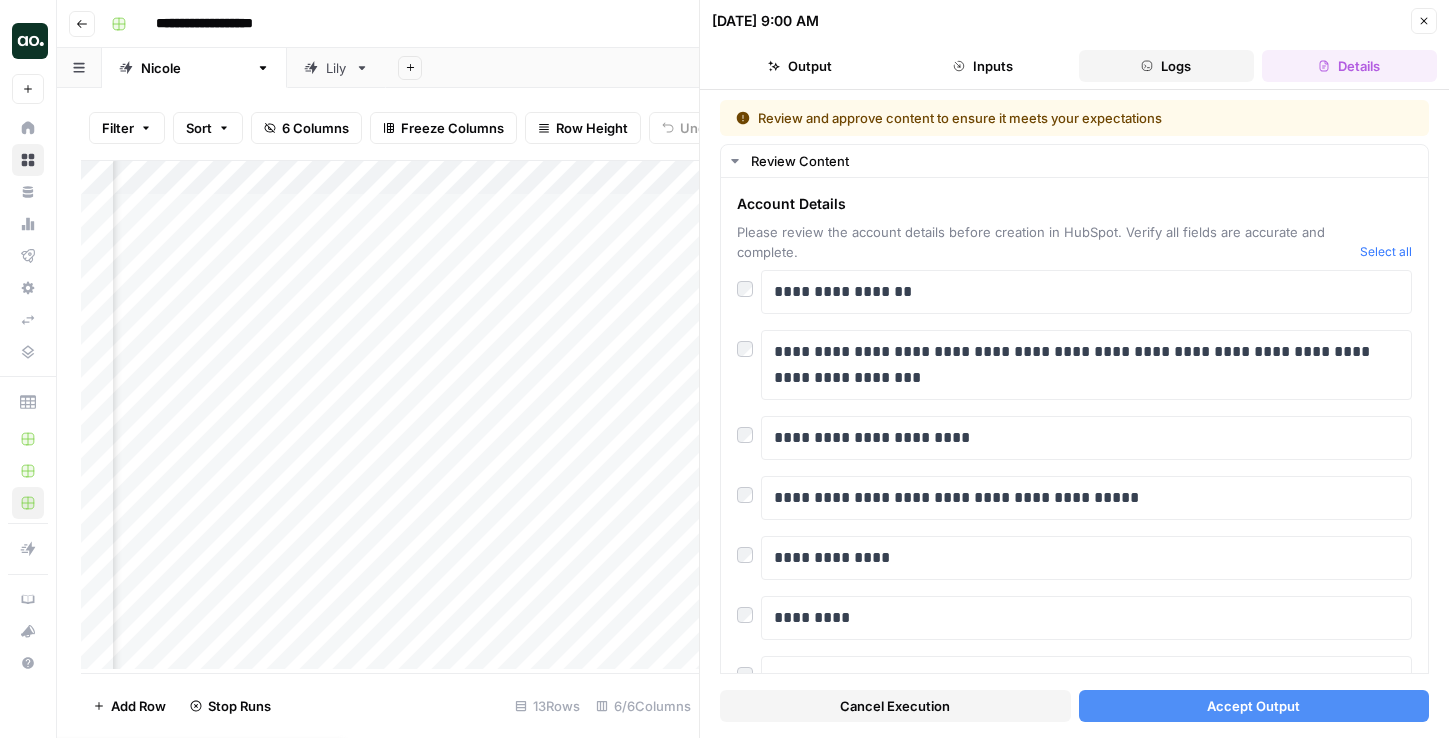 click 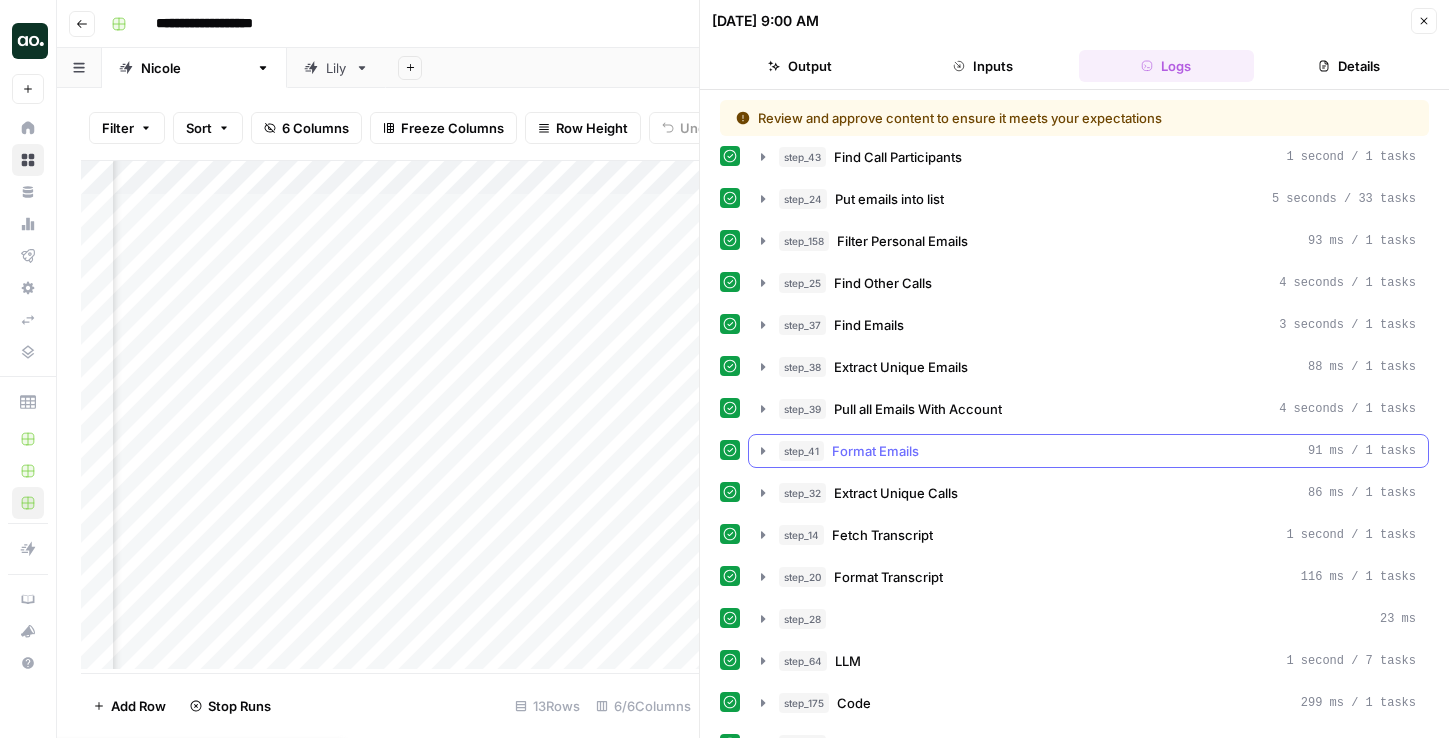 scroll, scrollTop: 76, scrollLeft: 0, axis: vertical 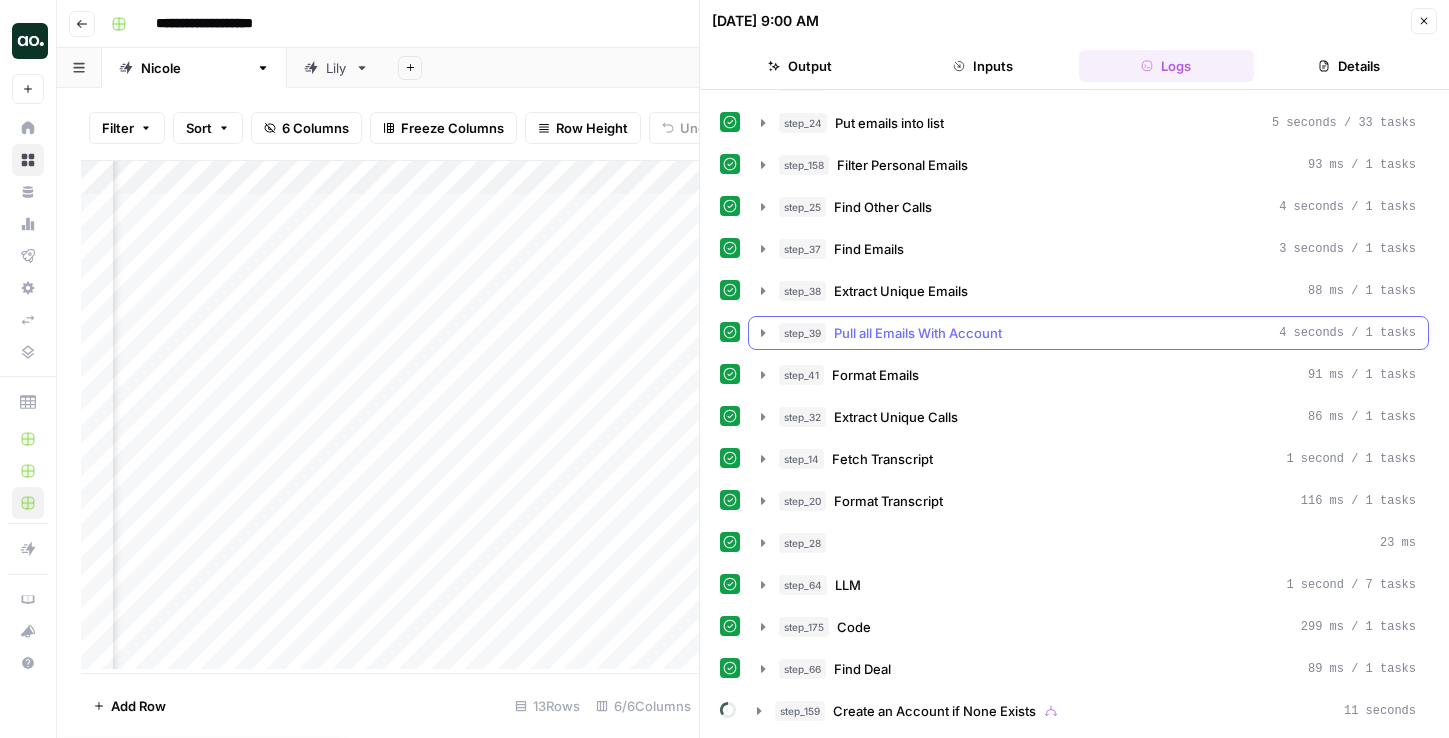 click on "Pull all Emails With Account" at bounding box center (918, 333) 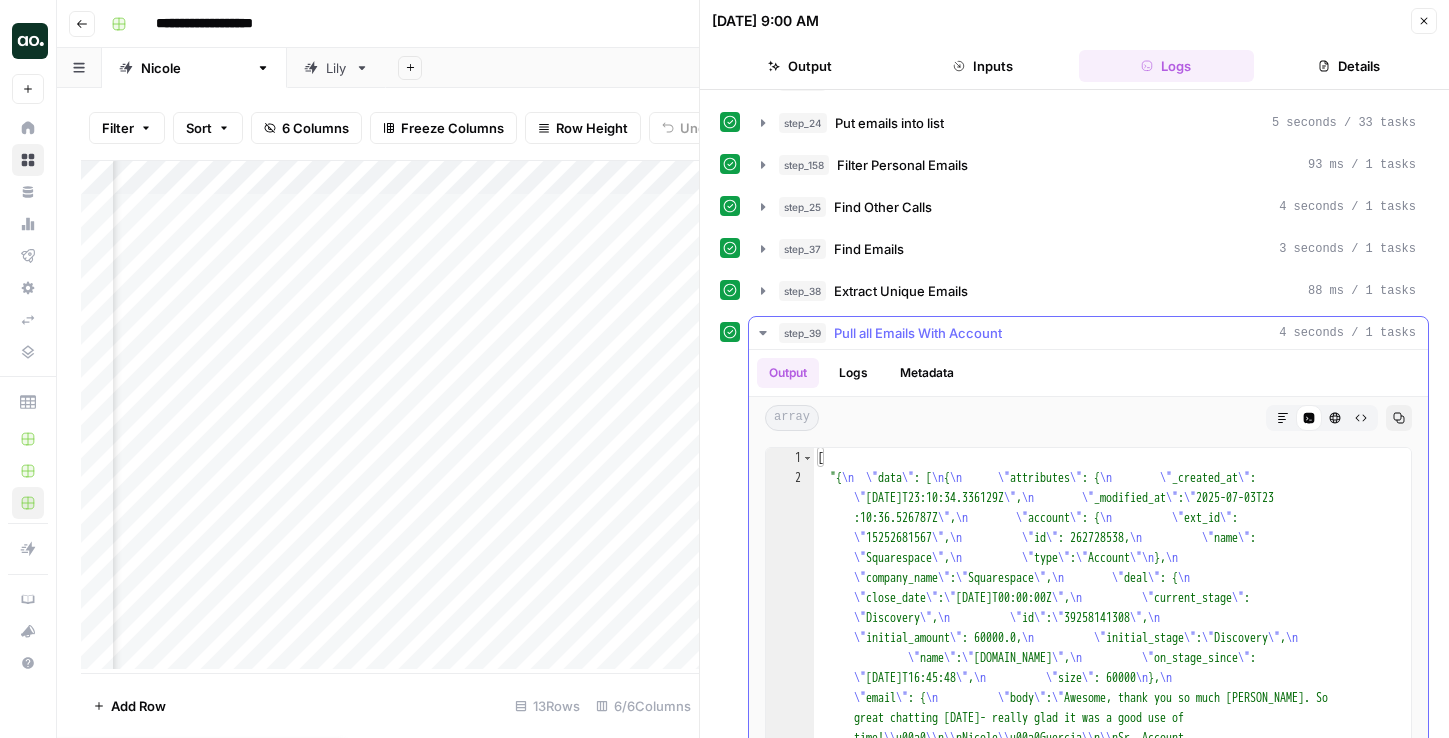 click on "Pull all Emails With Account" at bounding box center [918, 333] 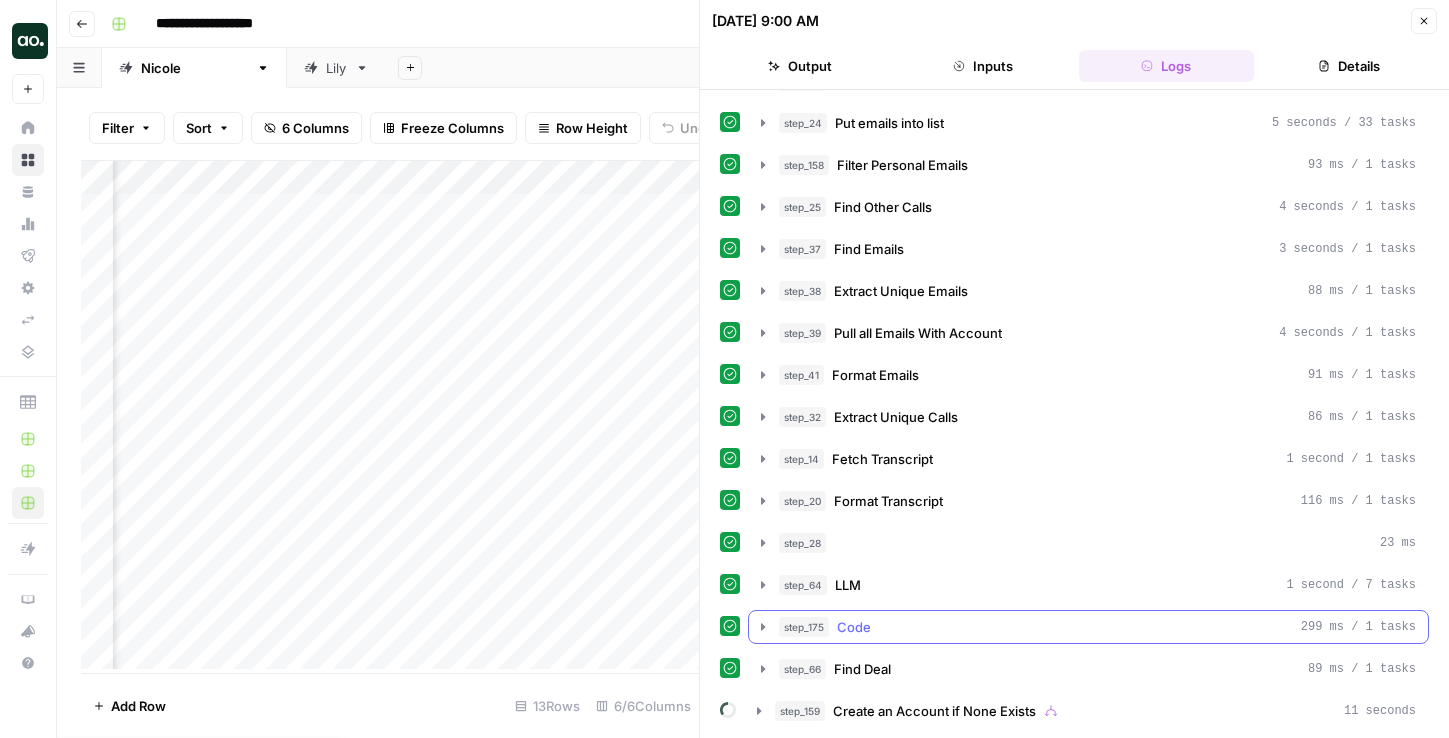click on "step_175 Code 299 ms / 1 tasks" at bounding box center (1097, 627) 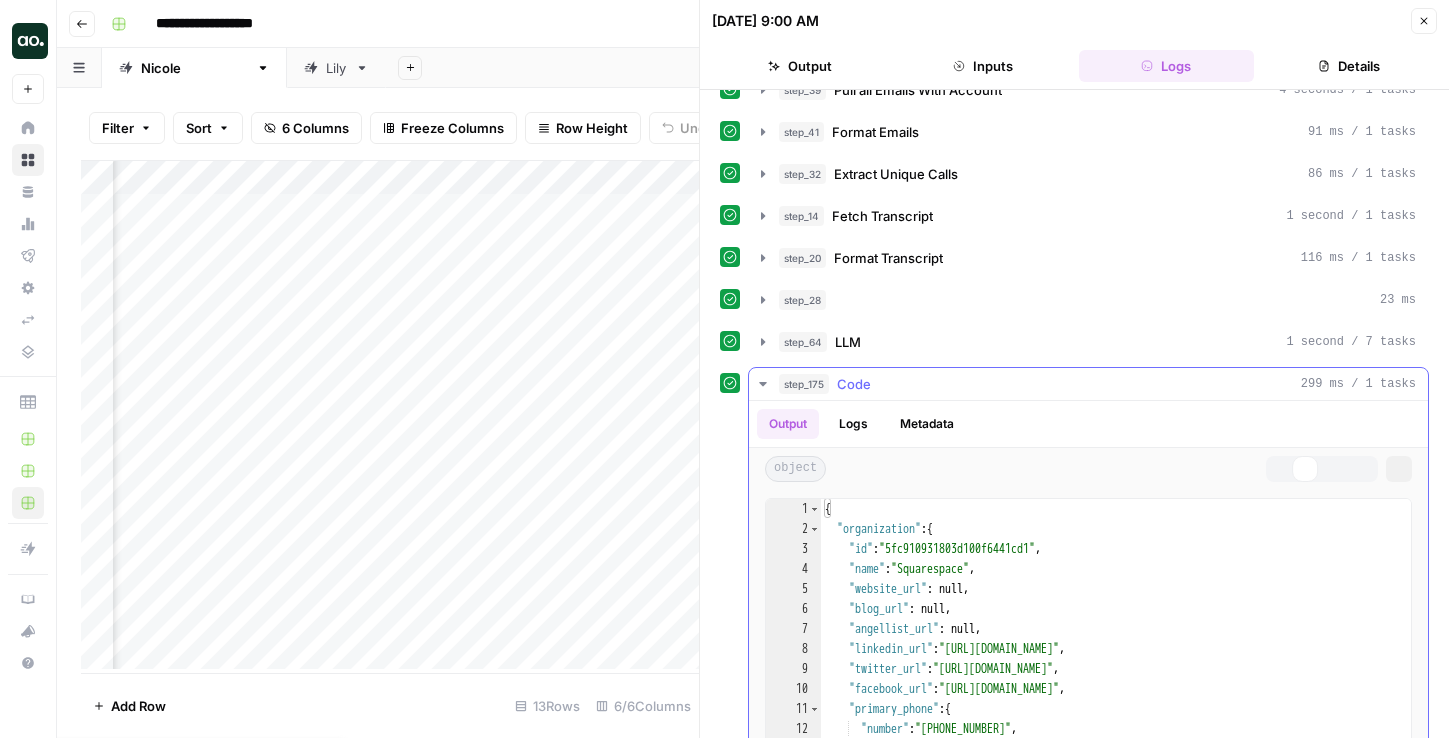 scroll, scrollTop: 391, scrollLeft: 0, axis: vertical 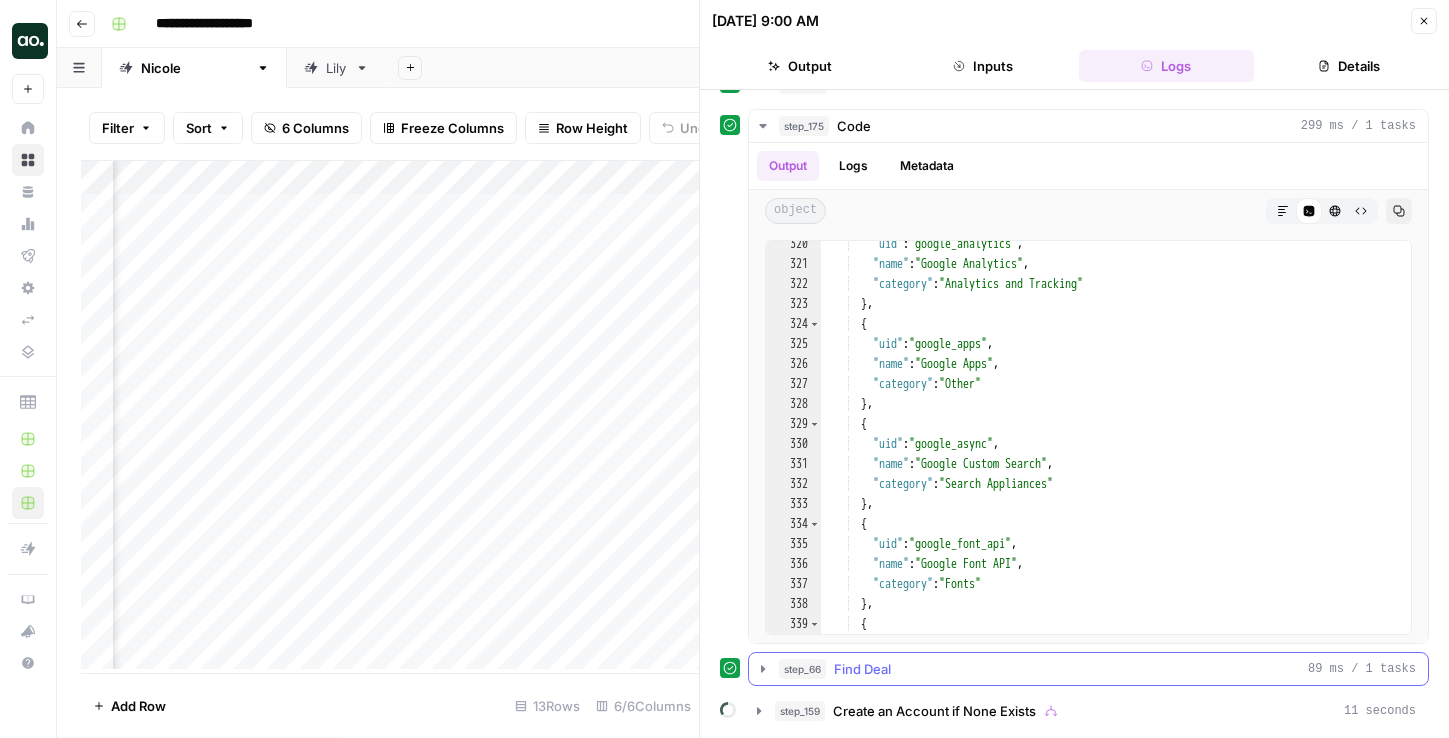 click on "Find Deal" at bounding box center [862, 669] 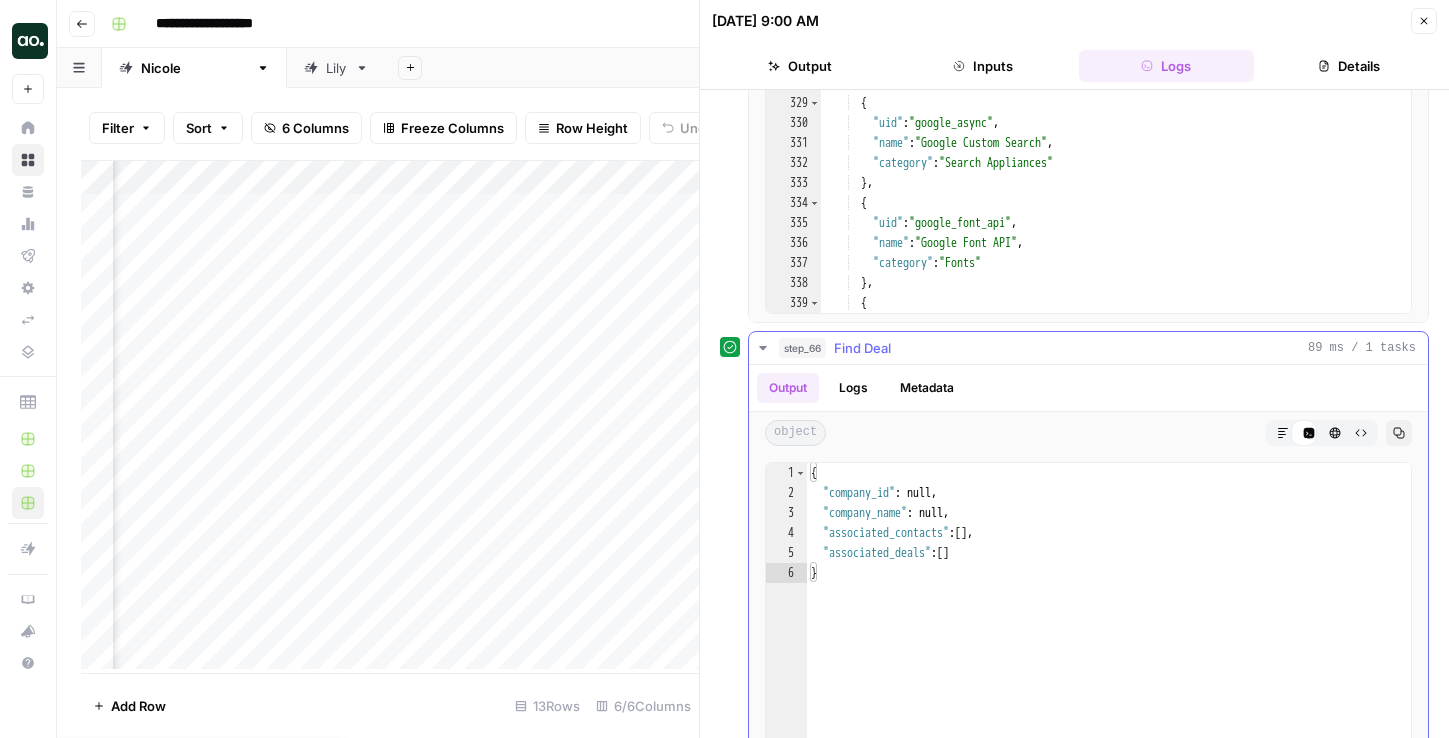 scroll, scrollTop: 1016, scrollLeft: 0, axis: vertical 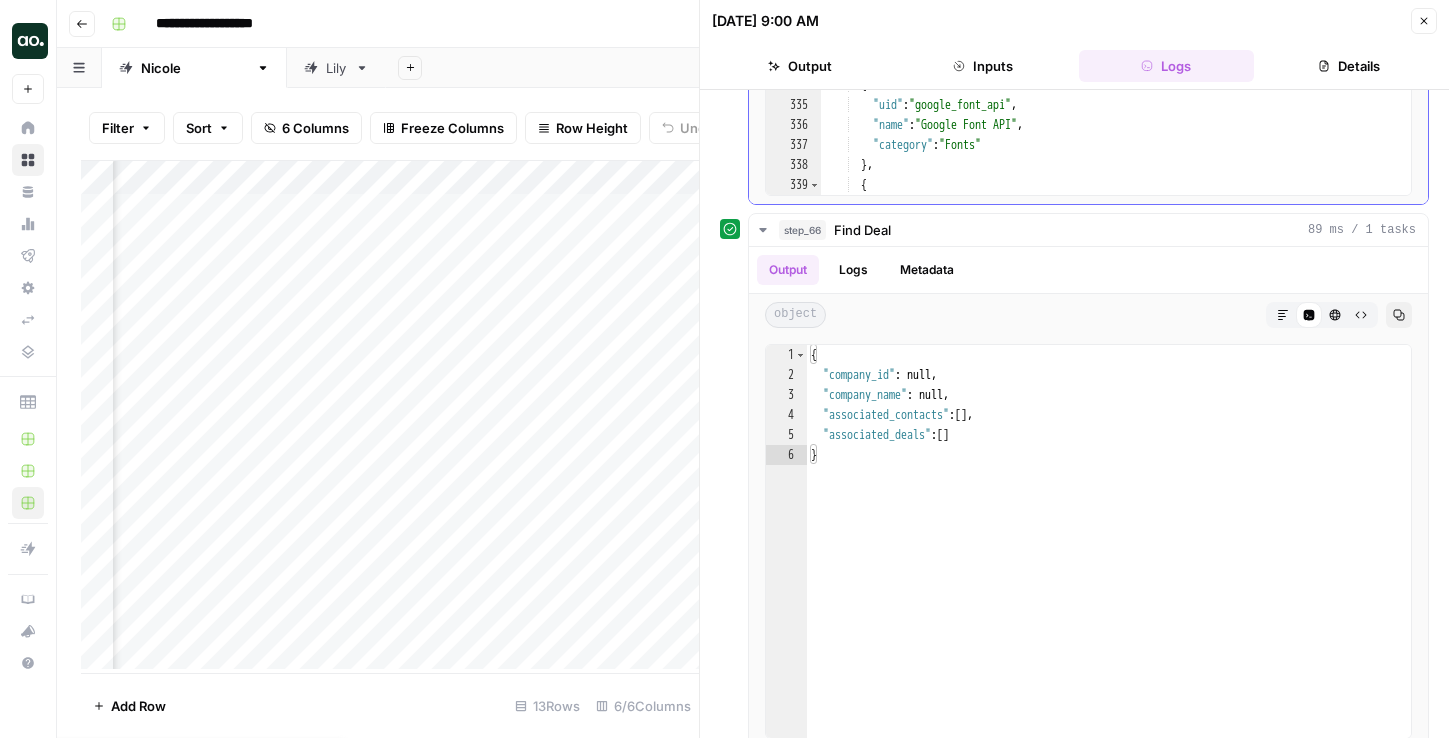 type 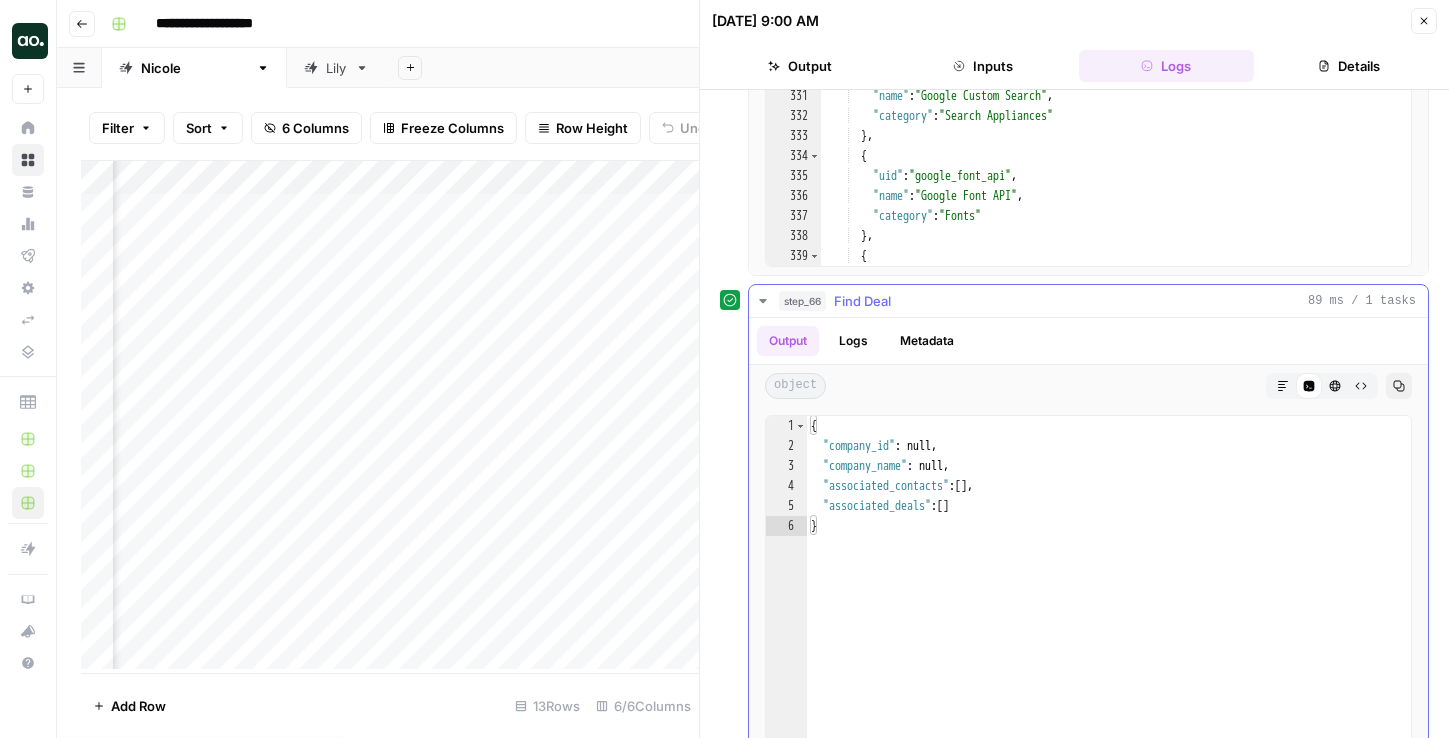 scroll, scrollTop: 0, scrollLeft: 0, axis: both 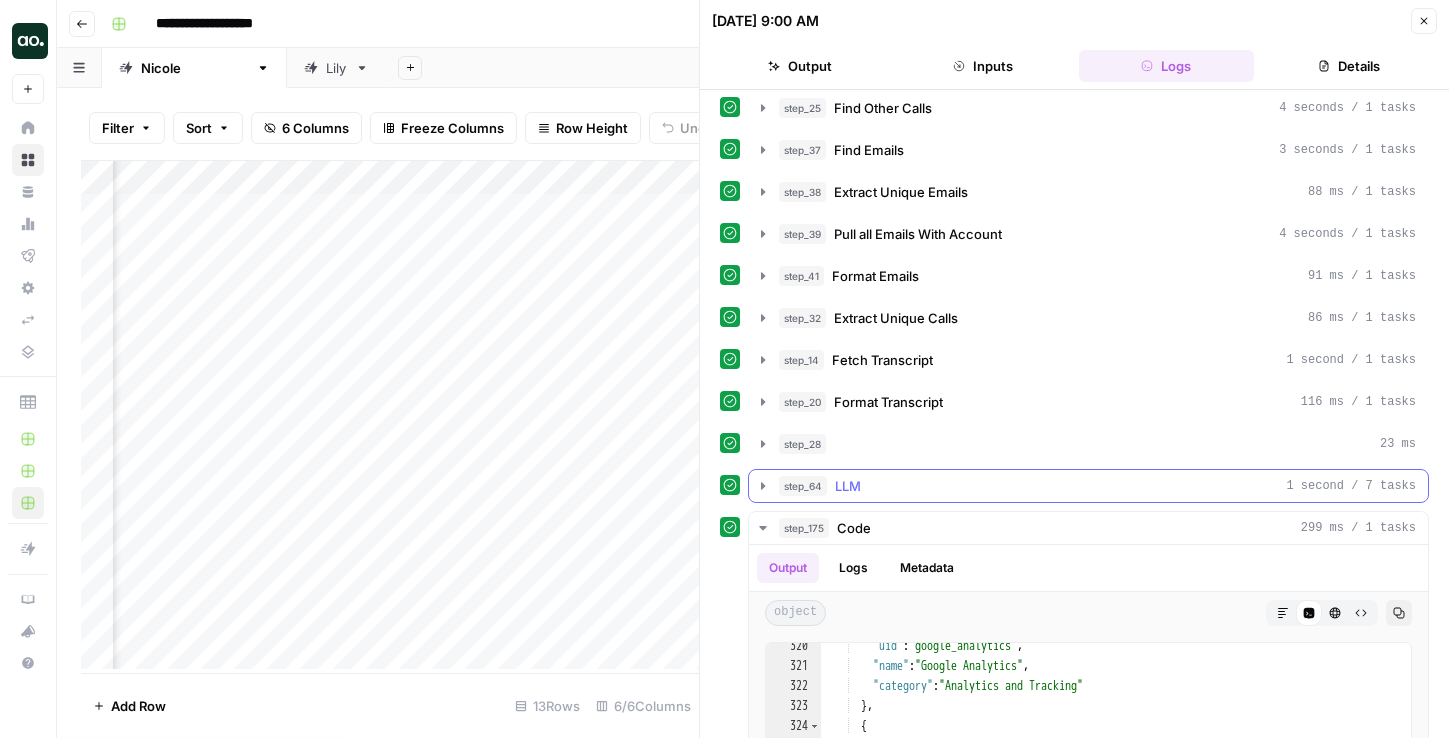 click on "LLM" at bounding box center (848, 486) 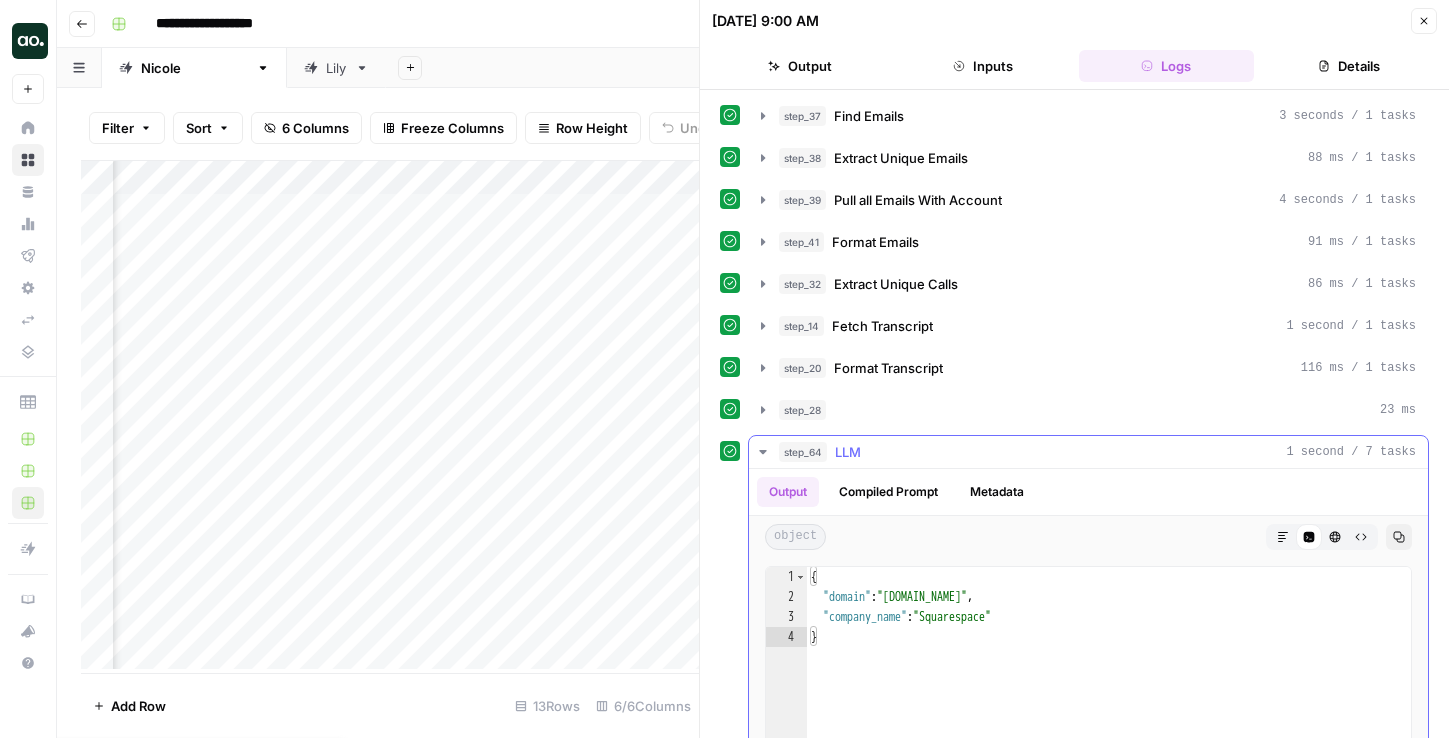 scroll, scrollTop: 204, scrollLeft: 0, axis: vertical 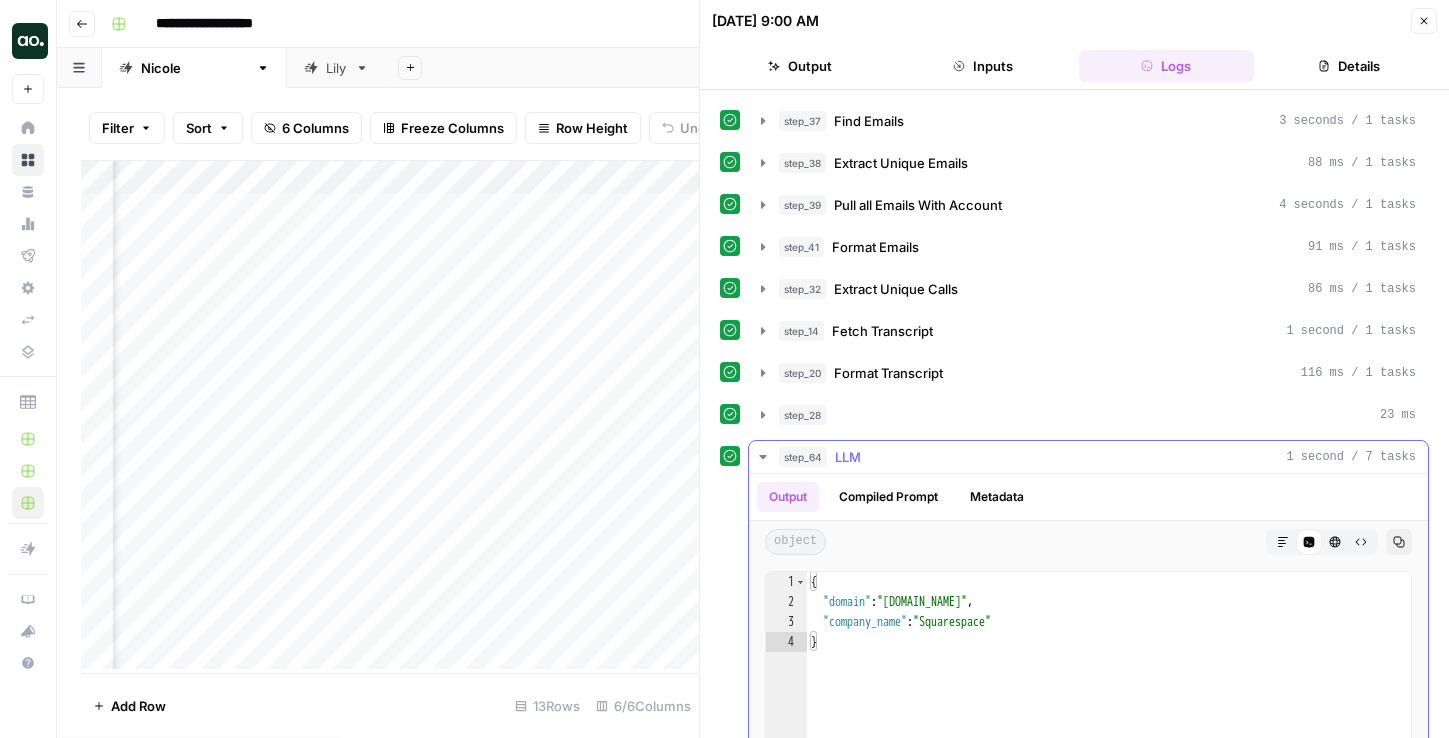 click on "step_64 LLM 1 second / 7 tasks" at bounding box center (1088, 457) 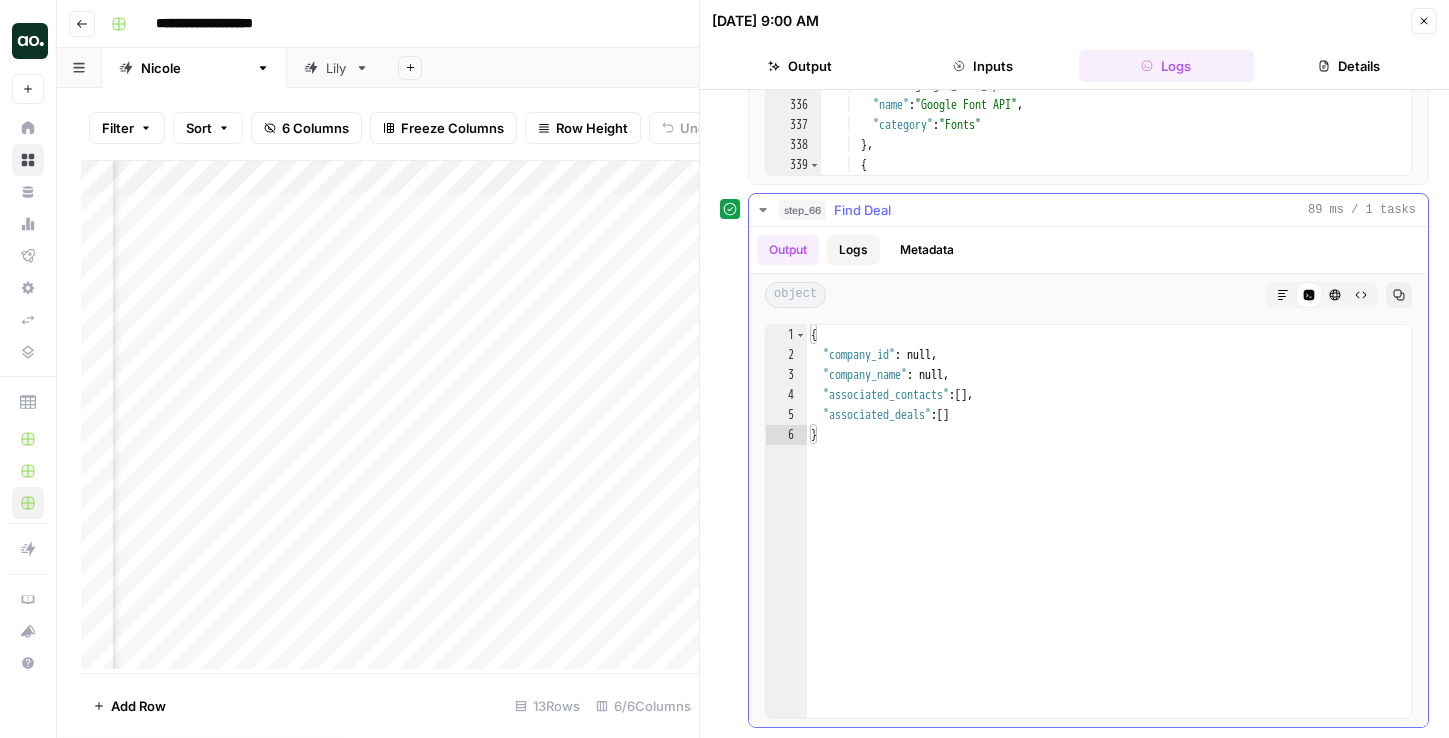 scroll, scrollTop: 1046, scrollLeft: 0, axis: vertical 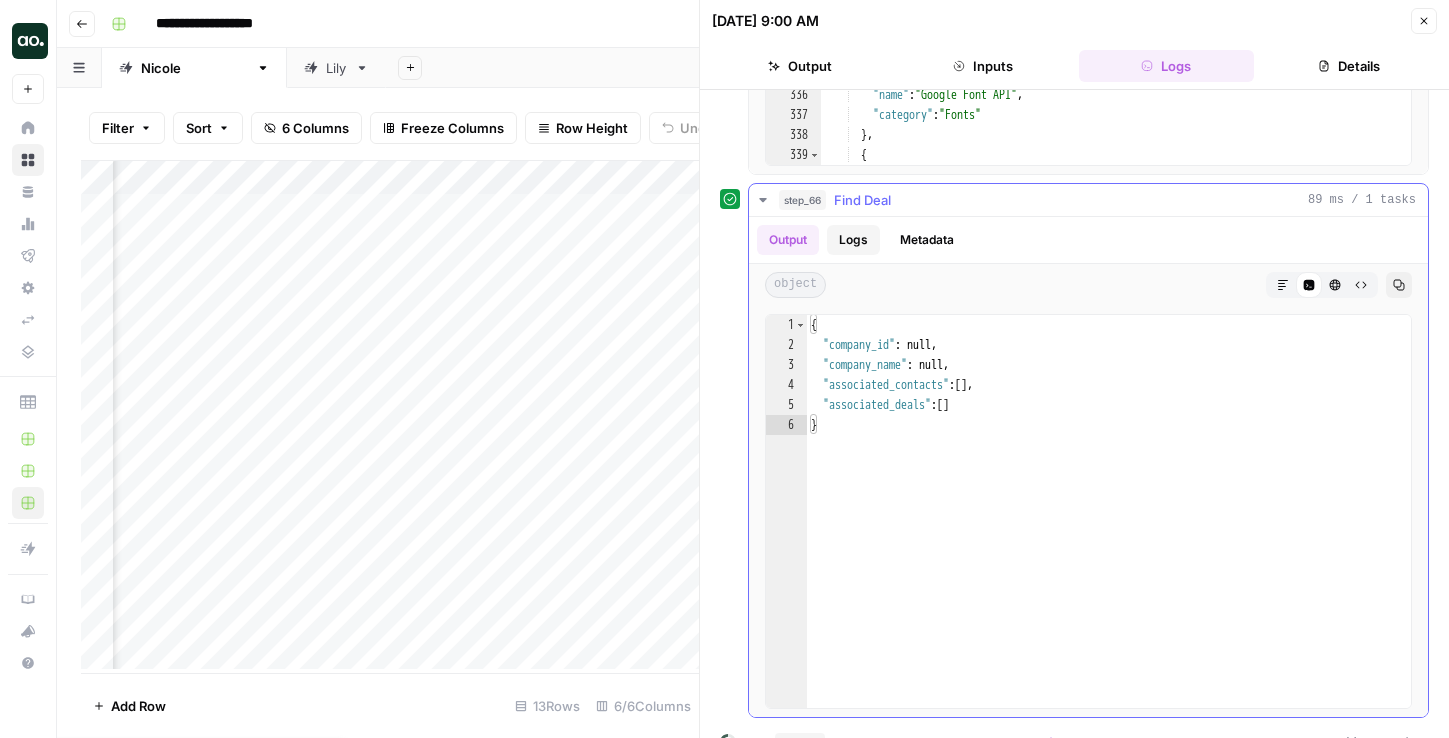 click on "Logs" at bounding box center [853, 240] 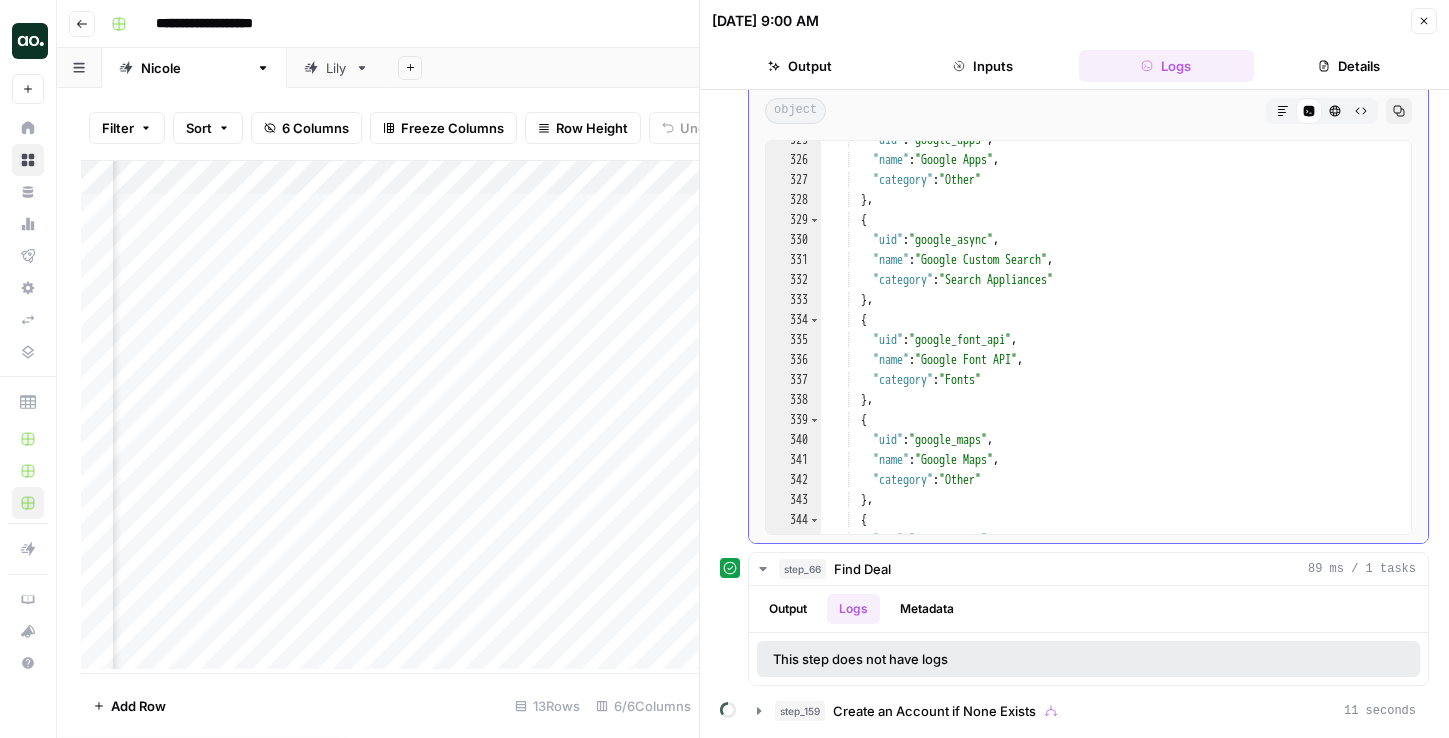 scroll, scrollTop: 6915, scrollLeft: 0, axis: vertical 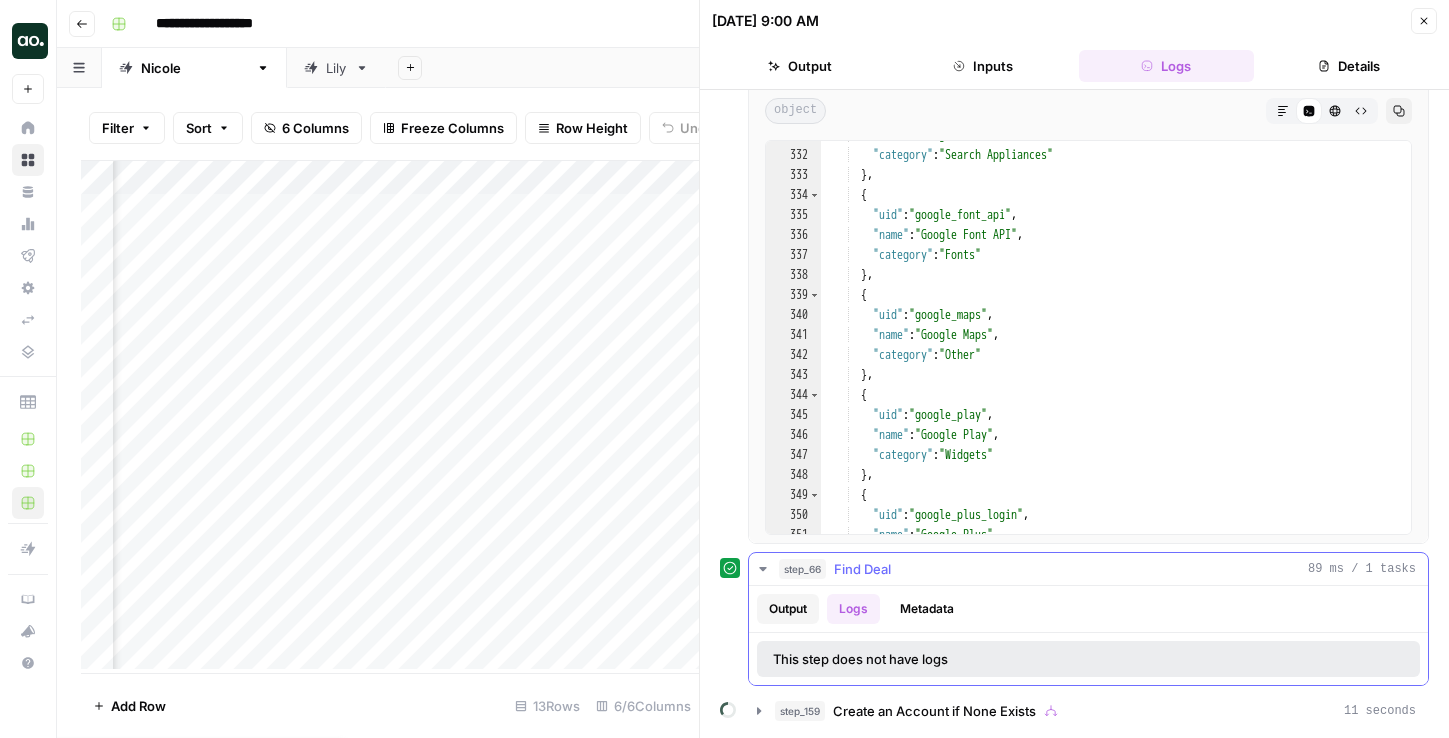click on "Output" at bounding box center [788, 609] 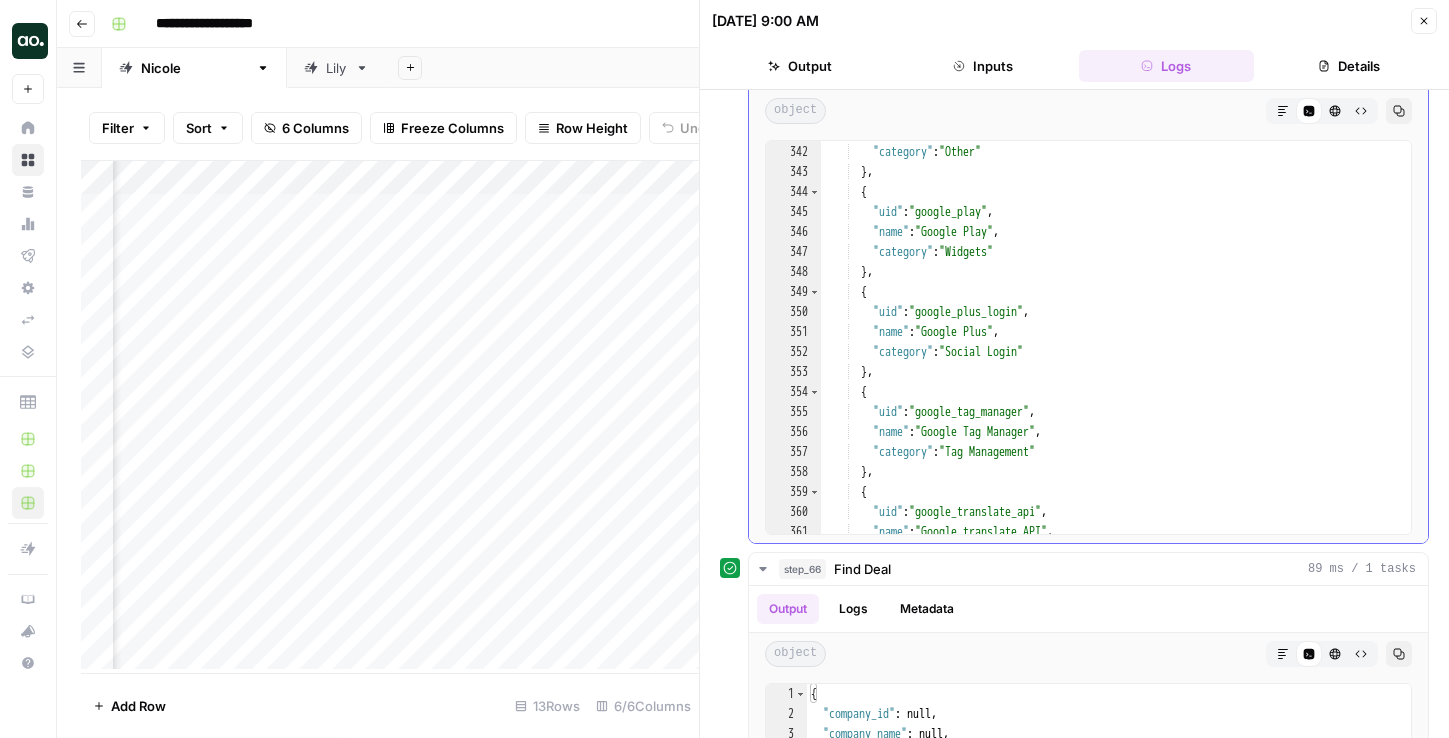 scroll, scrollTop: 7147, scrollLeft: 0, axis: vertical 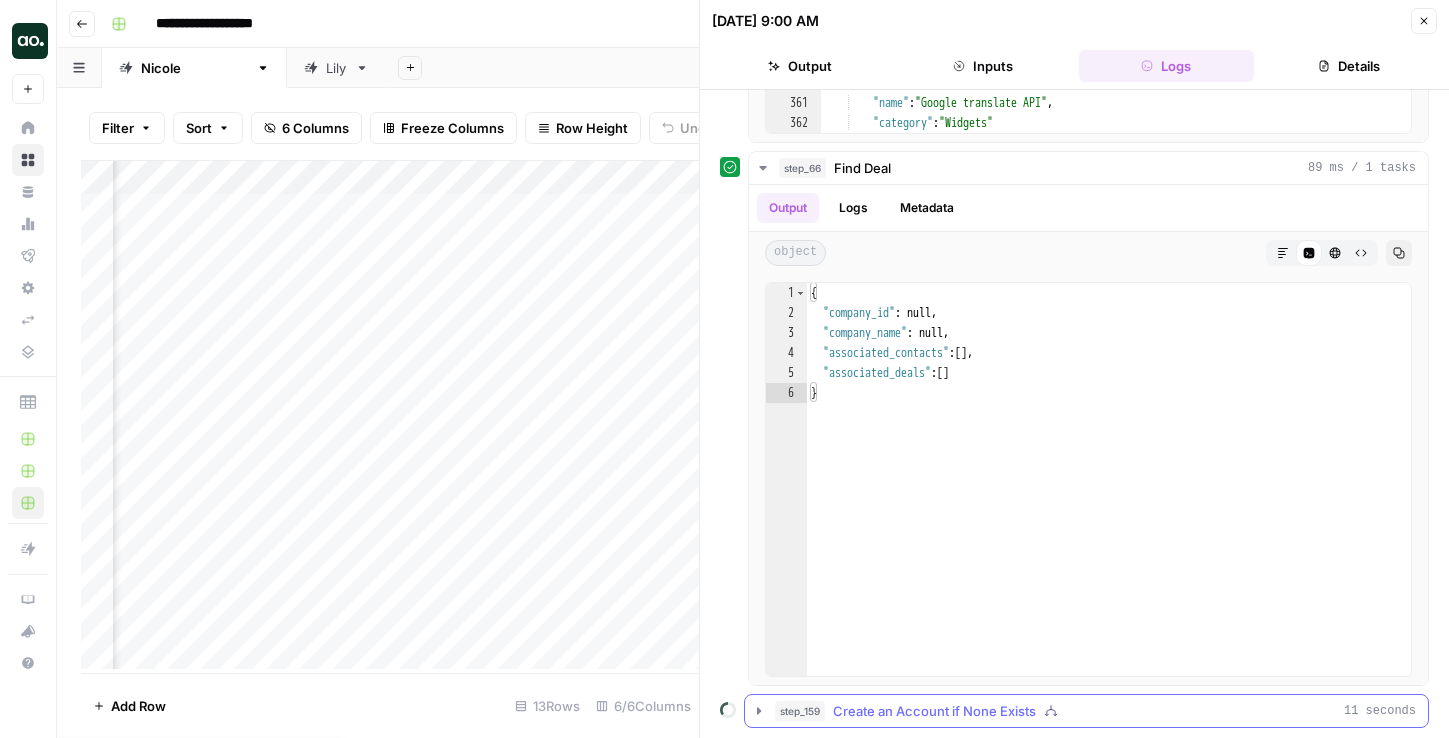 click on "step_159" at bounding box center [800, 711] 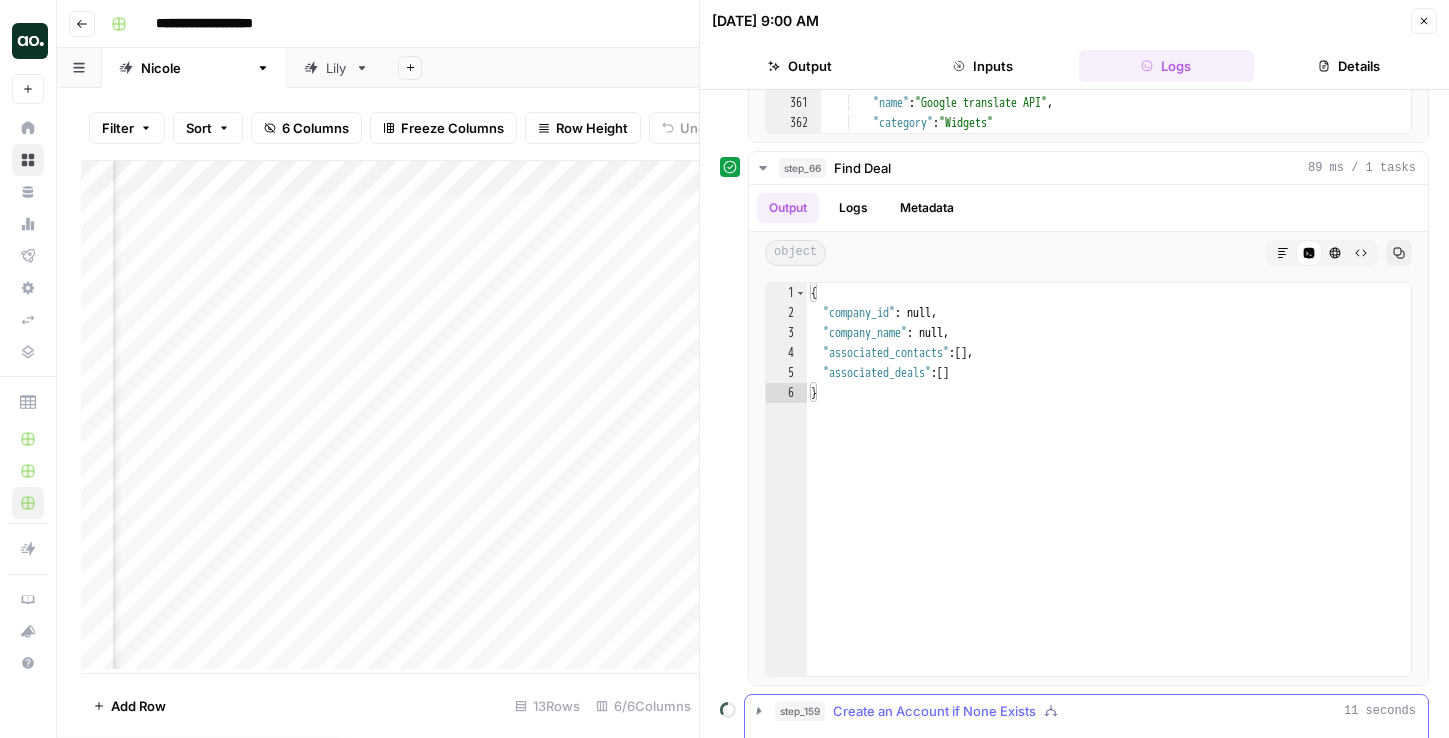 scroll, scrollTop: 1339, scrollLeft: 0, axis: vertical 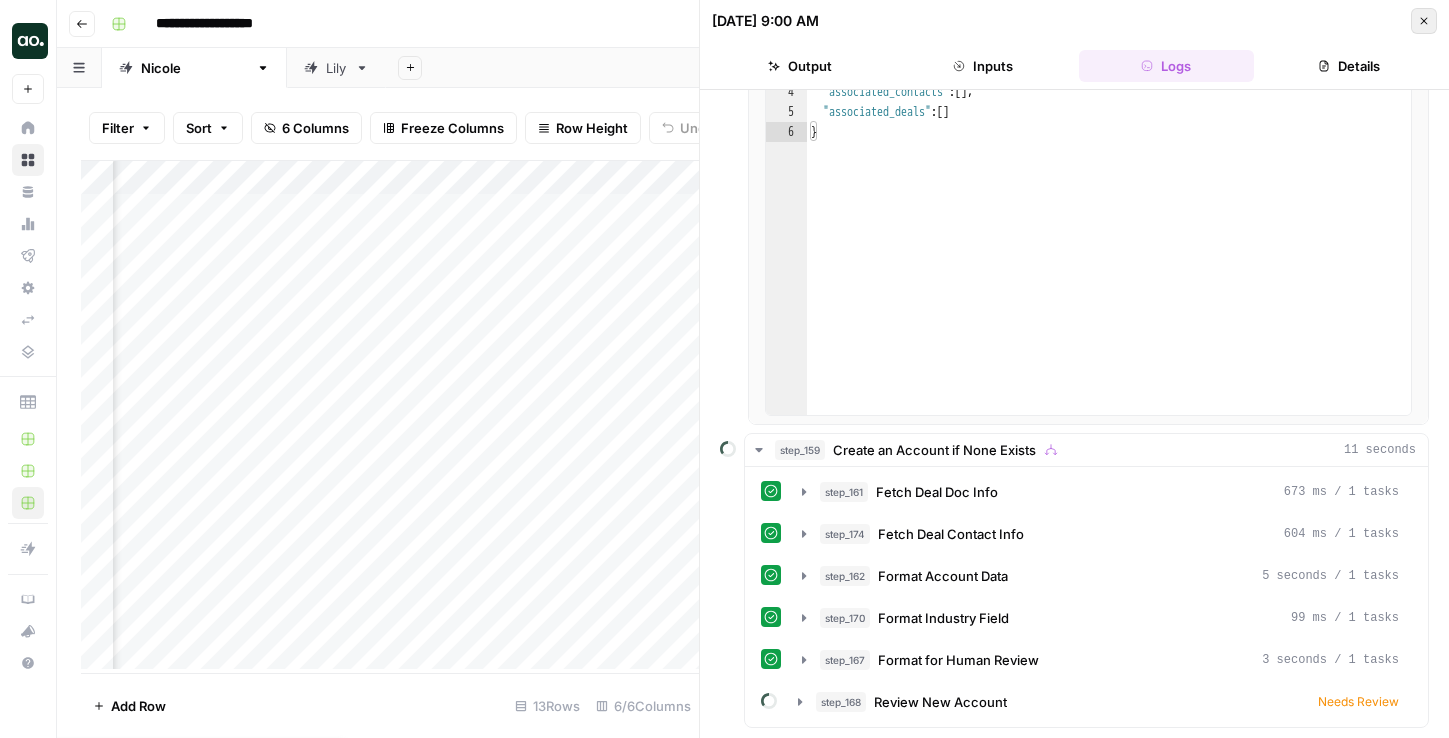 click 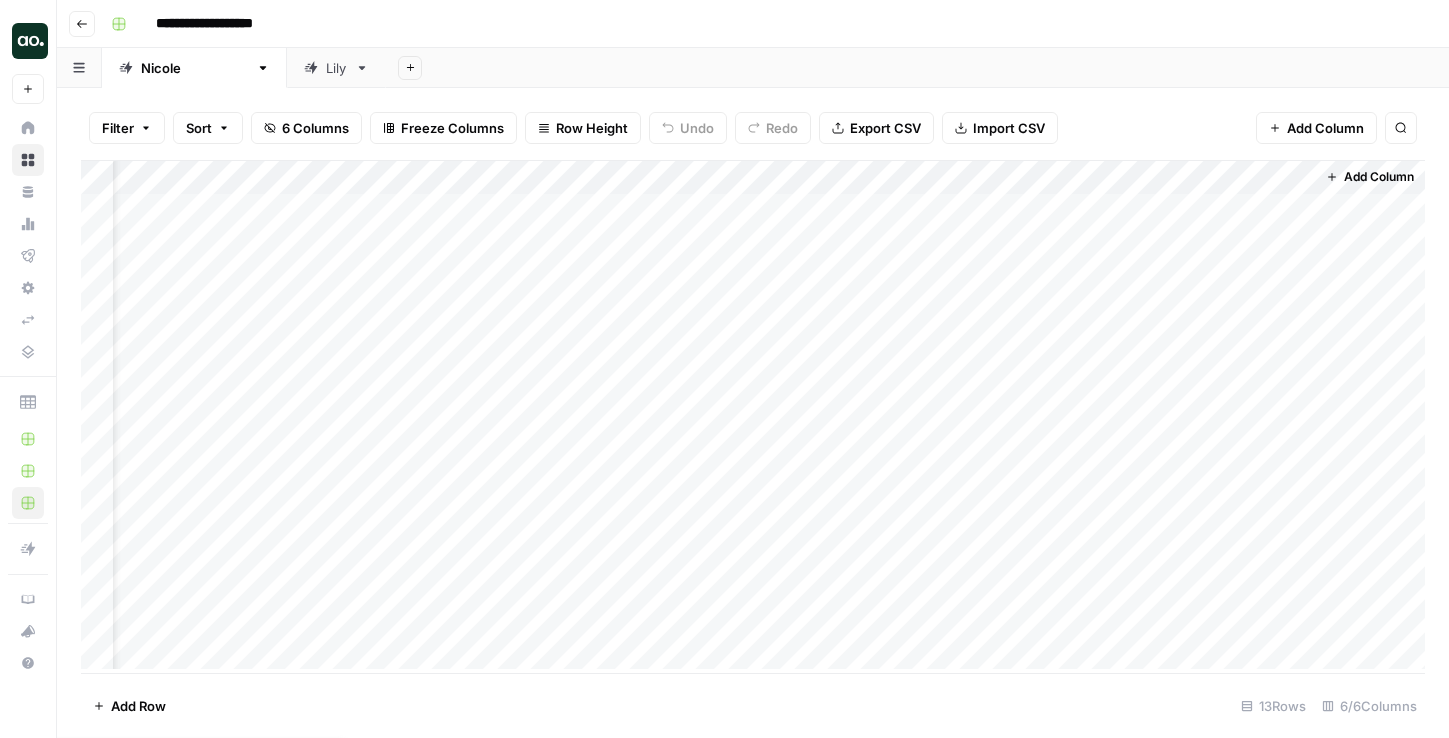 scroll, scrollTop: 0, scrollLeft: 78, axis: horizontal 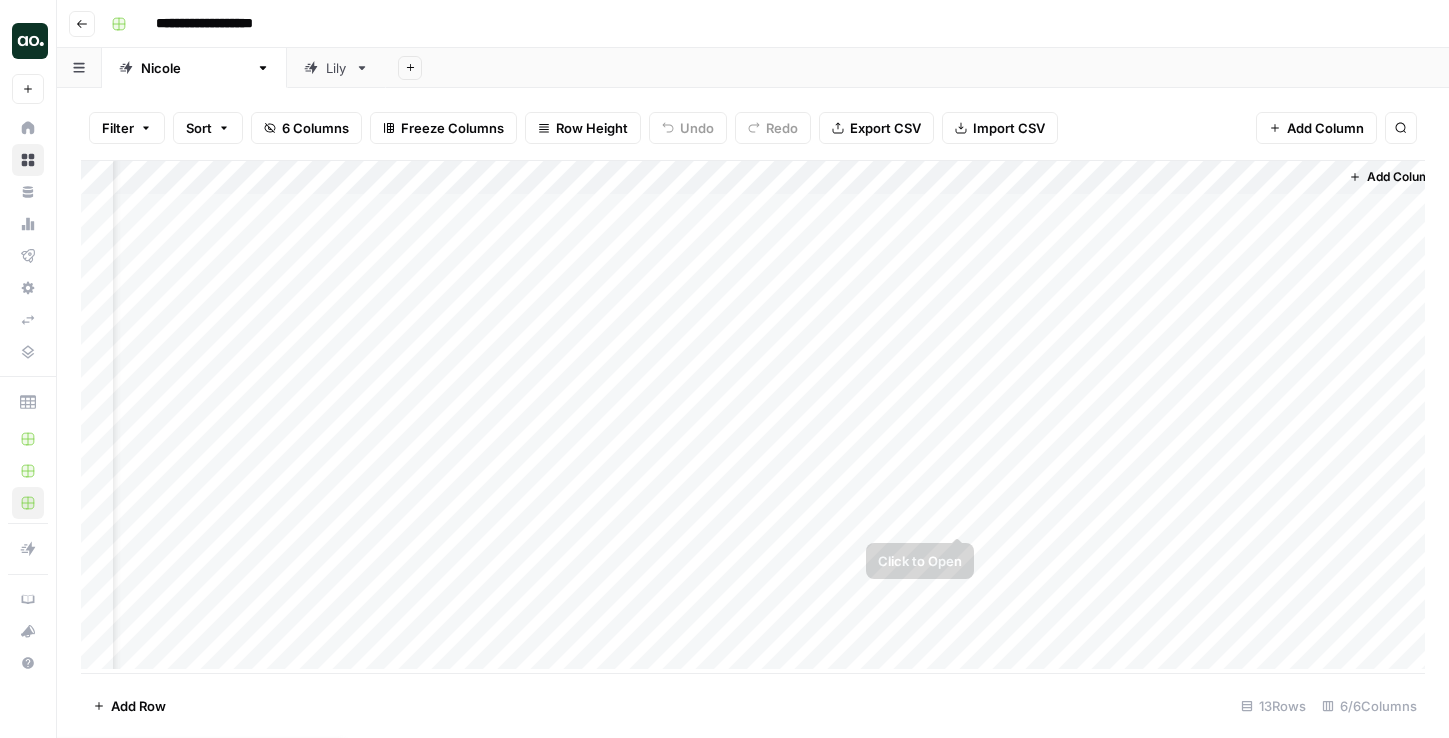 click on "Add Column" at bounding box center (753, 415) 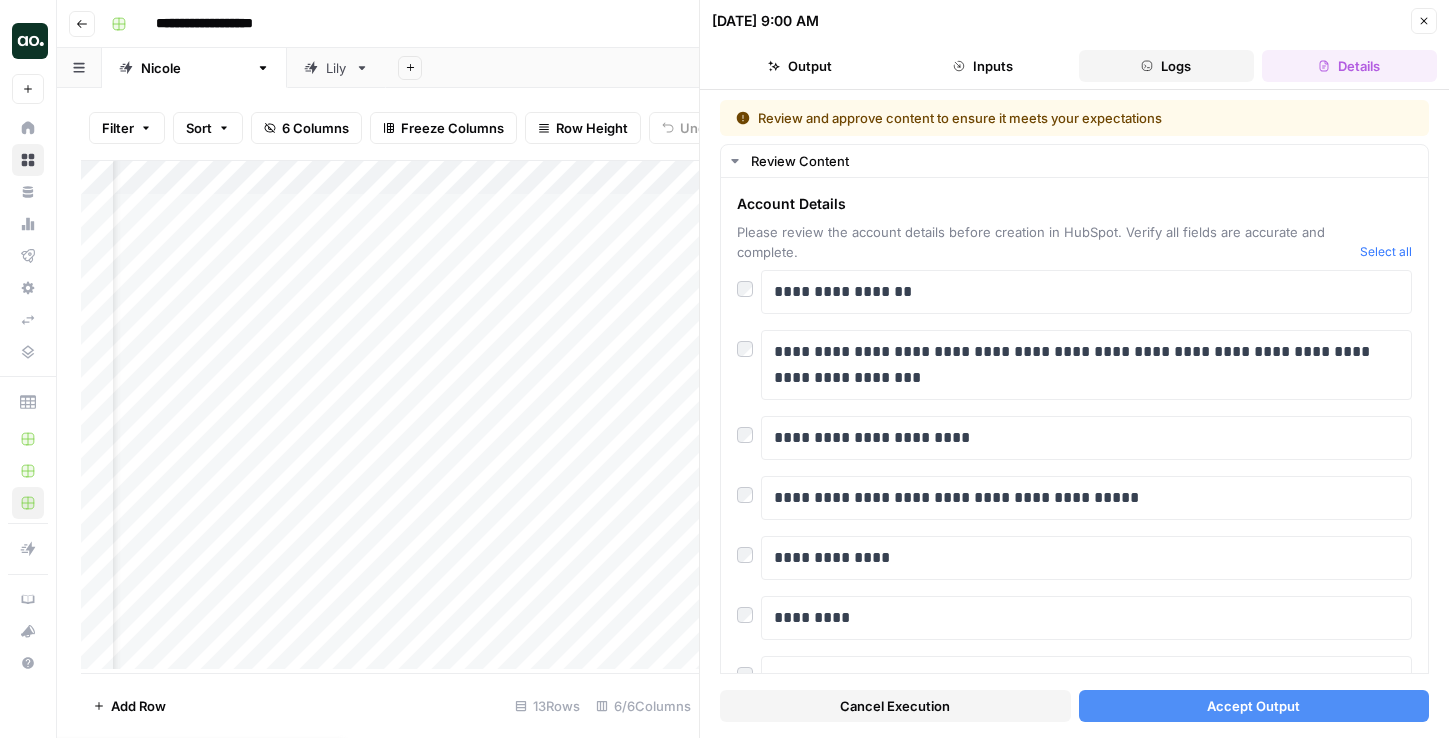 click 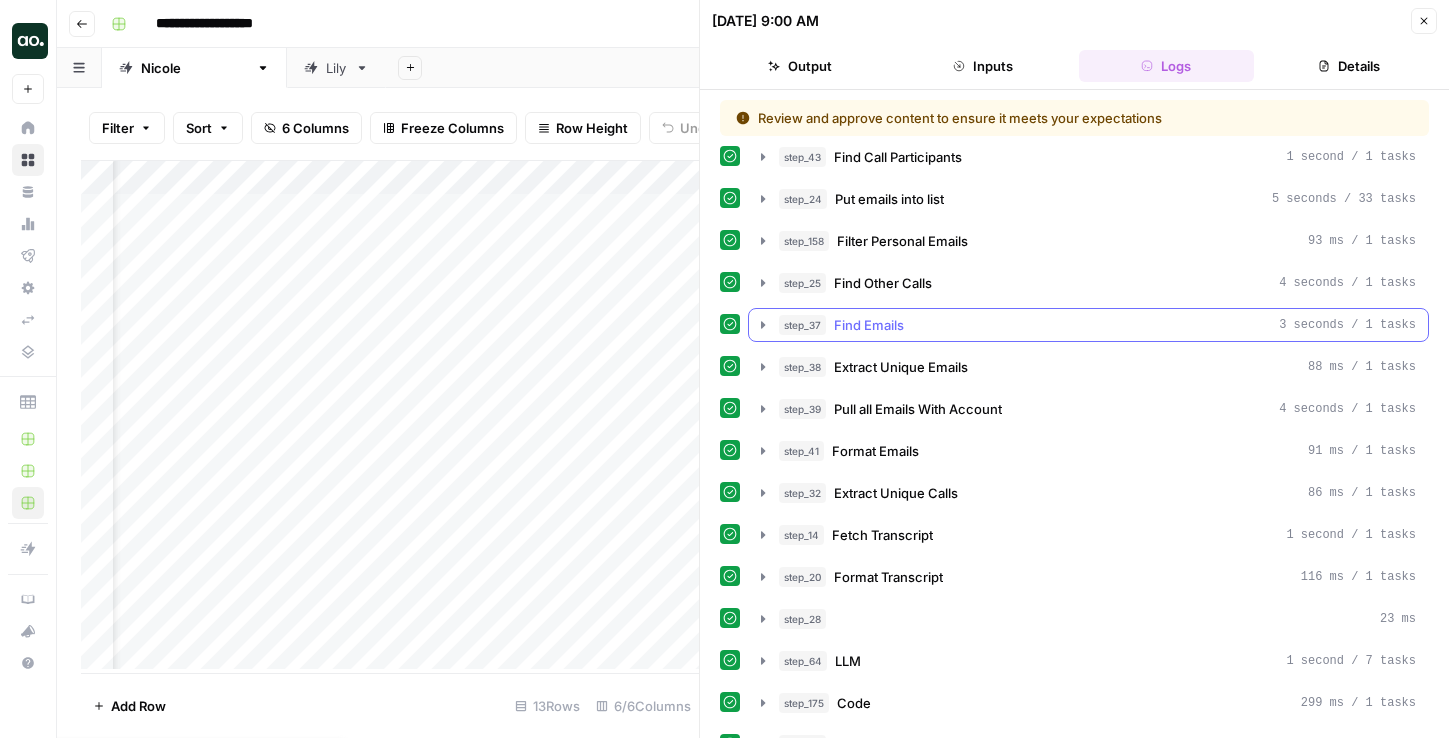 scroll, scrollTop: 76, scrollLeft: 0, axis: vertical 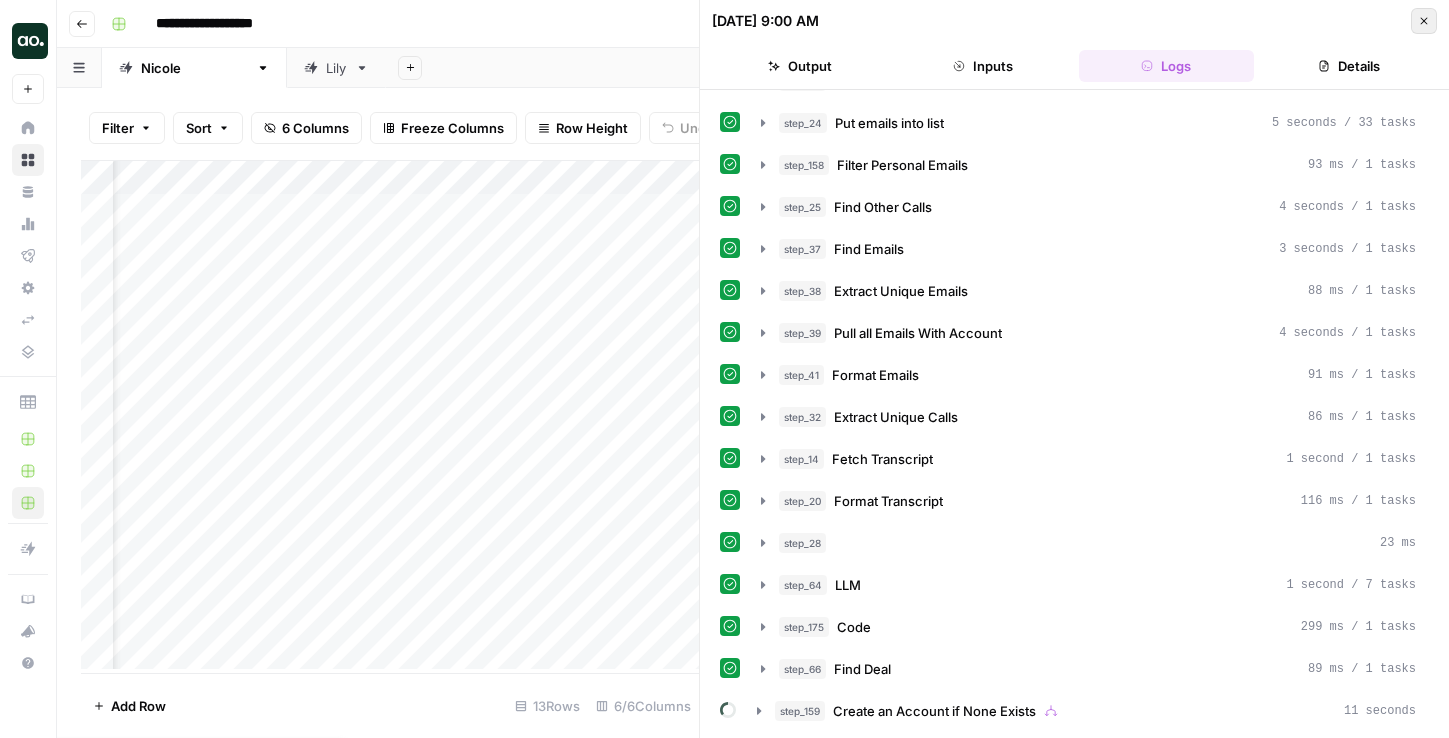 click on "Close" at bounding box center [1424, 21] 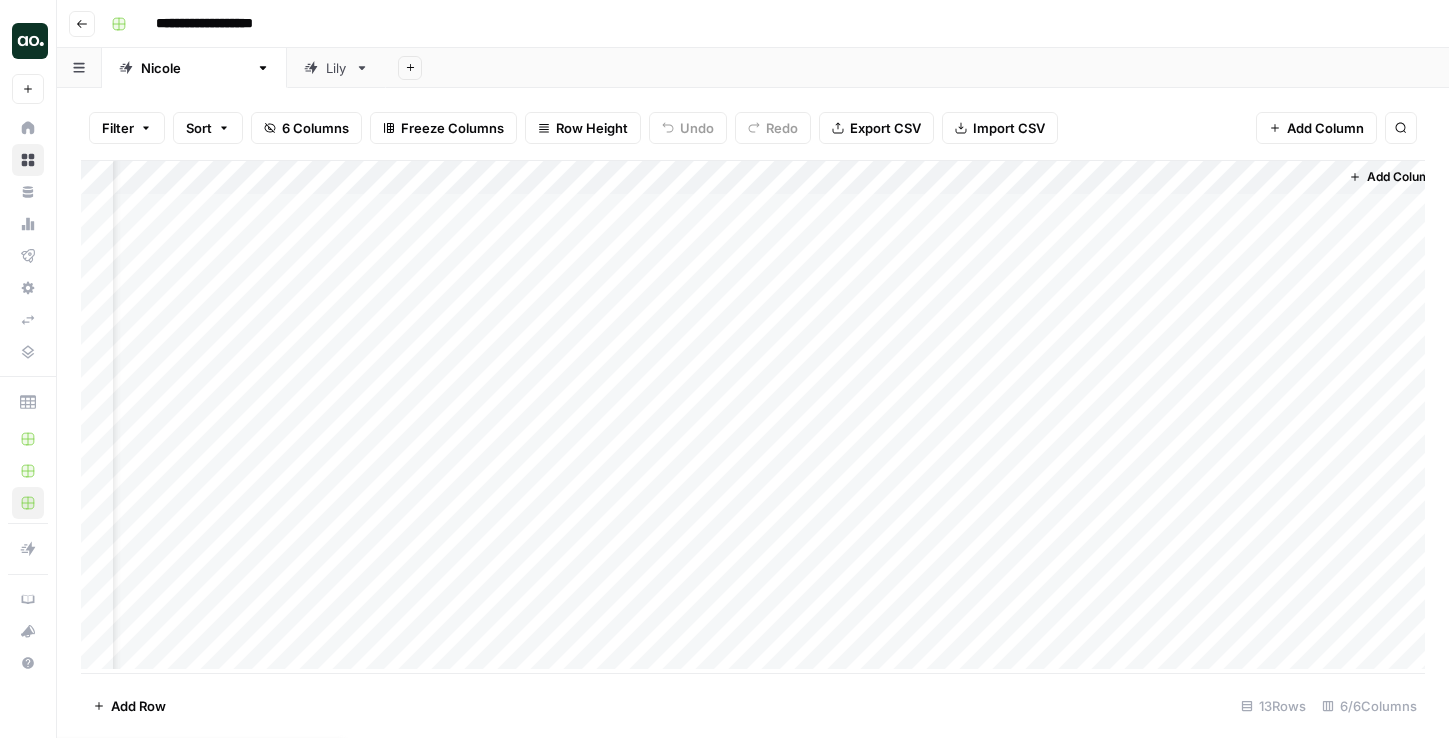 click on "Add Column" at bounding box center [753, 415] 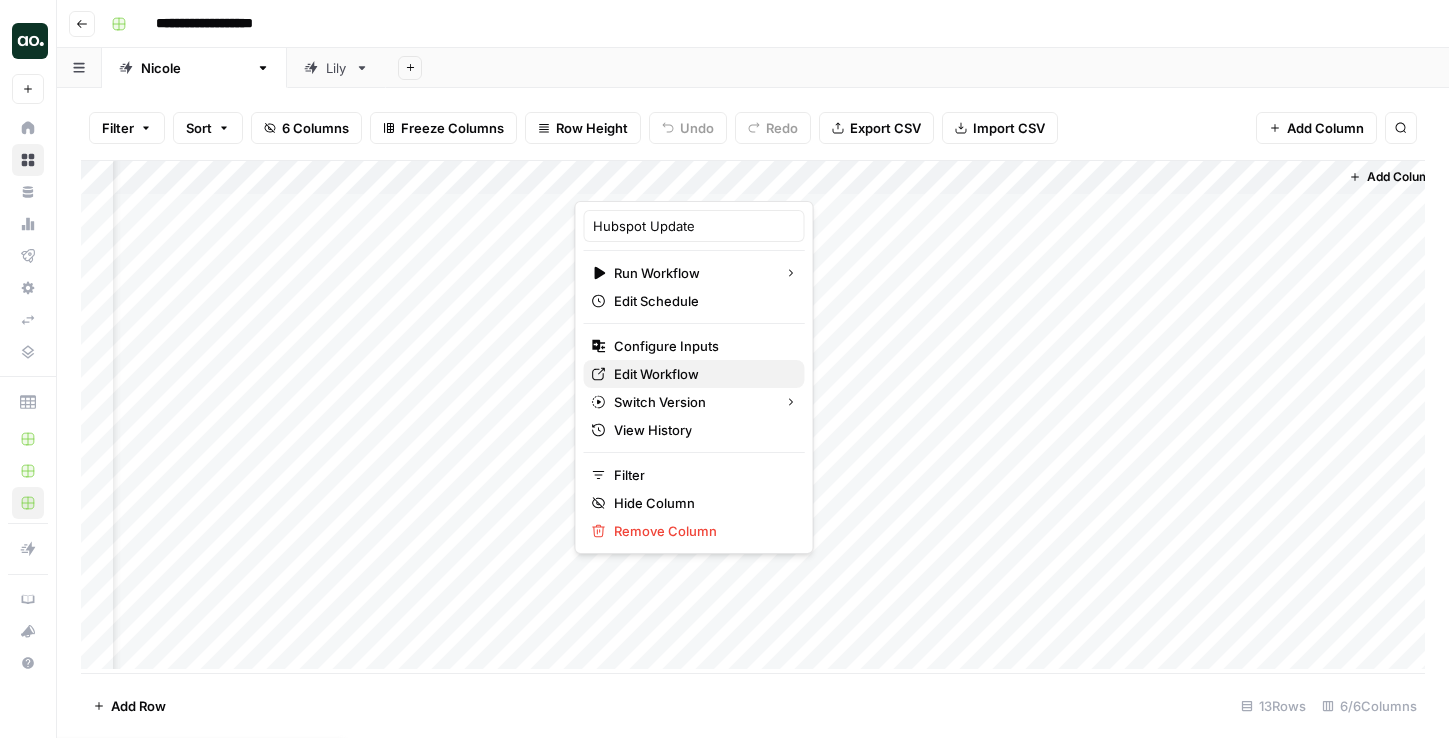 click on "Edit Workflow" at bounding box center (656, 374) 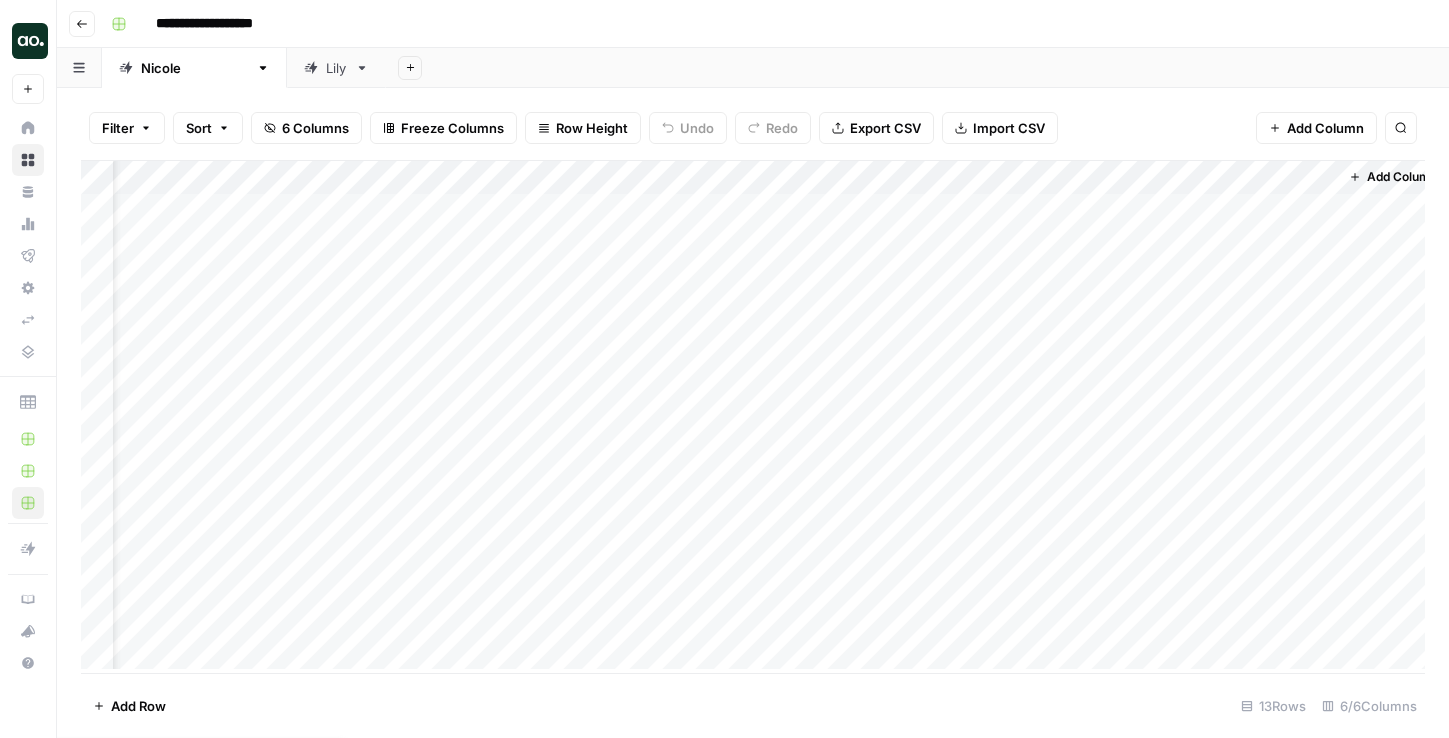 click on "Lily" at bounding box center [325, 68] 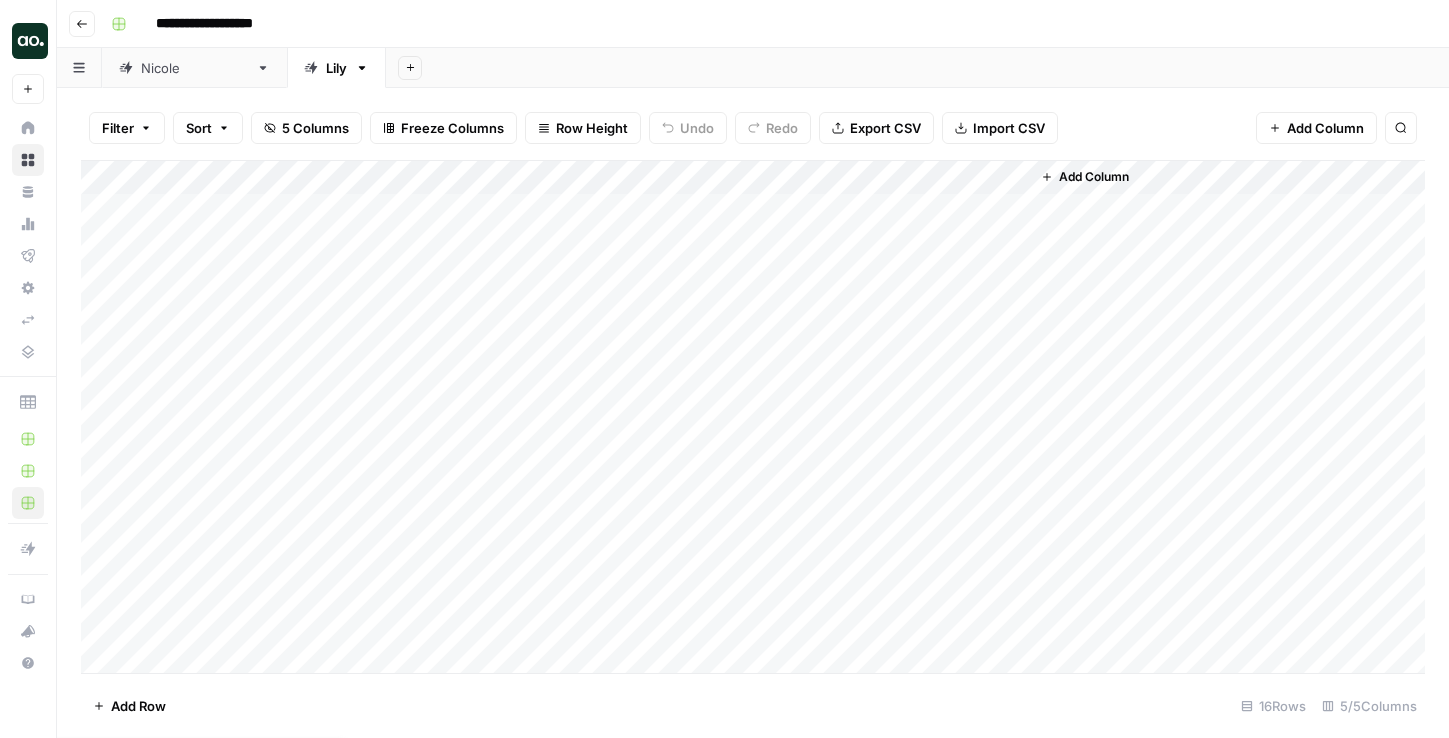click on "[PERSON_NAME]" at bounding box center (194, 68) 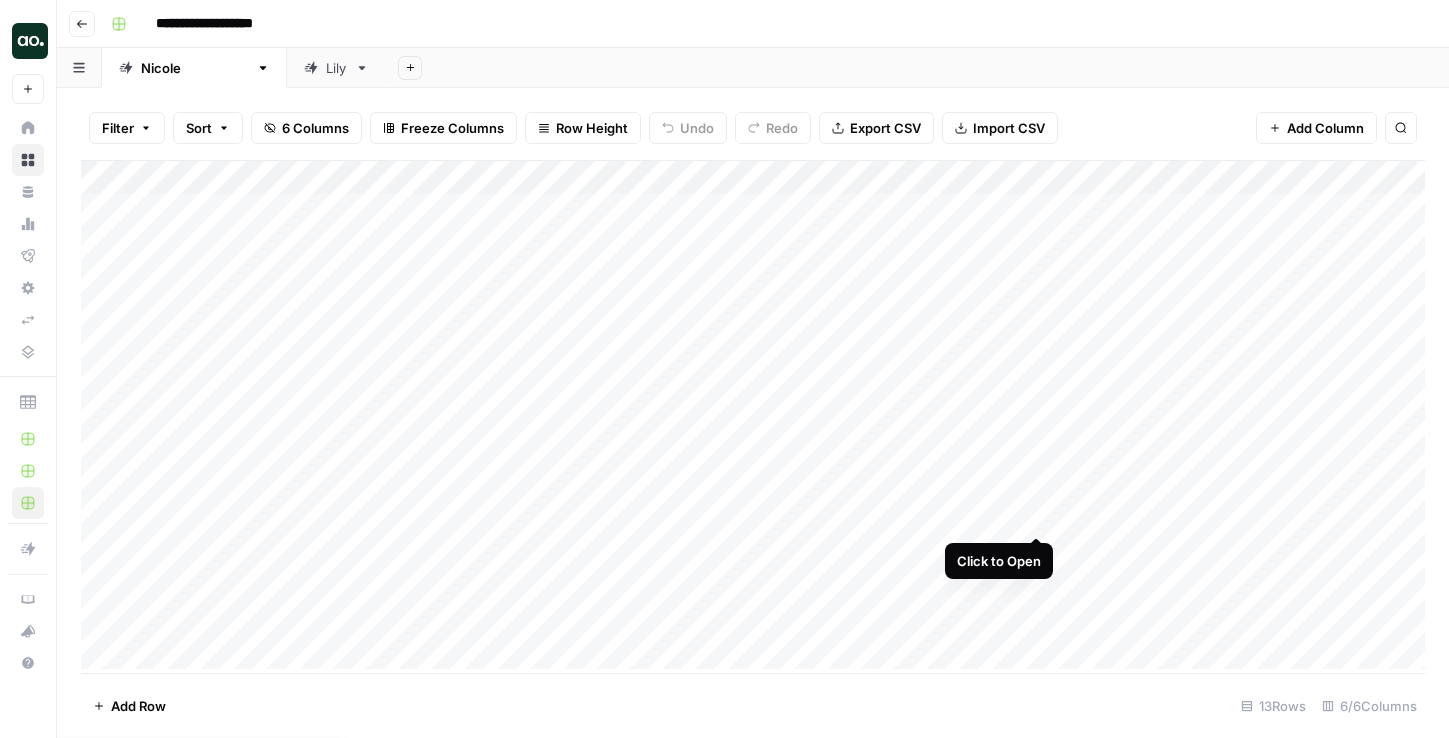 click on "Add Column" at bounding box center (753, 415) 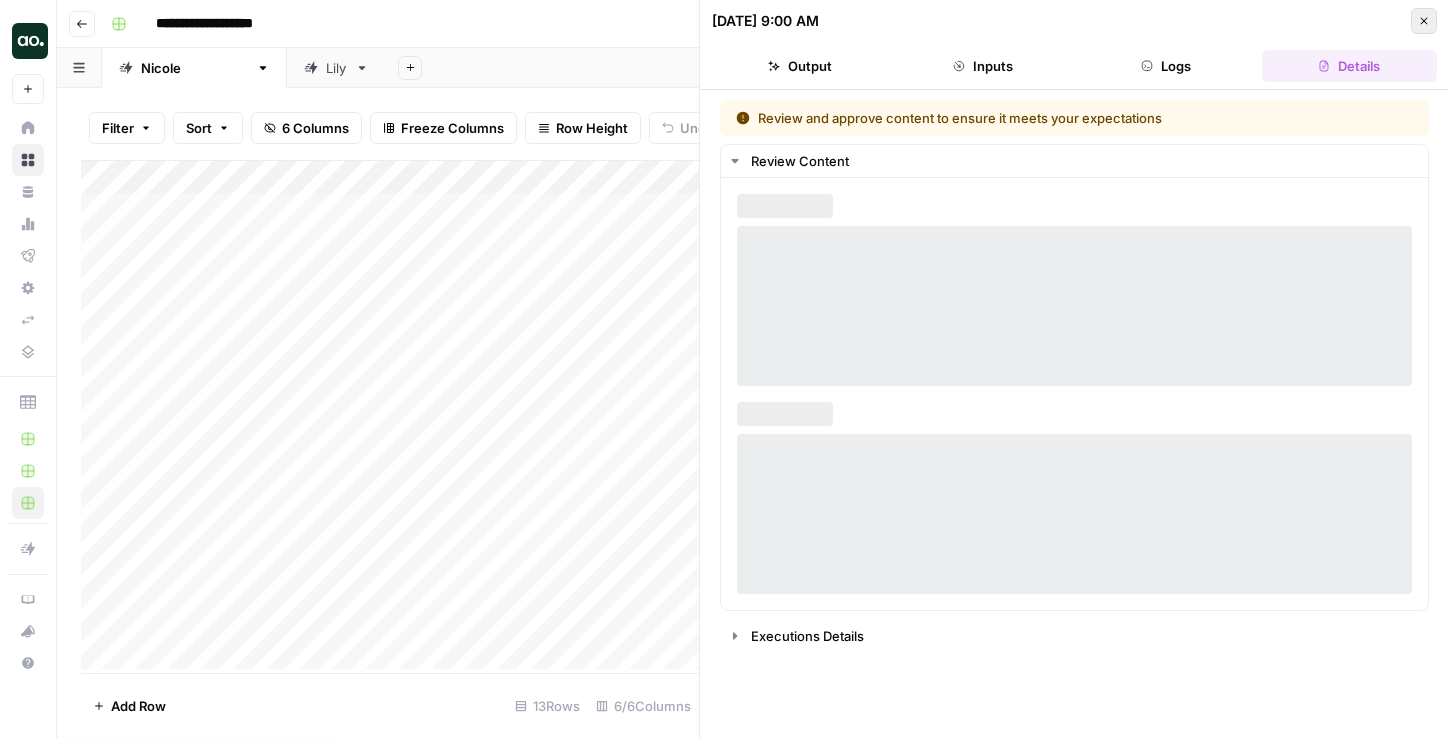 click 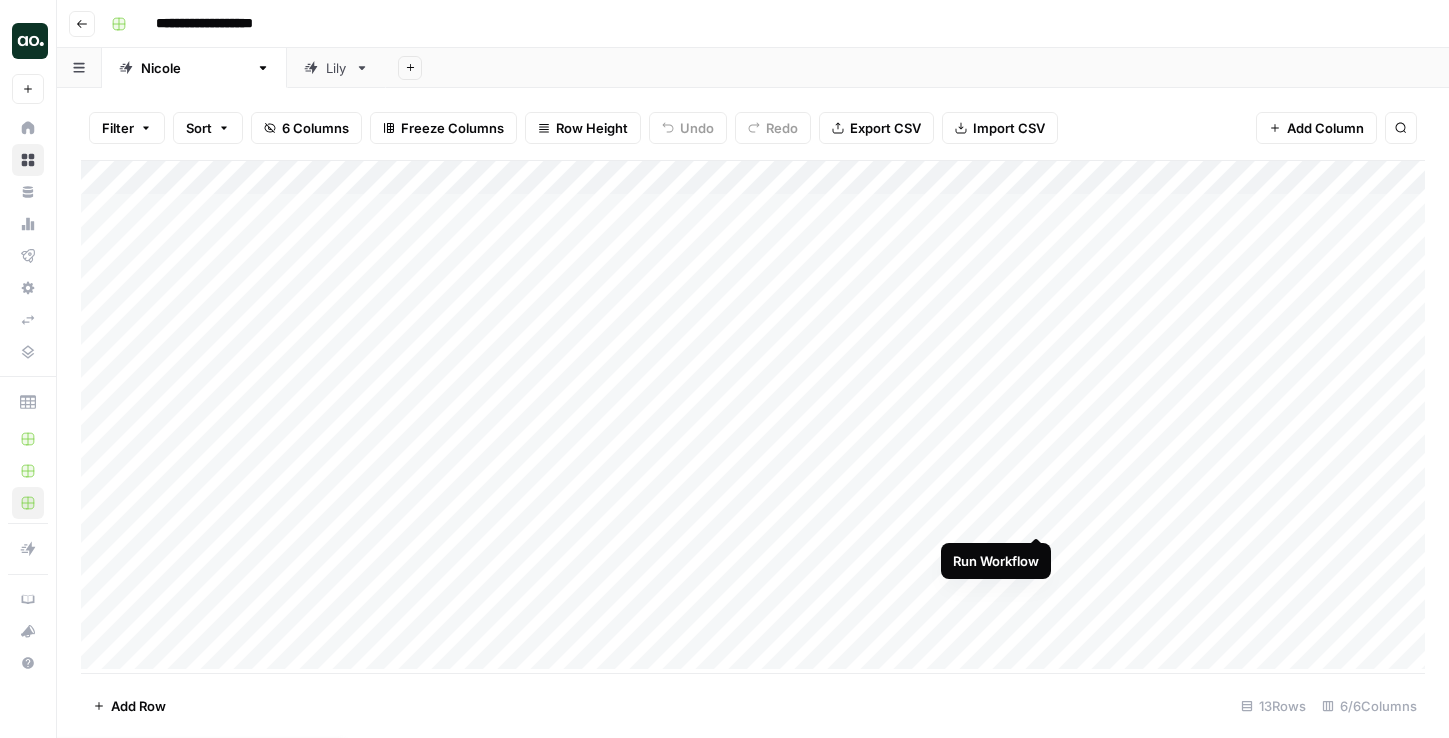 click on "Add Column" at bounding box center (753, 415) 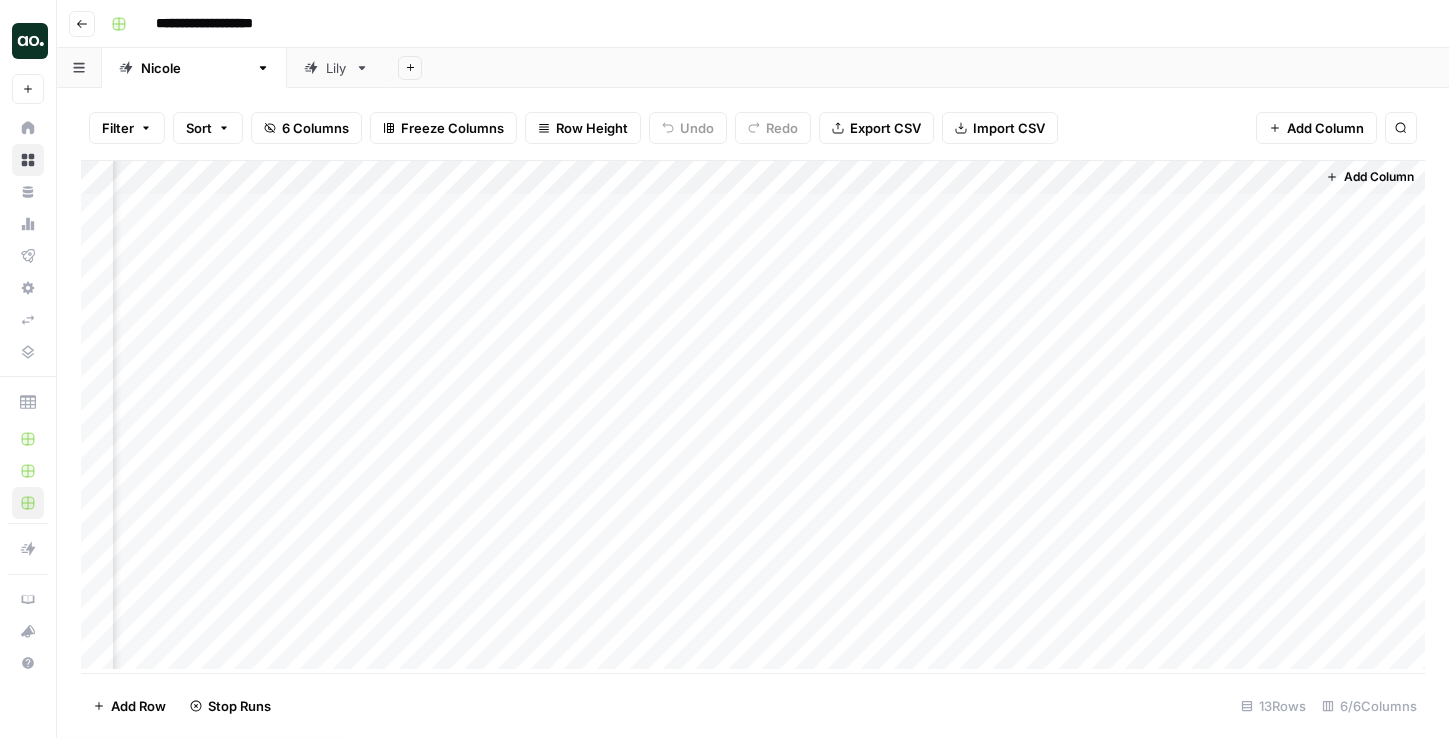 scroll, scrollTop: 0, scrollLeft: 0, axis: both 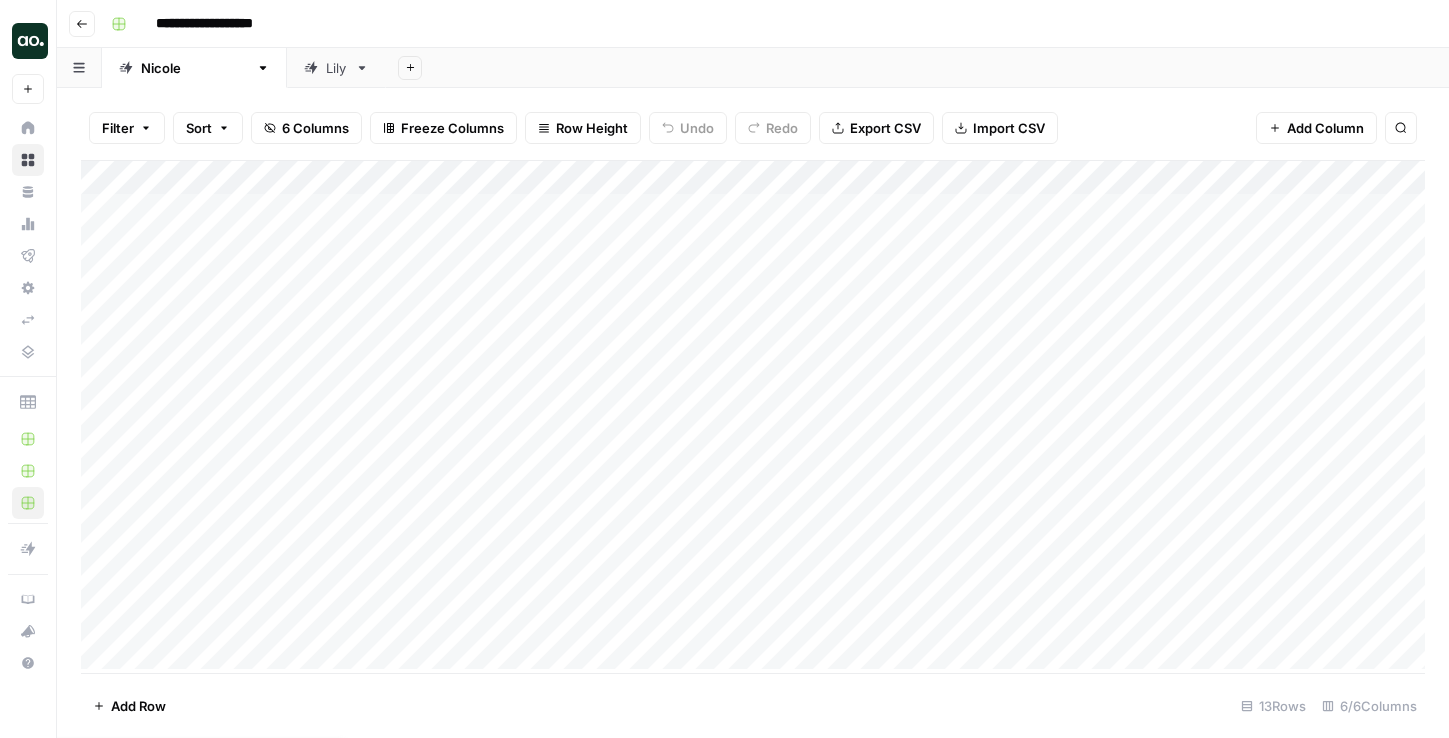 click on "Add Column" at bounding box center [753, 415] 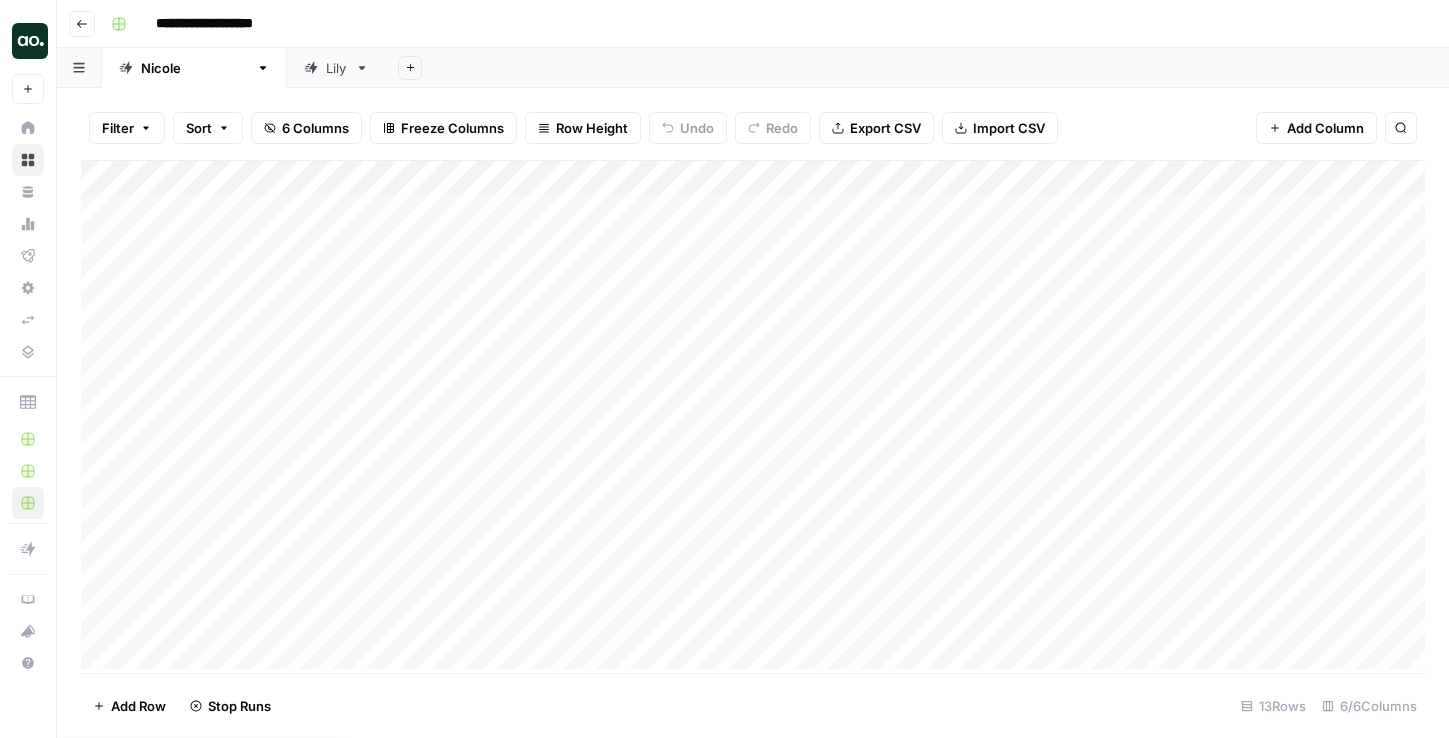 click on "Add Column" at bounding box center [753, 415] 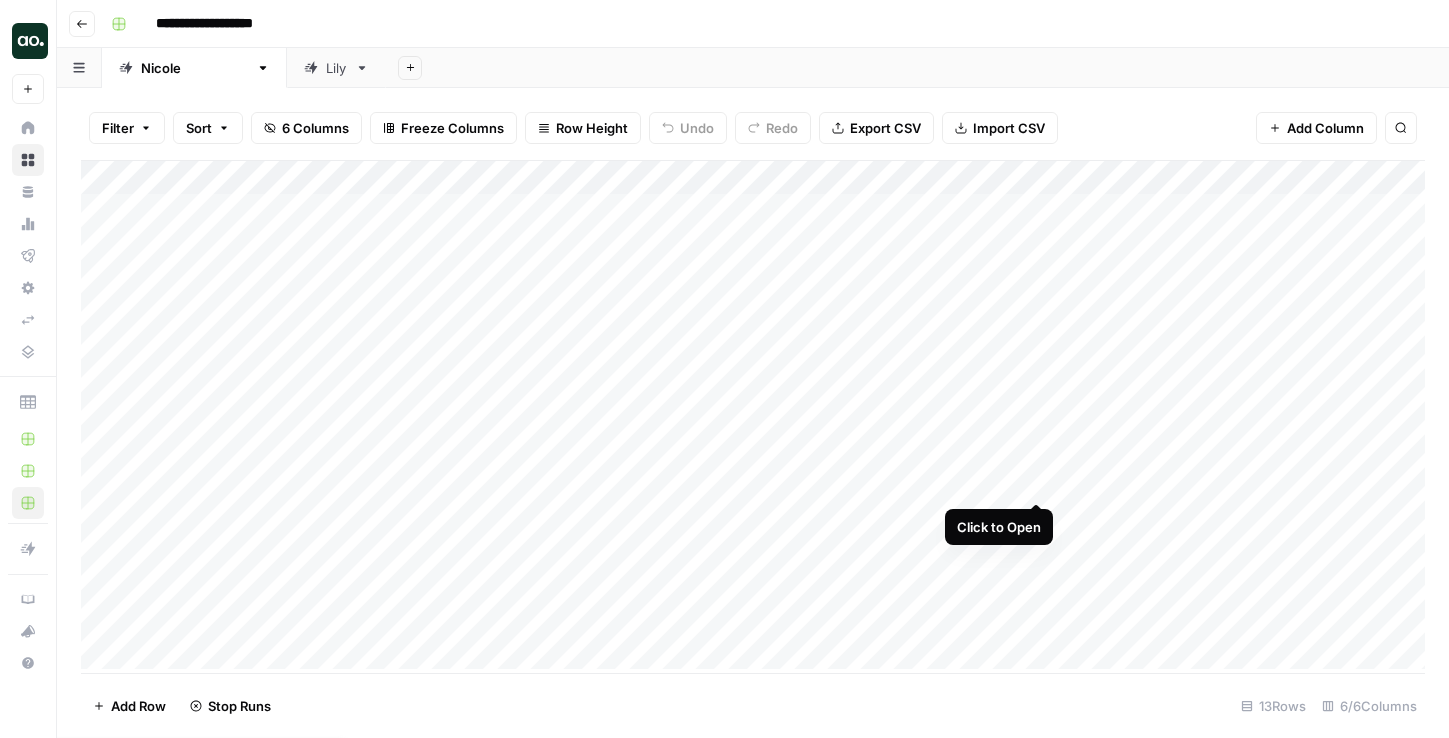 click on "Add Column" at bounding box center (753, 415) 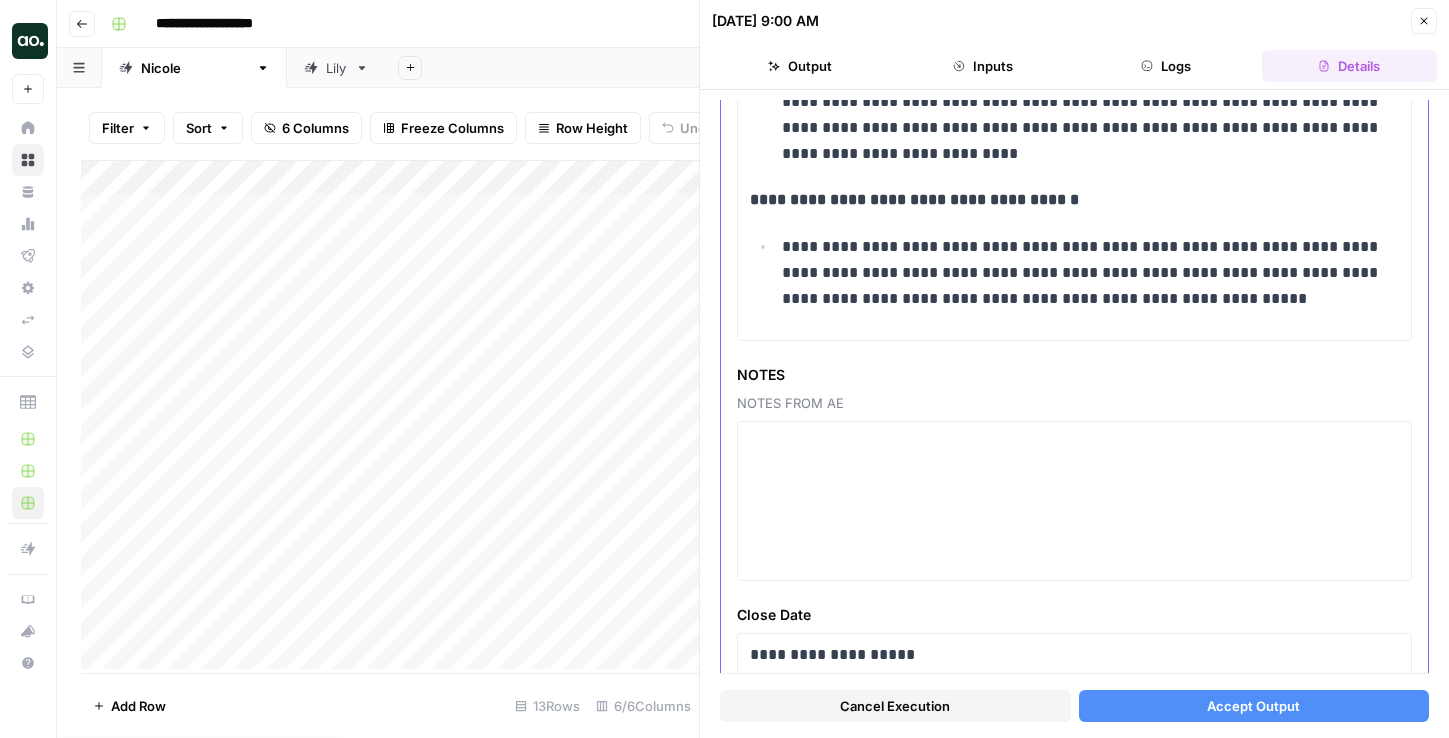 scroll, scrollTop: 1112, scrollLeft: 0, axis: vertical 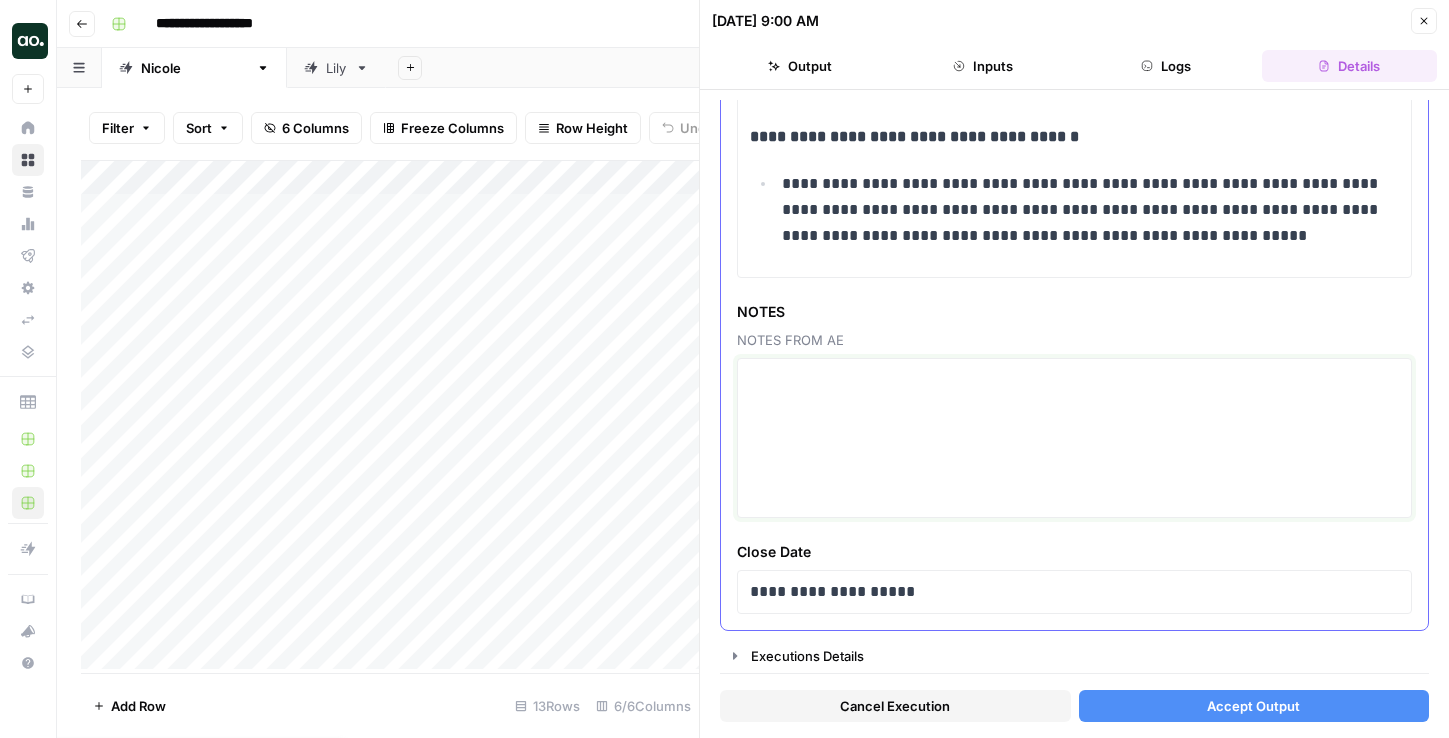click at bounding box center (1074, 438) 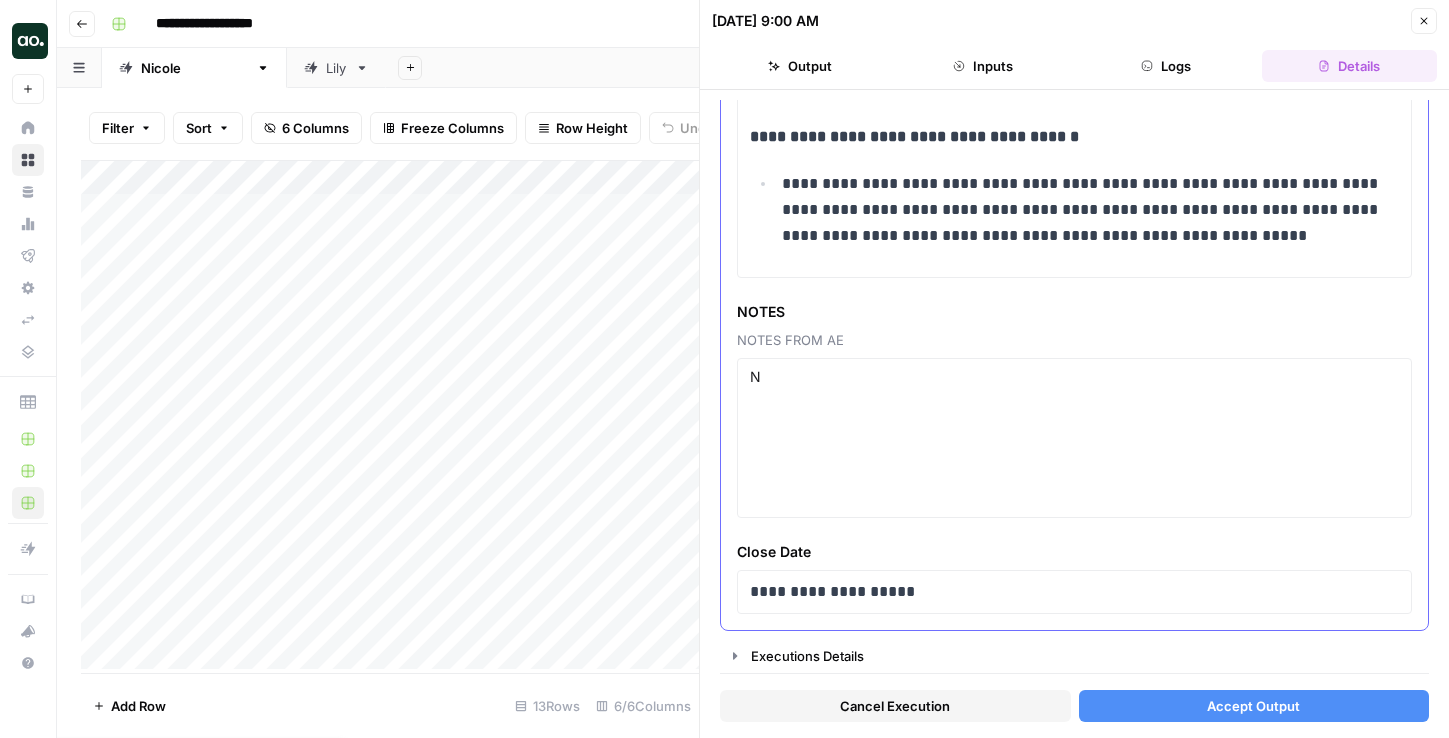 scroll, scrollTop: 996, scrollLeft: 0, axis: vertical 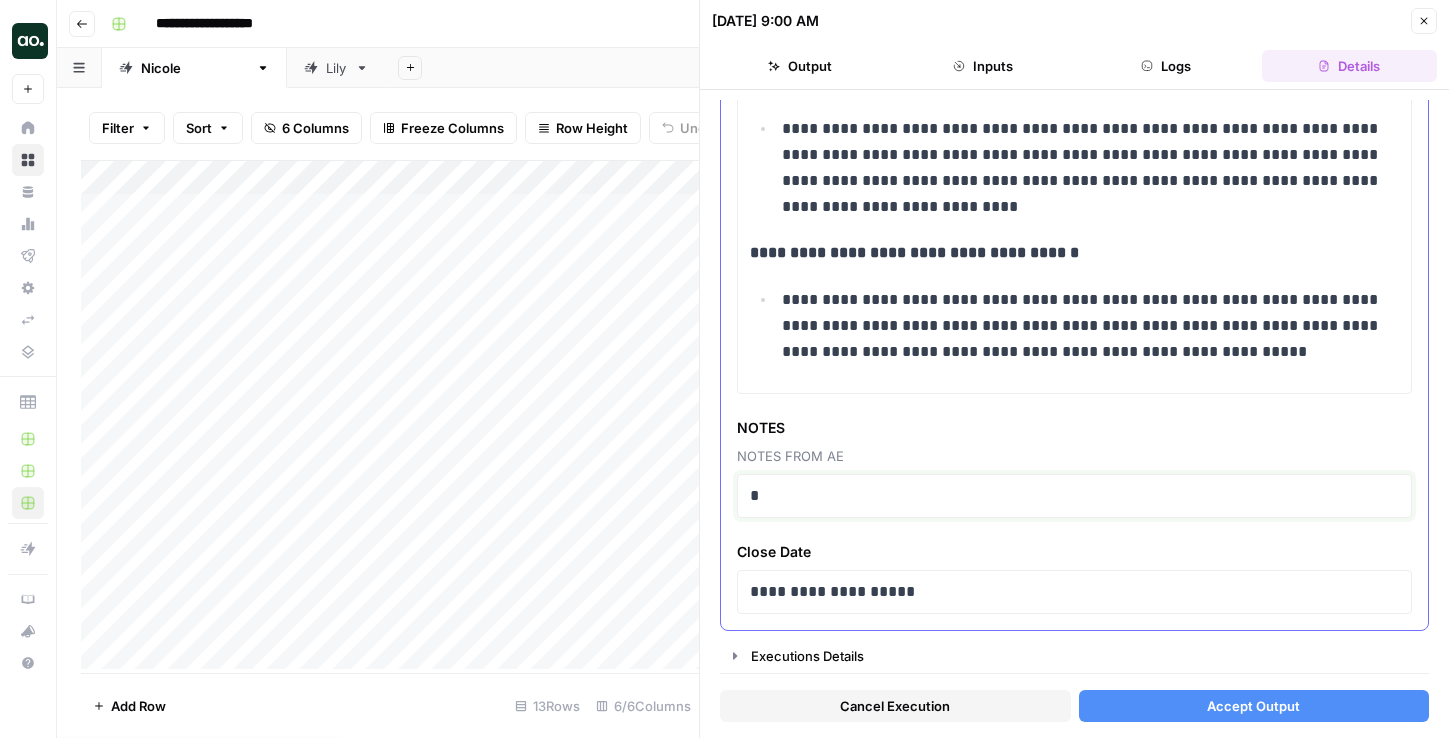 click on "*" at bounding box center (1074, 496) 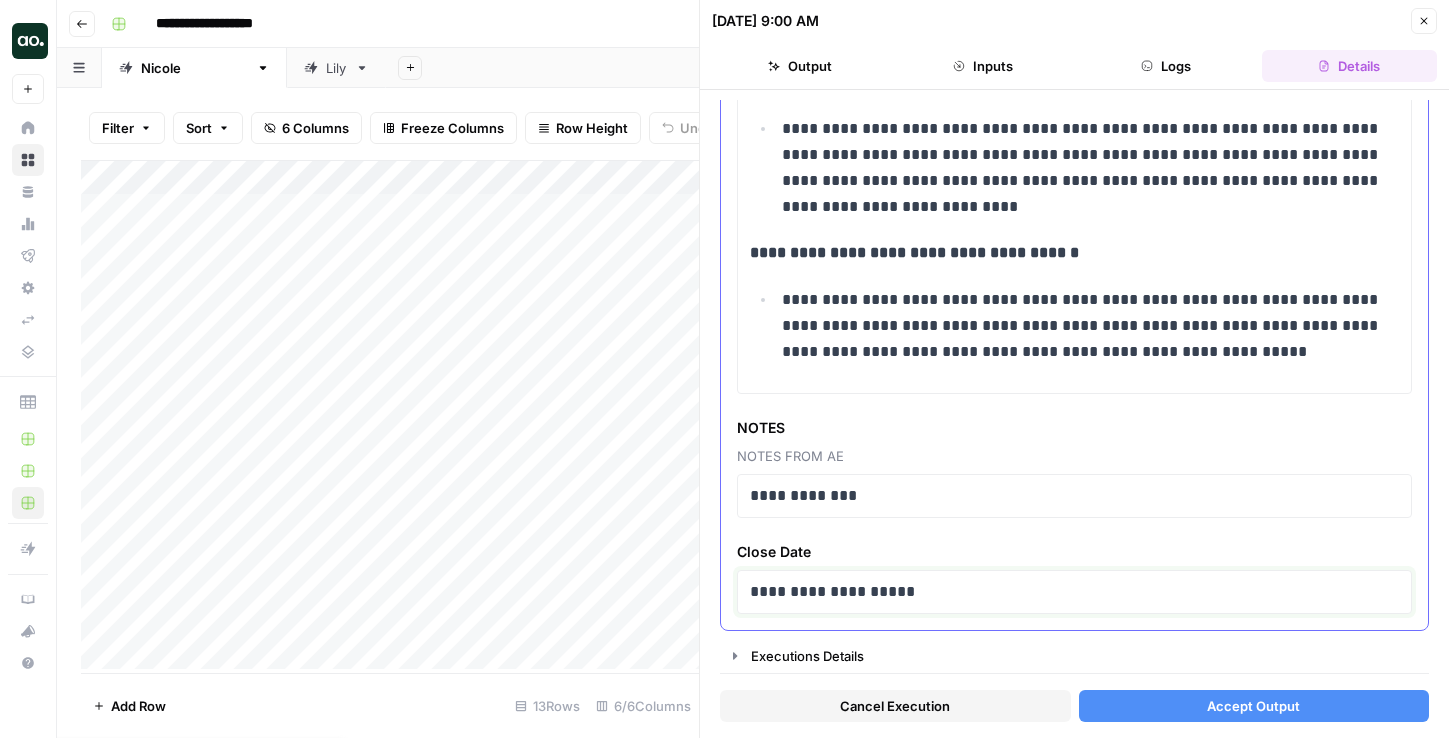 click on "**********" at bounding box center (1074, 592) 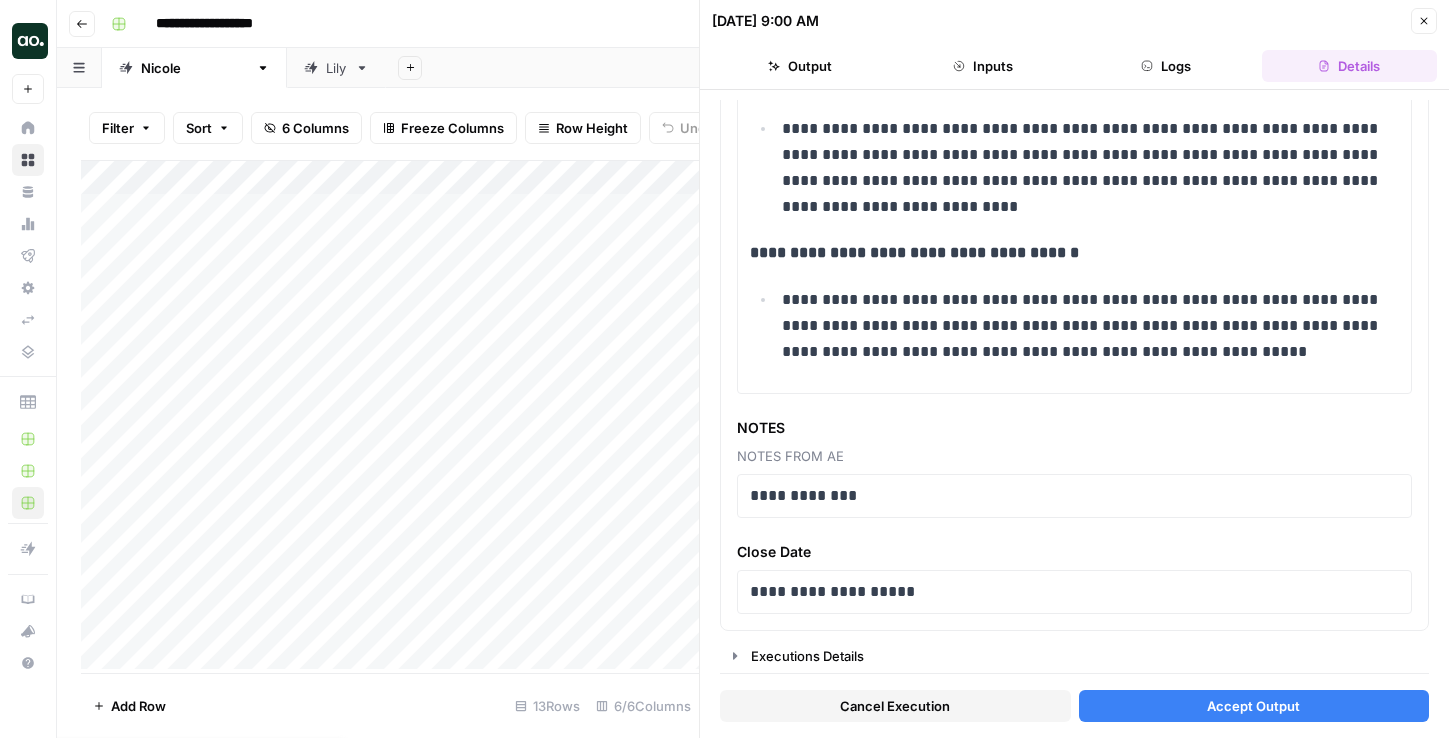 click on "Accept Output" at bounding box center (1254, 706) 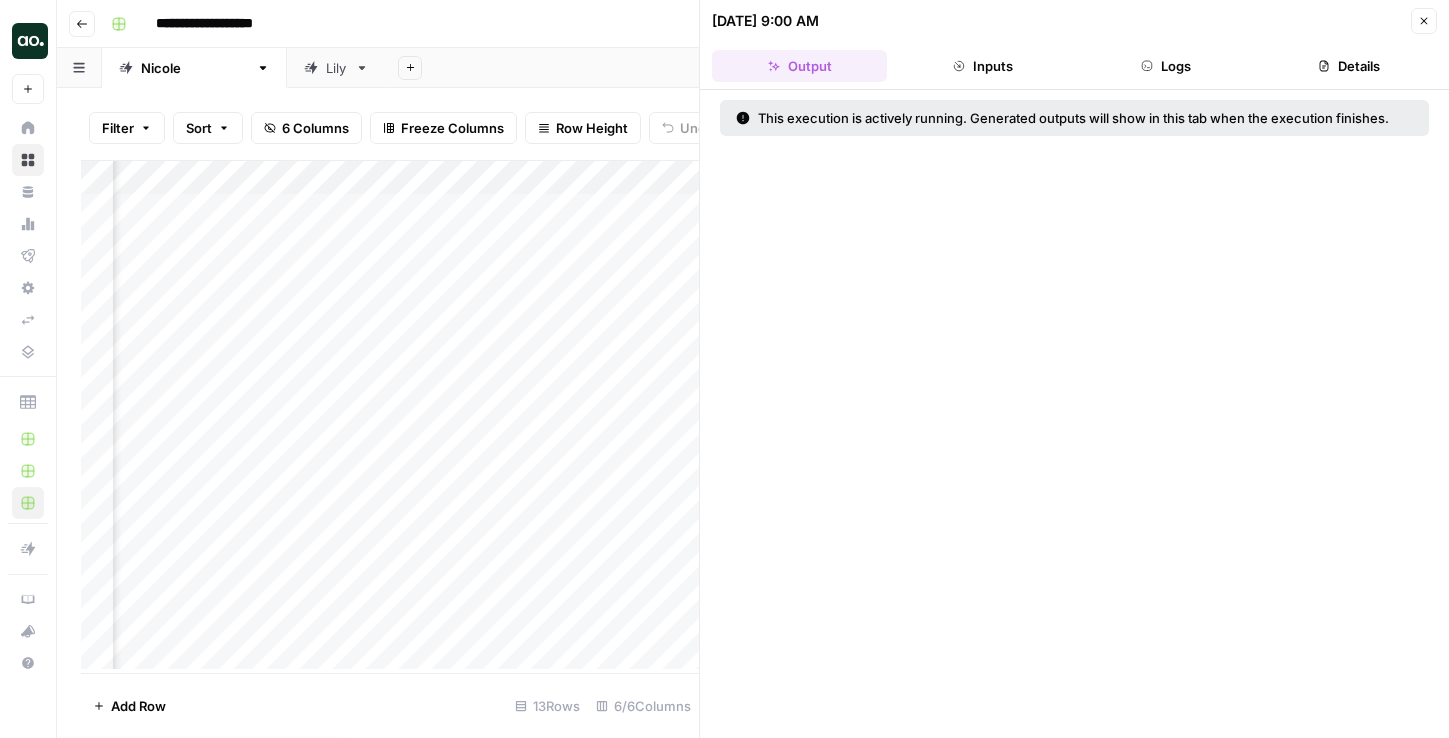 scroll, scrollTop: 0, scrollLeft: 443, axis: horizontal 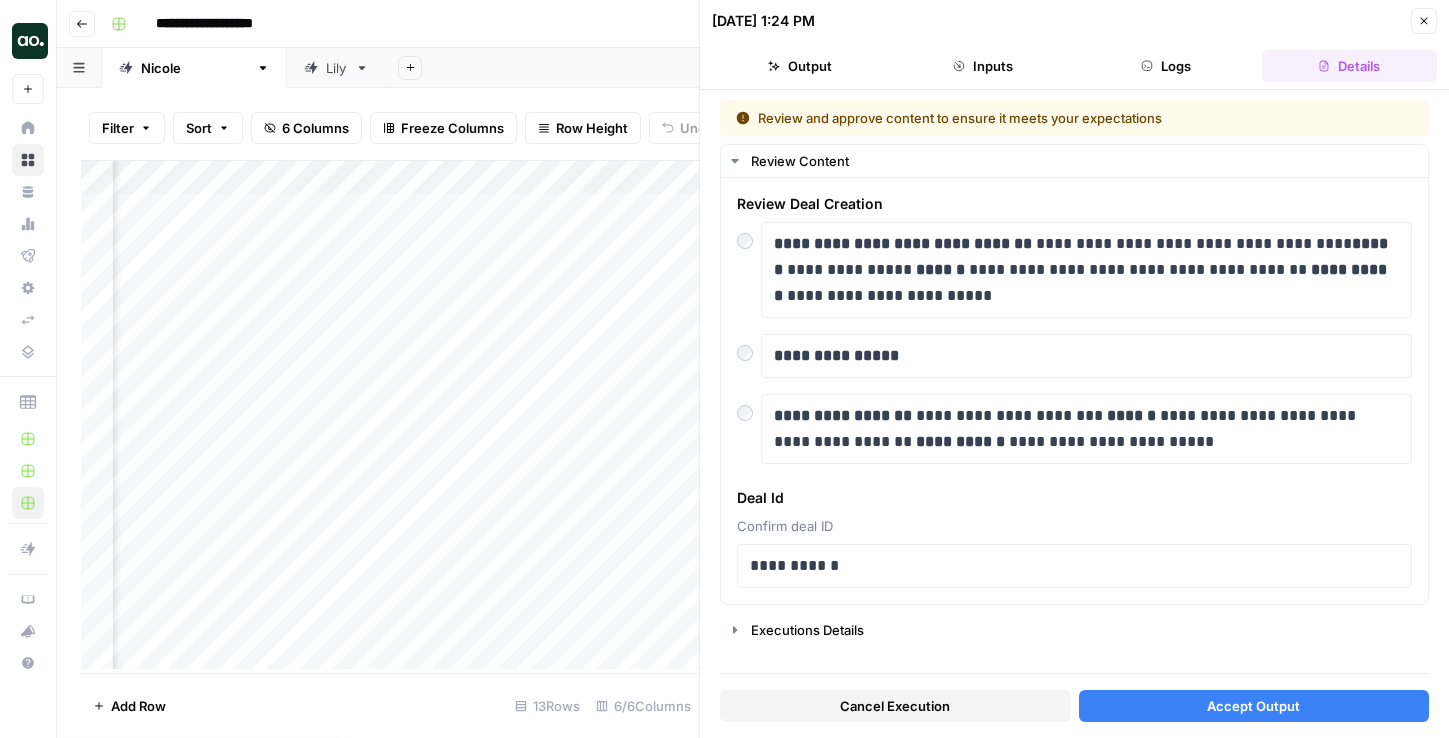 click on "Accept Output" at bounding box center (1254, 706) 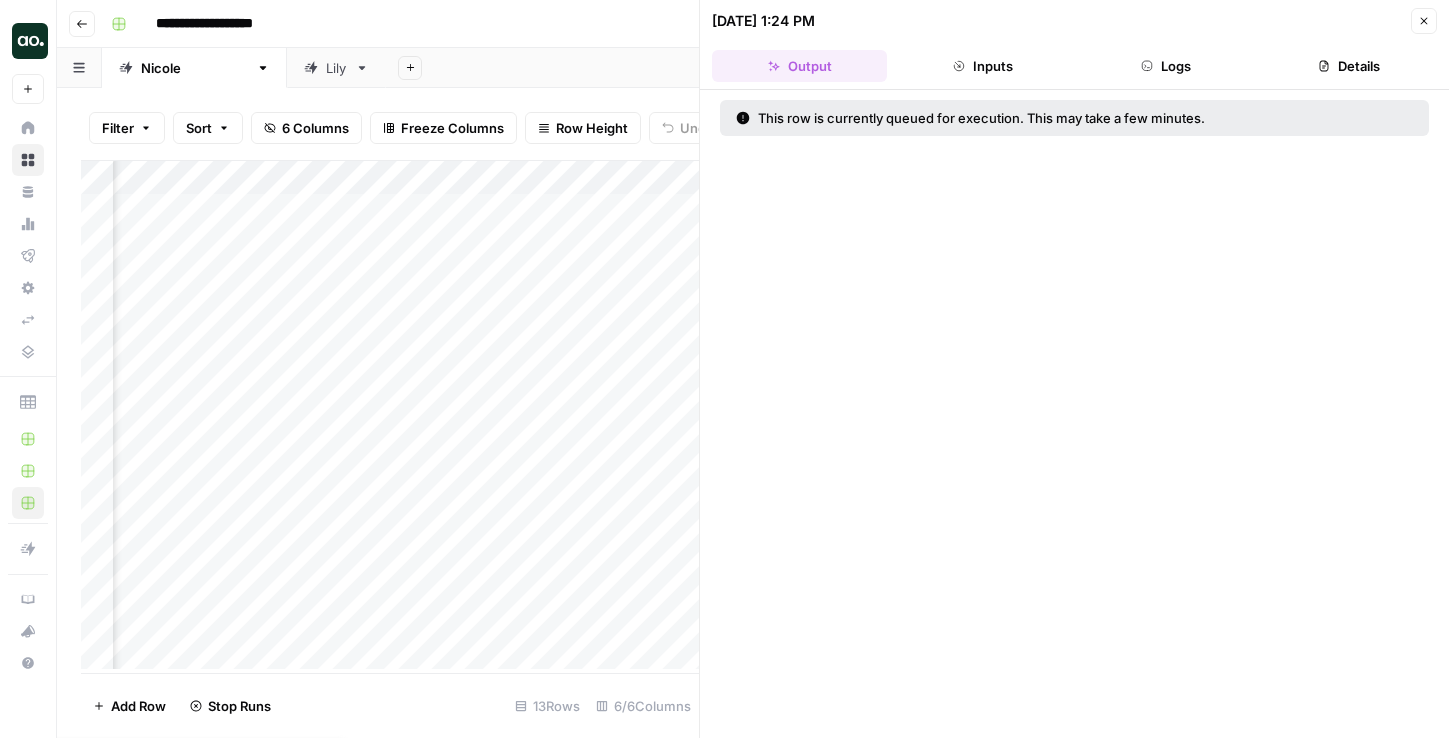 scroll, scrollTop: 0, scrollLeft: 610, axis: horizontal 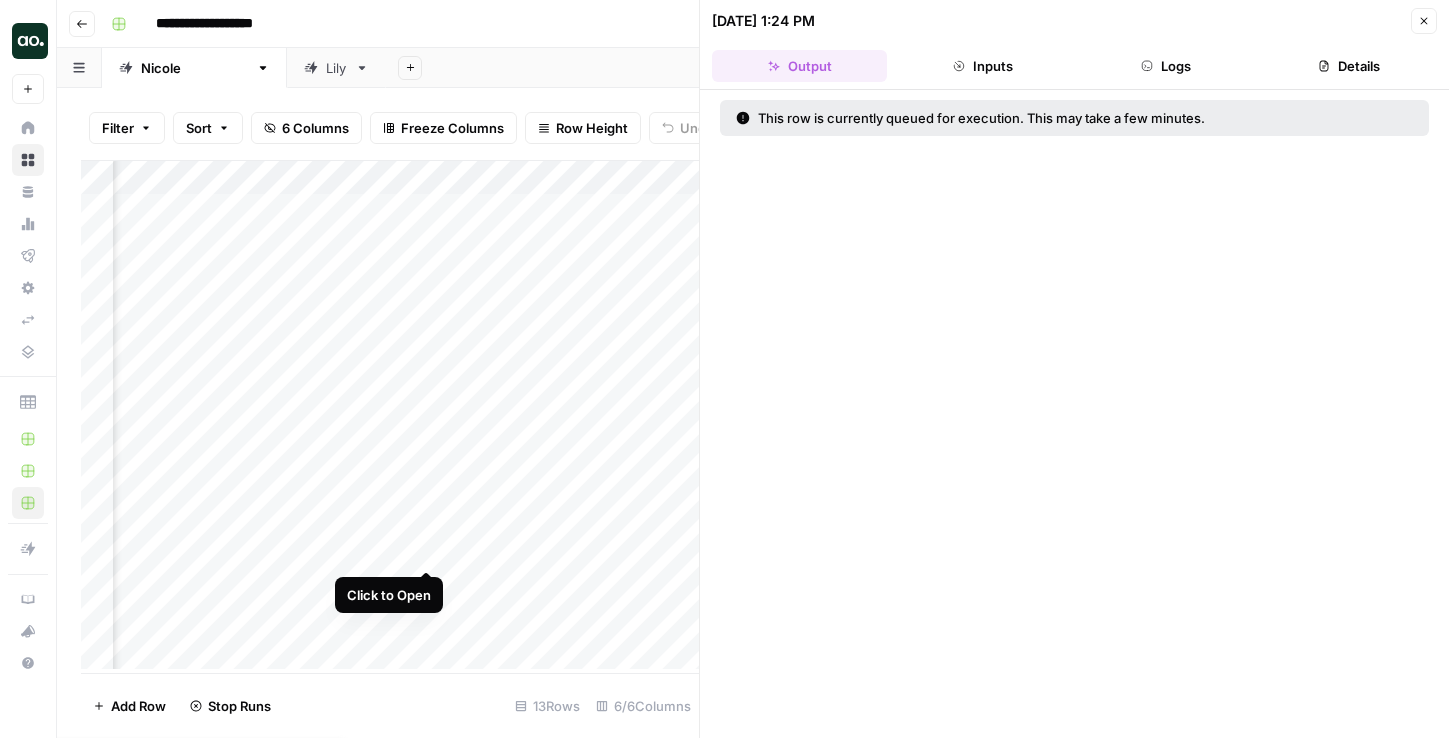 click on "Add Column" at bounding box center [390, 415] 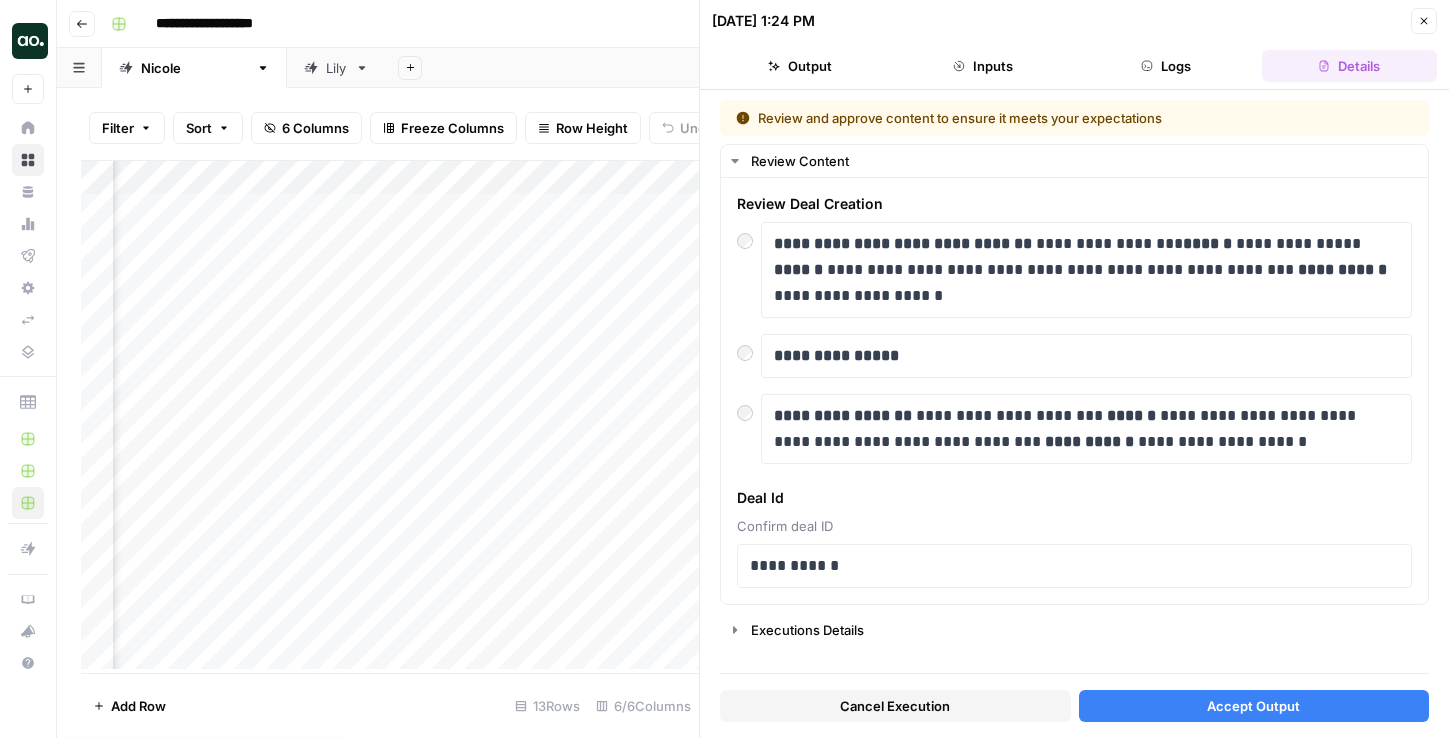 click on "Accept Output" at bounding box center (1254, 706) 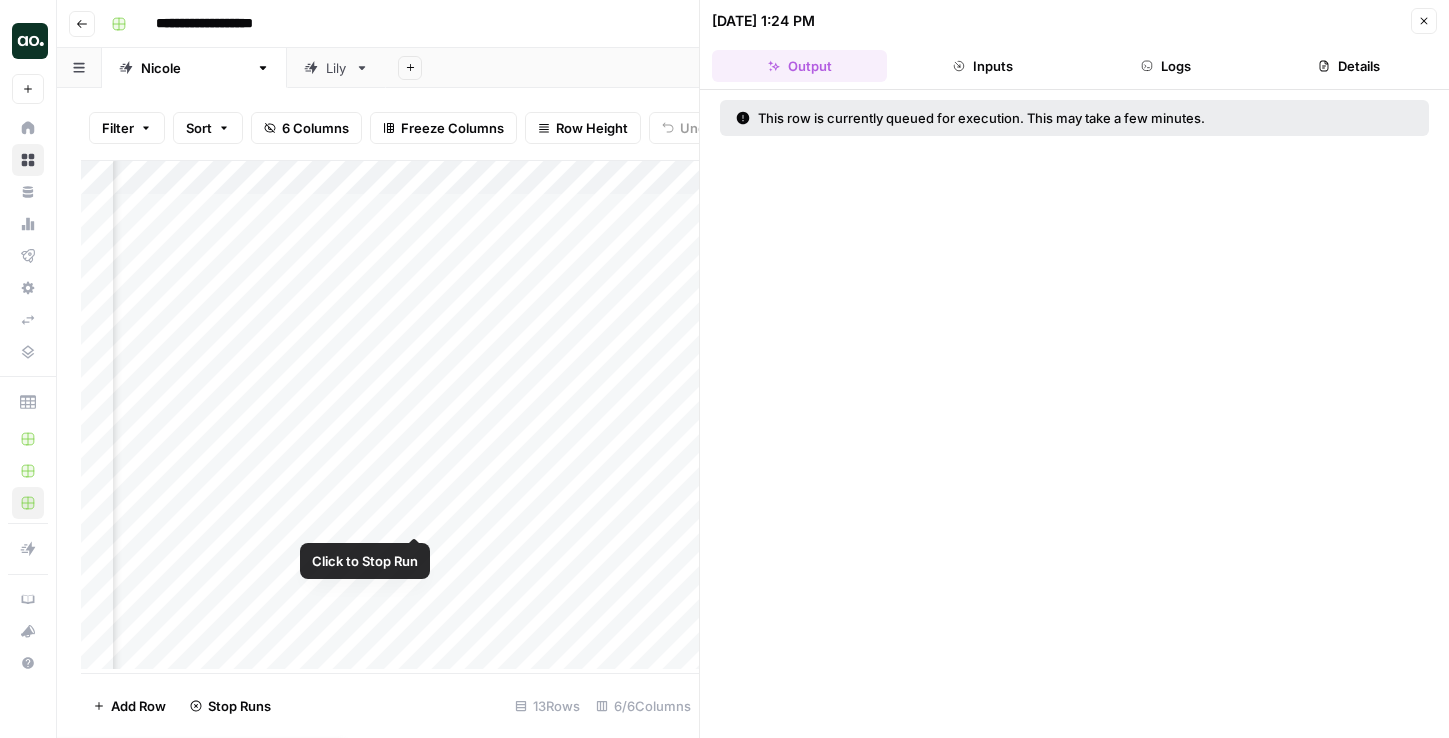 scroll, scrollTop: 0, scrollLeft: 415, axis: horizontal 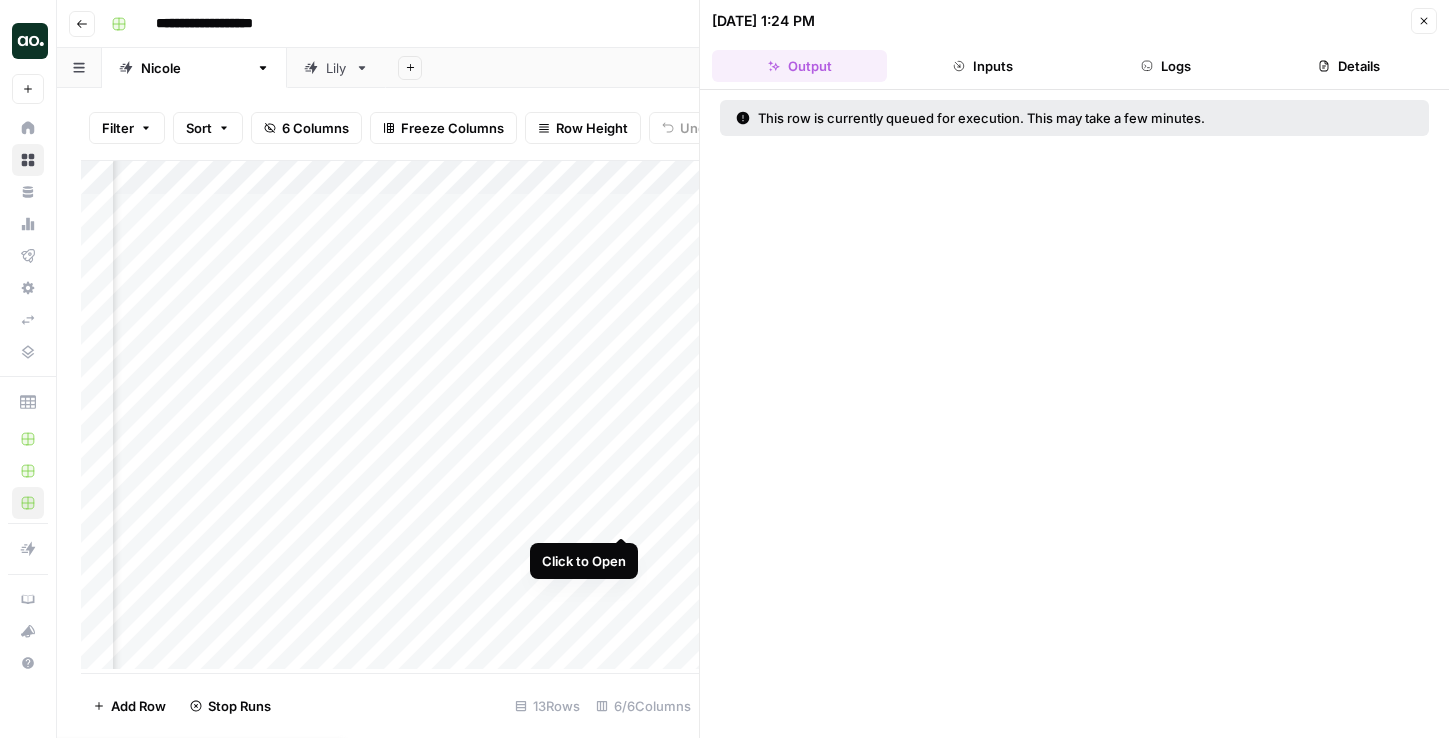click on "Add Column" at bounding box center [390, 415] 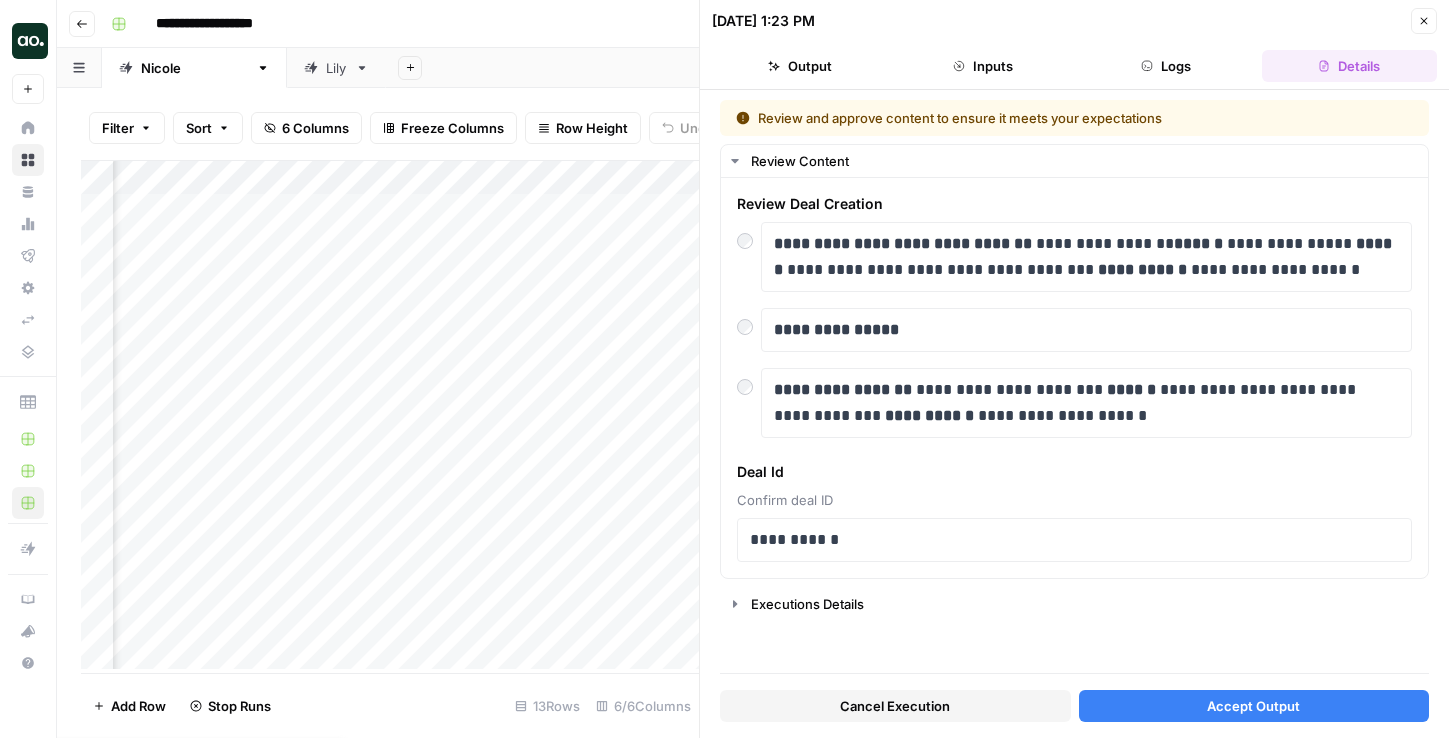 click on "Accept Output" at bounding box center [1254, 706] 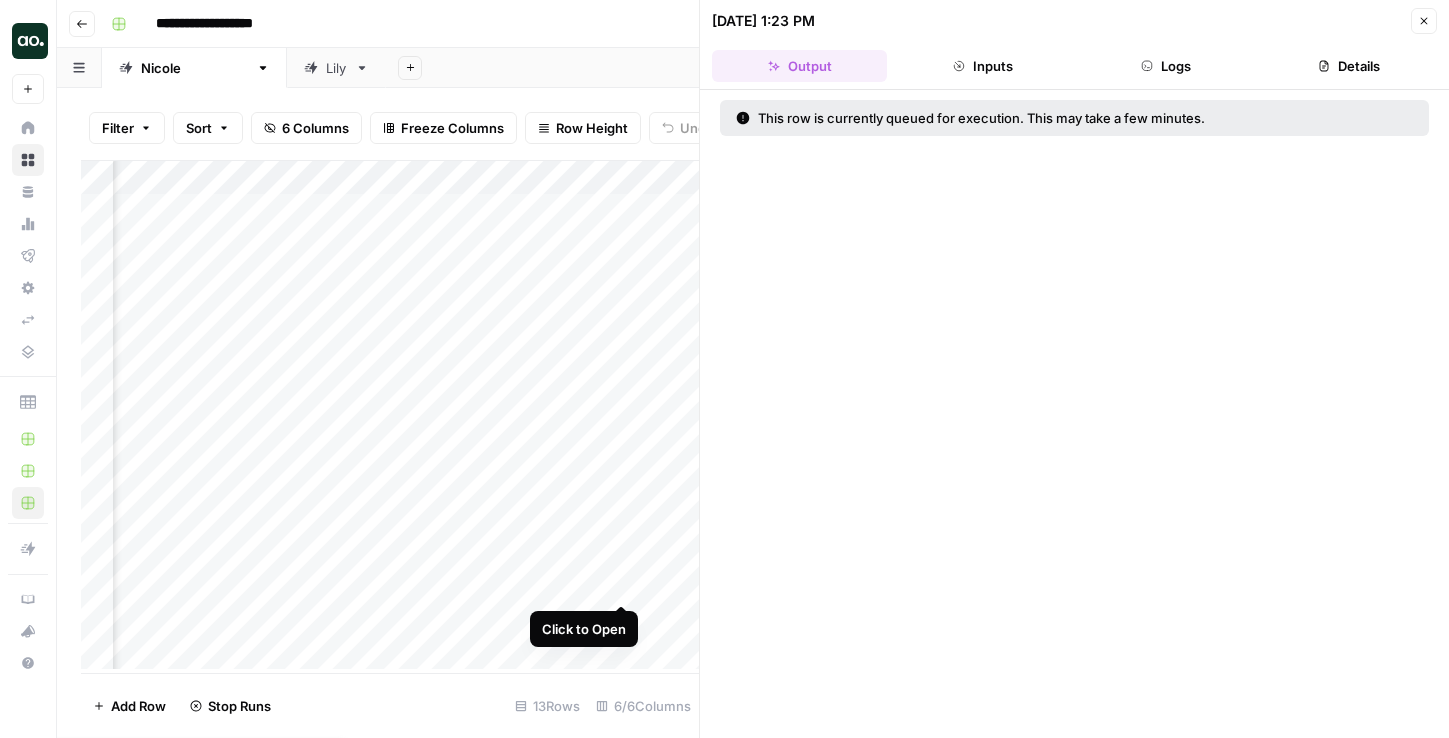 click on "Add Column" at bounding box center [390, 415] 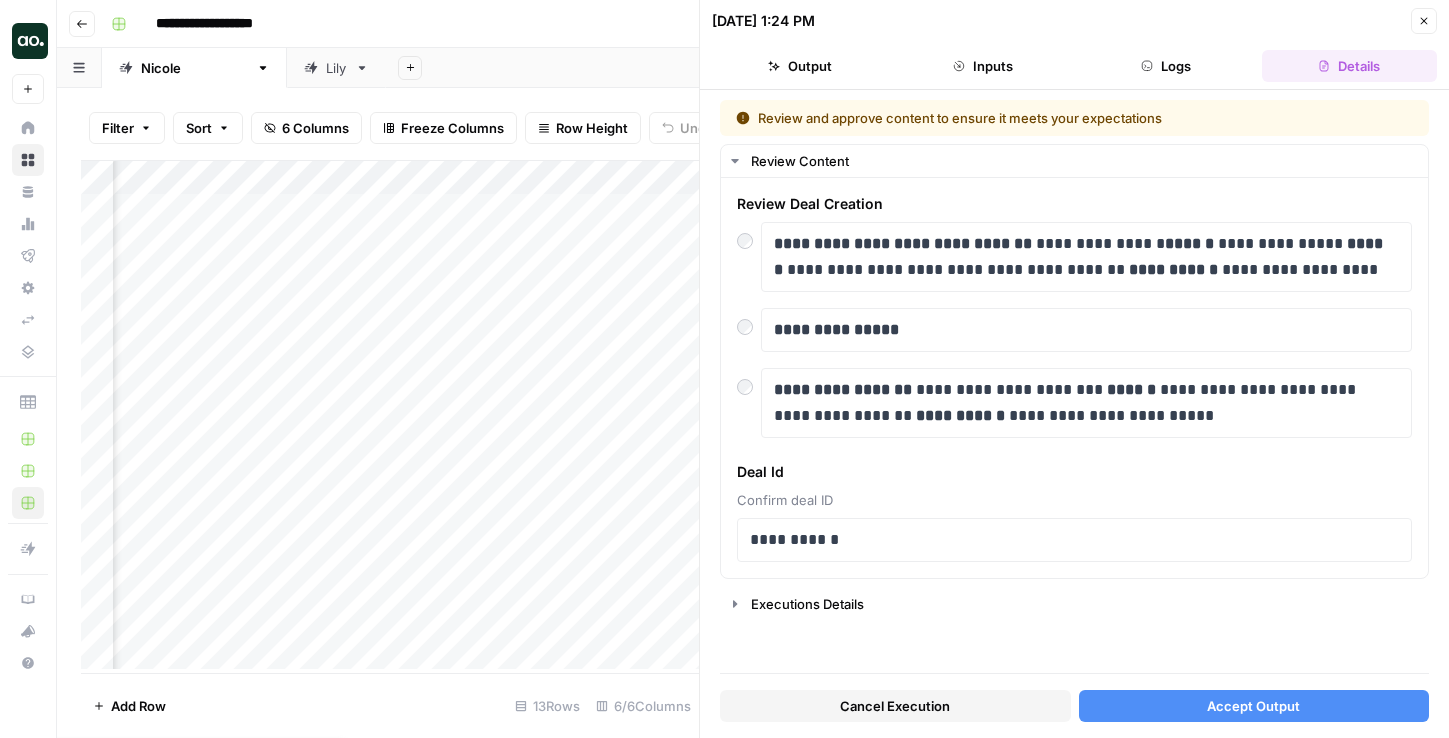 click on "Cancel Execution Accept Output" at bounding box center (1074, 701) 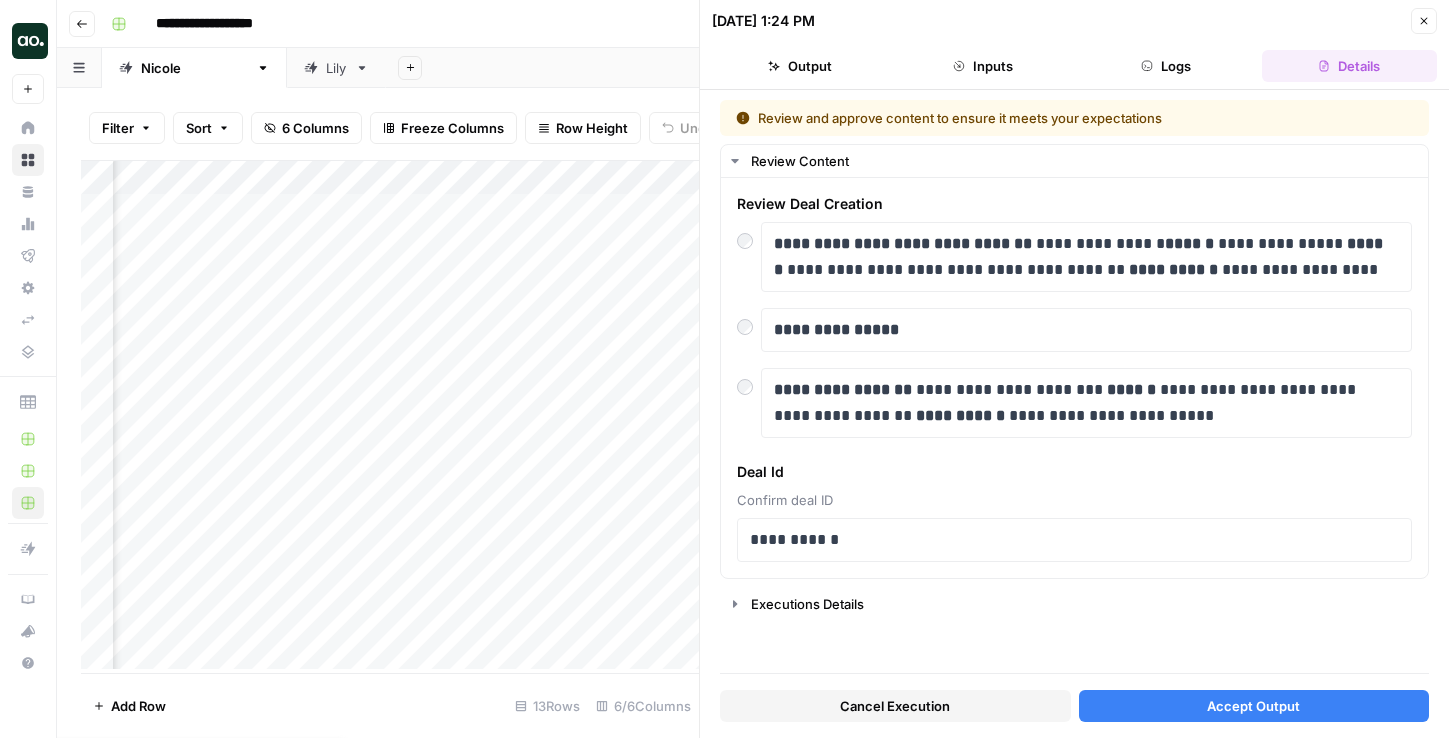 click on "Accept Output" at bounding box center (1254, 706) 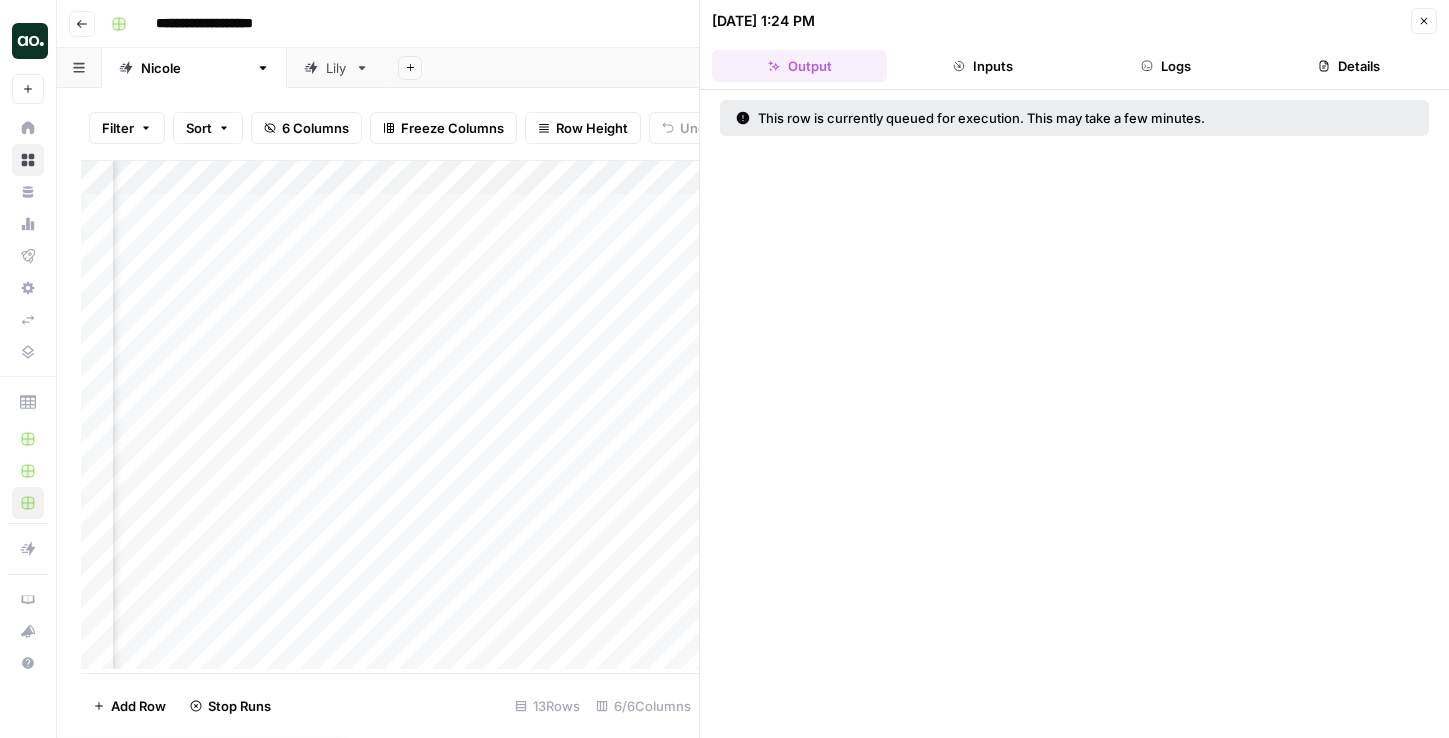 scroll, scrollTop: 0, scrollLeft: 634, axis: horizontal 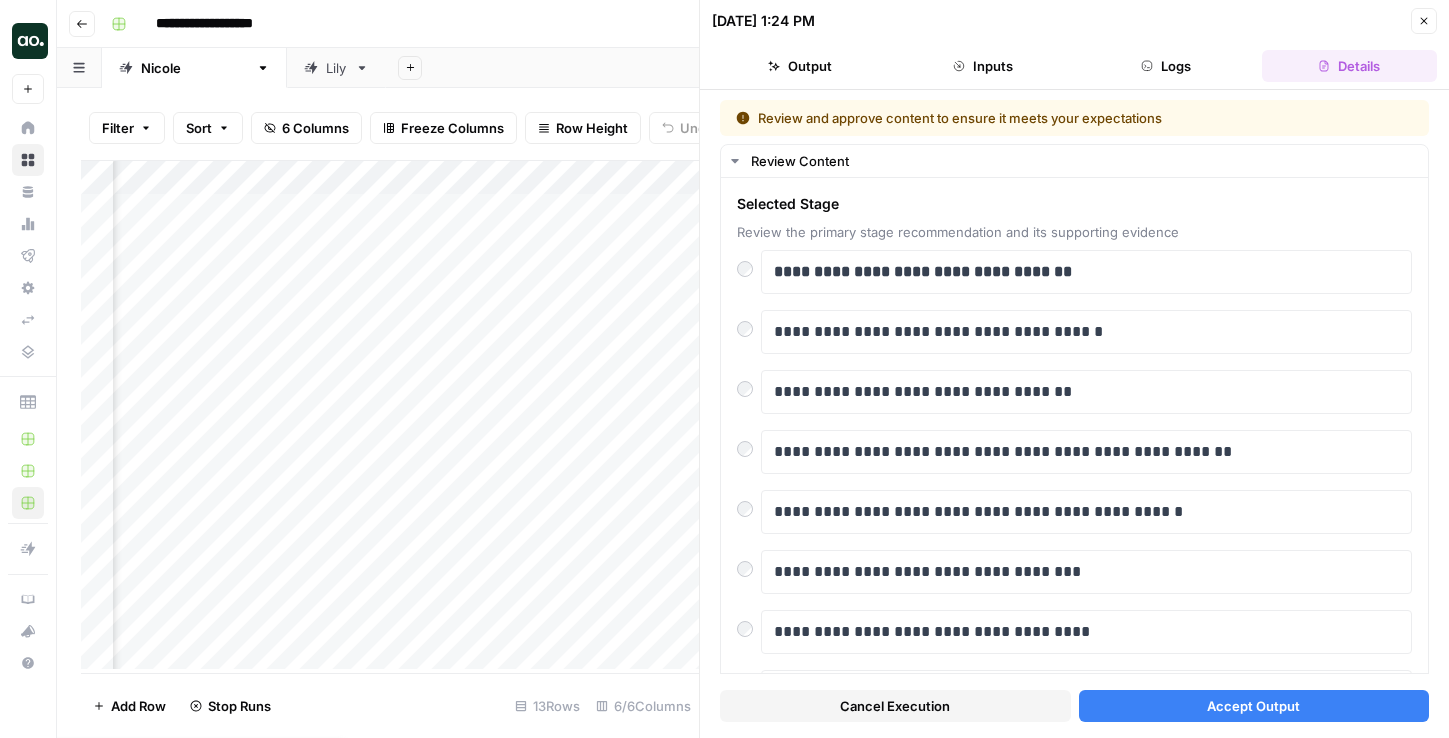 click on "Accept Output" at bounding box center [1254, 706] 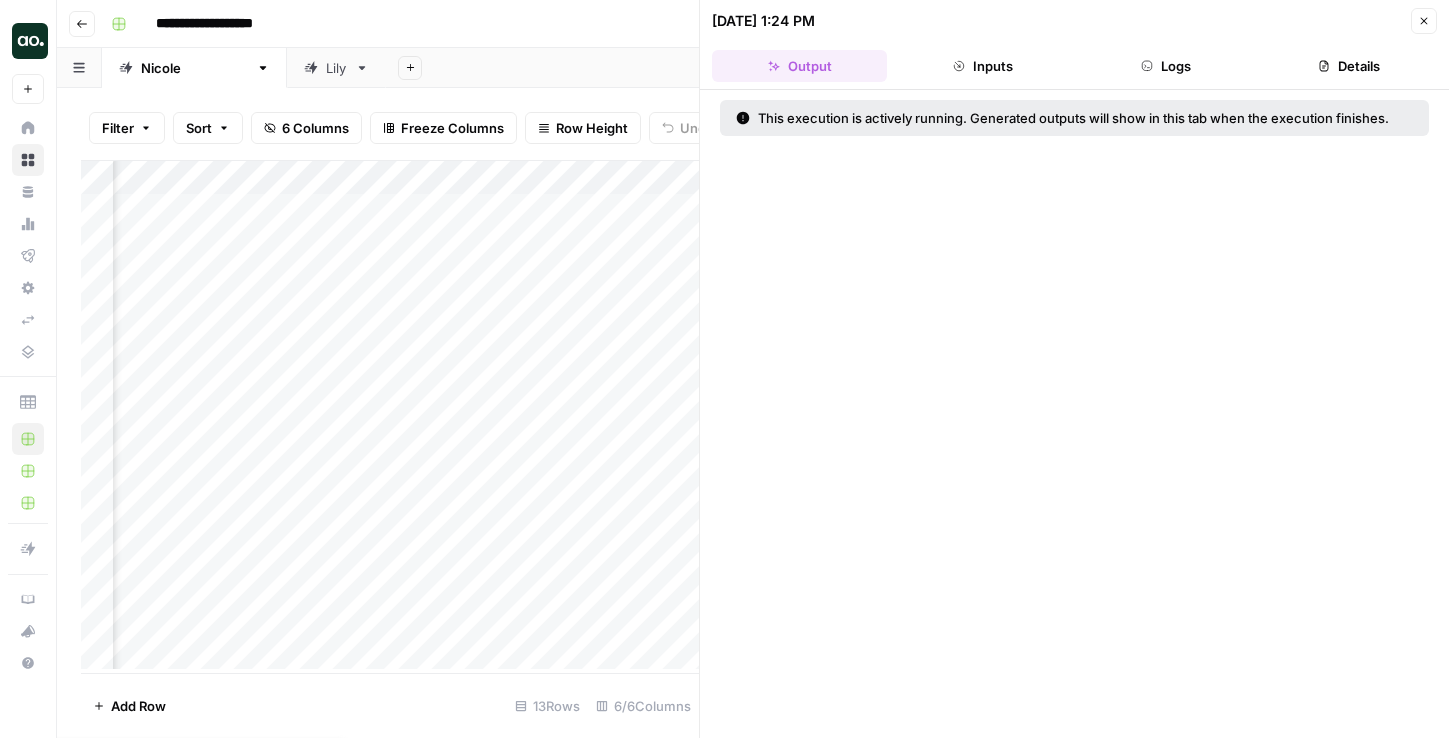 scroll, scrollTop: 0, scrollLeft: 510, axis: horizontal 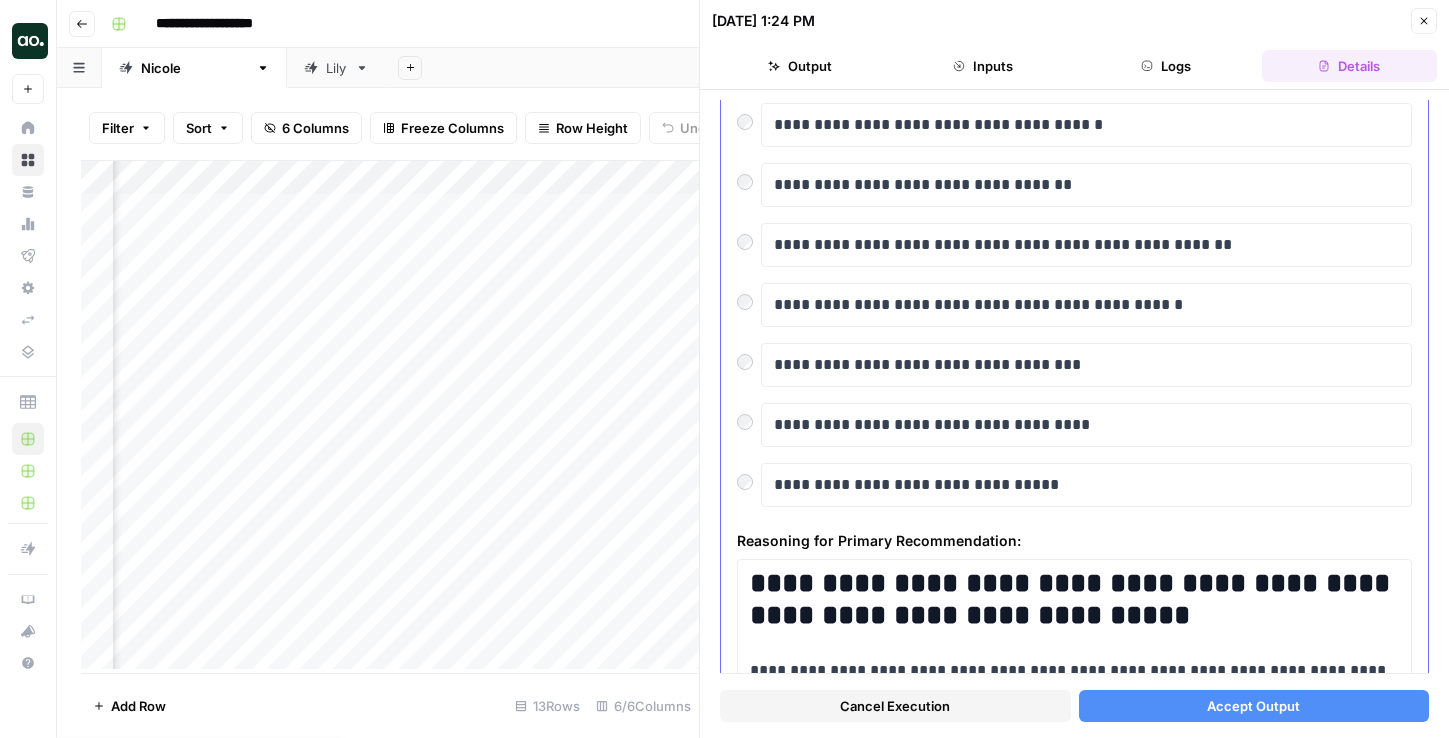 click on "**********" at bounding box center (1074, 753) 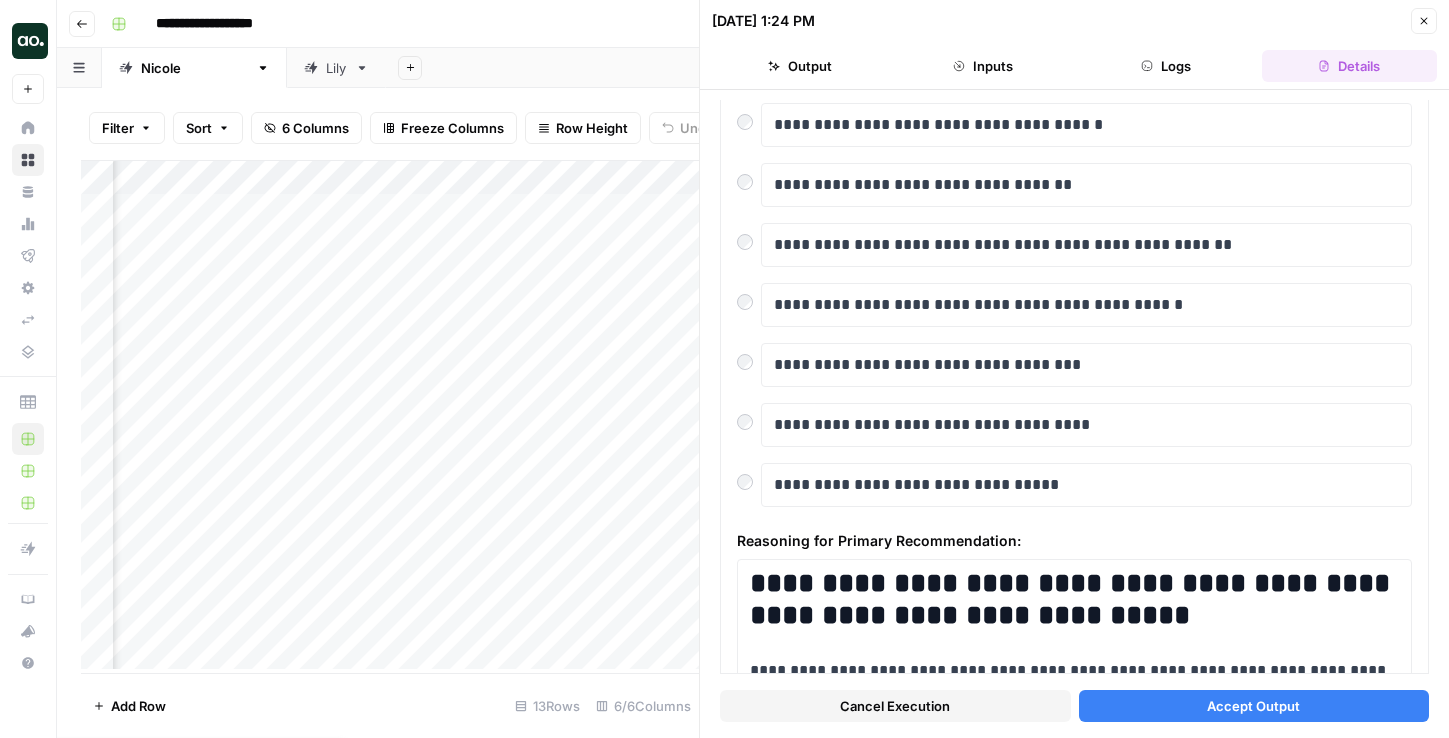click on "Accept Output" at bounding box center [1254, 706] 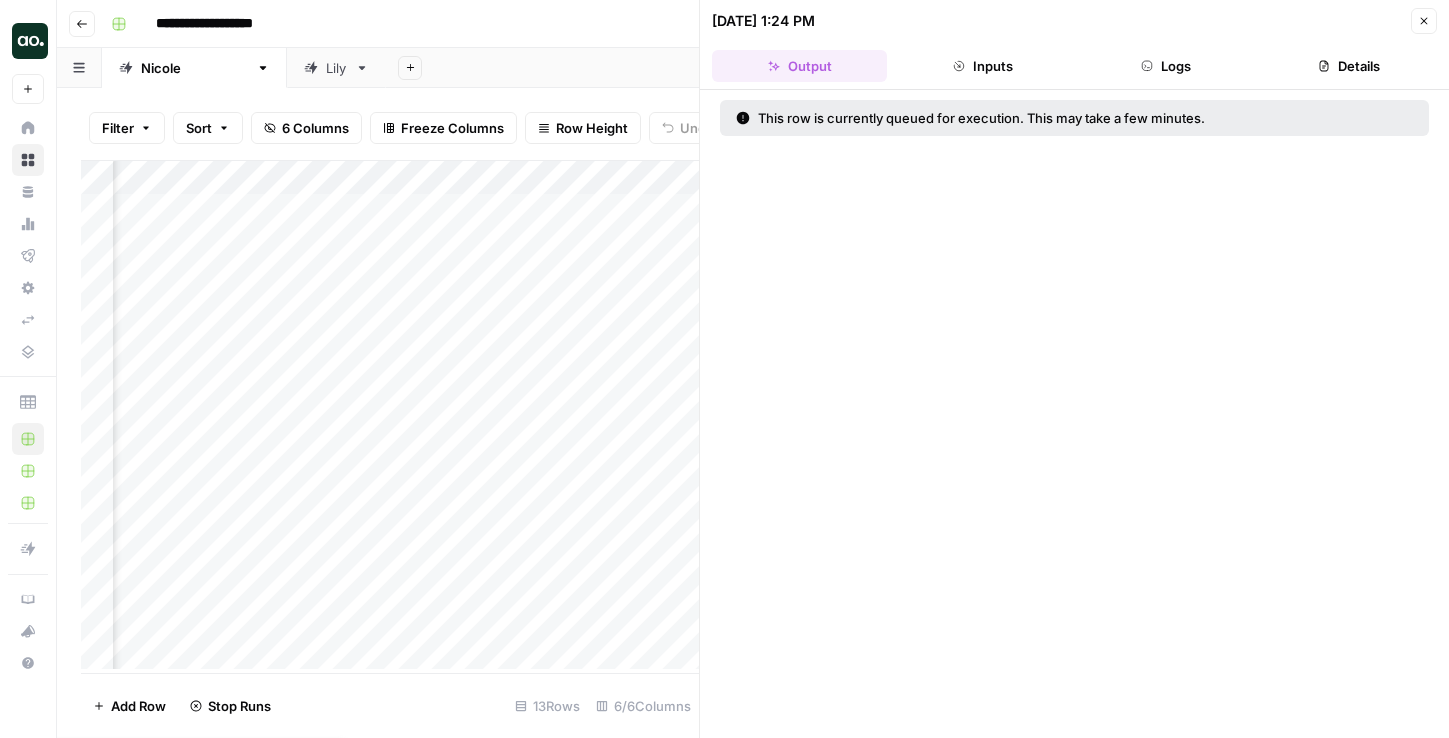 scroll, scrollTop: 0, scrollLeft: 418, axis: horizontal 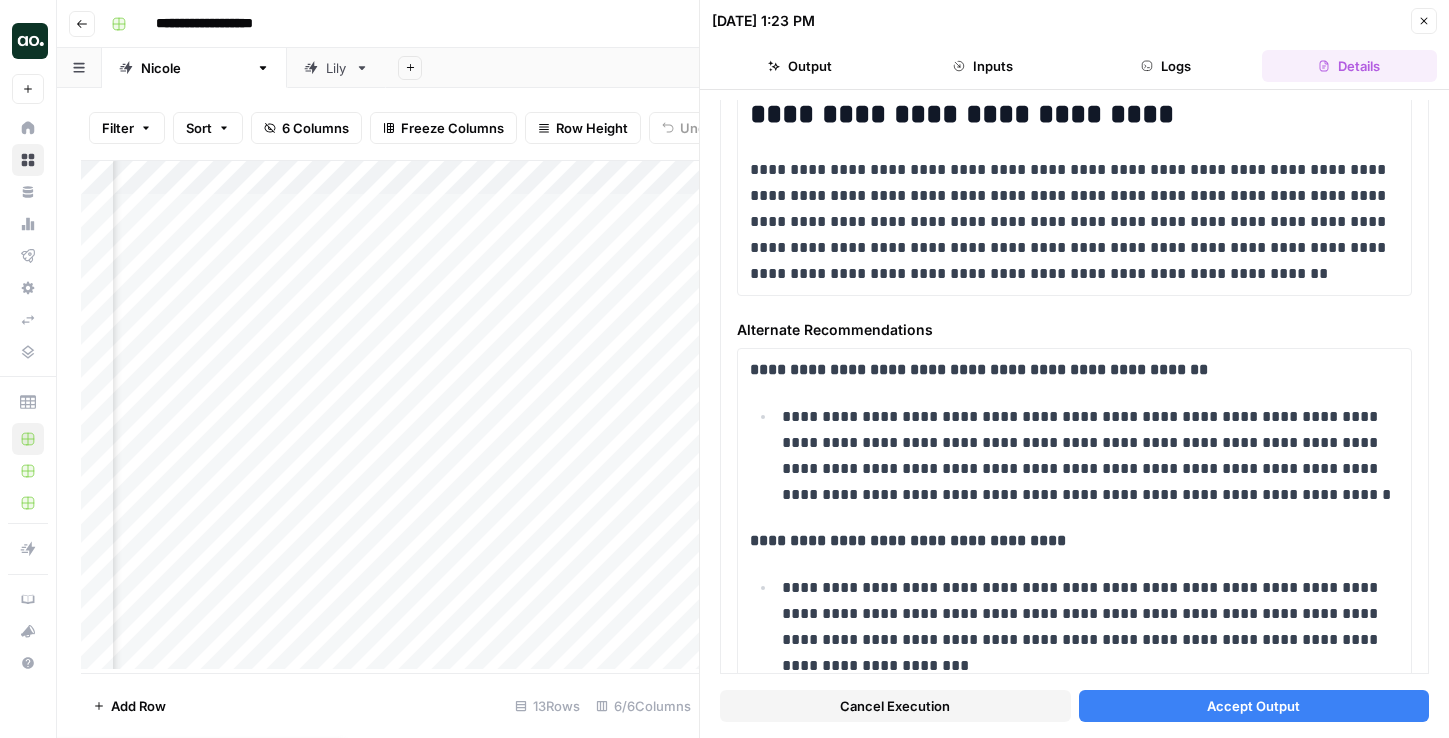 click on "Accept Output" at bounding box center [1254, 706] 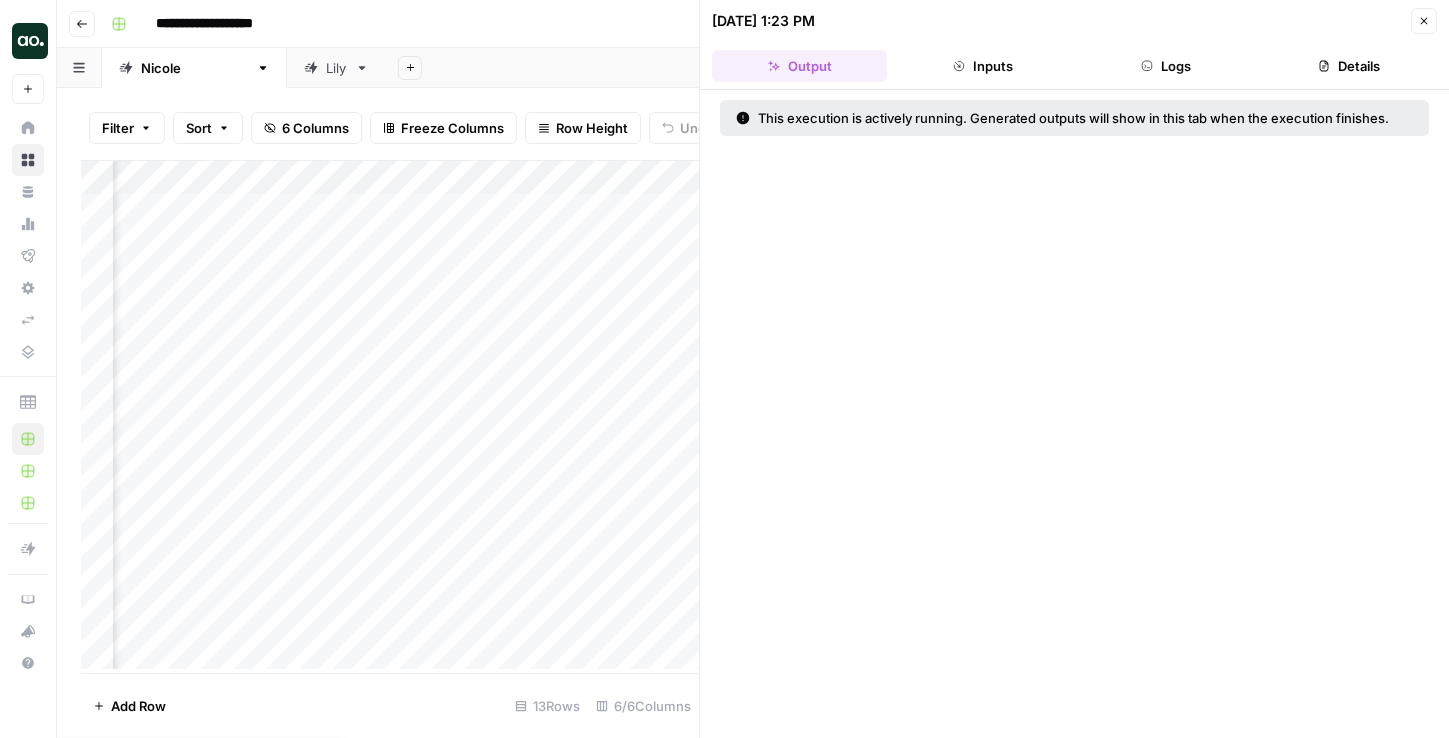 scroll, scrollTop: 0, scrollLeft: 69, axis: horizontal 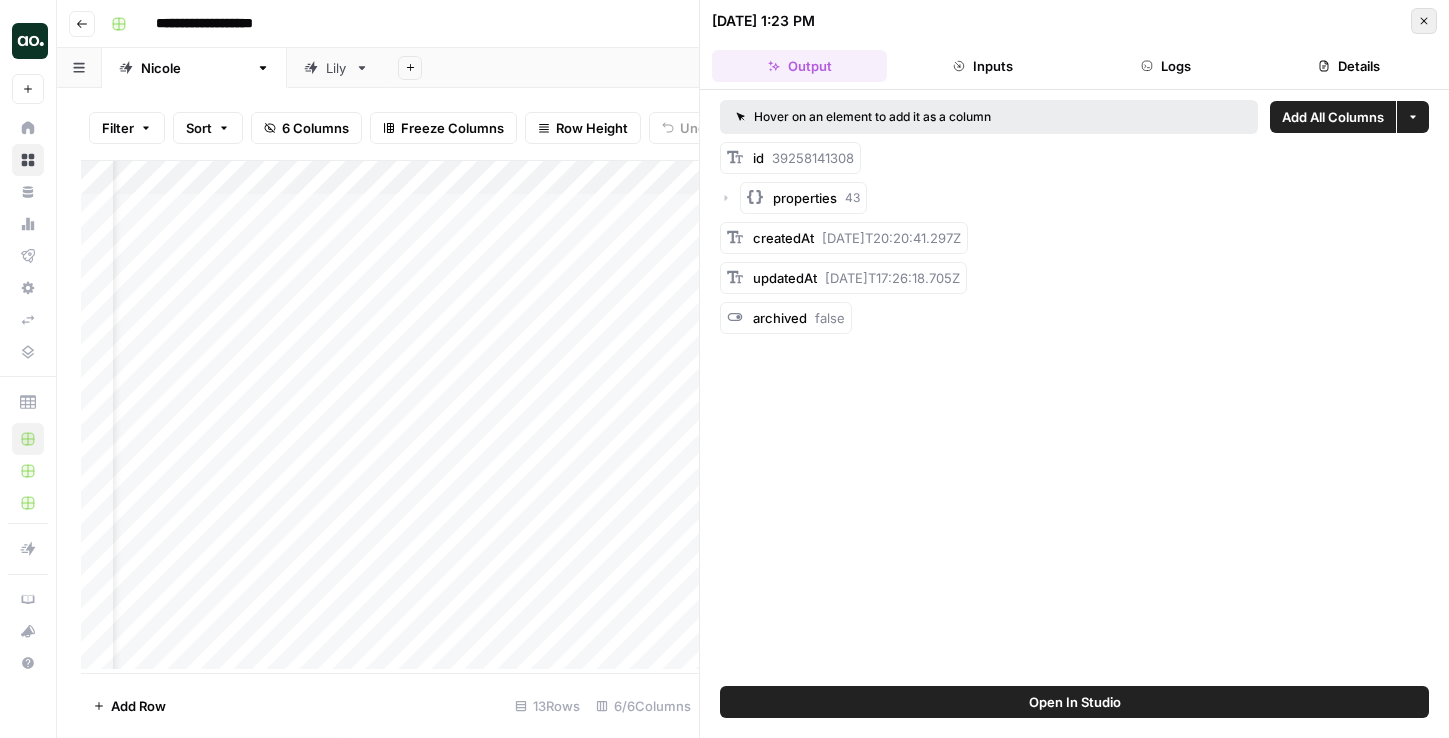 click 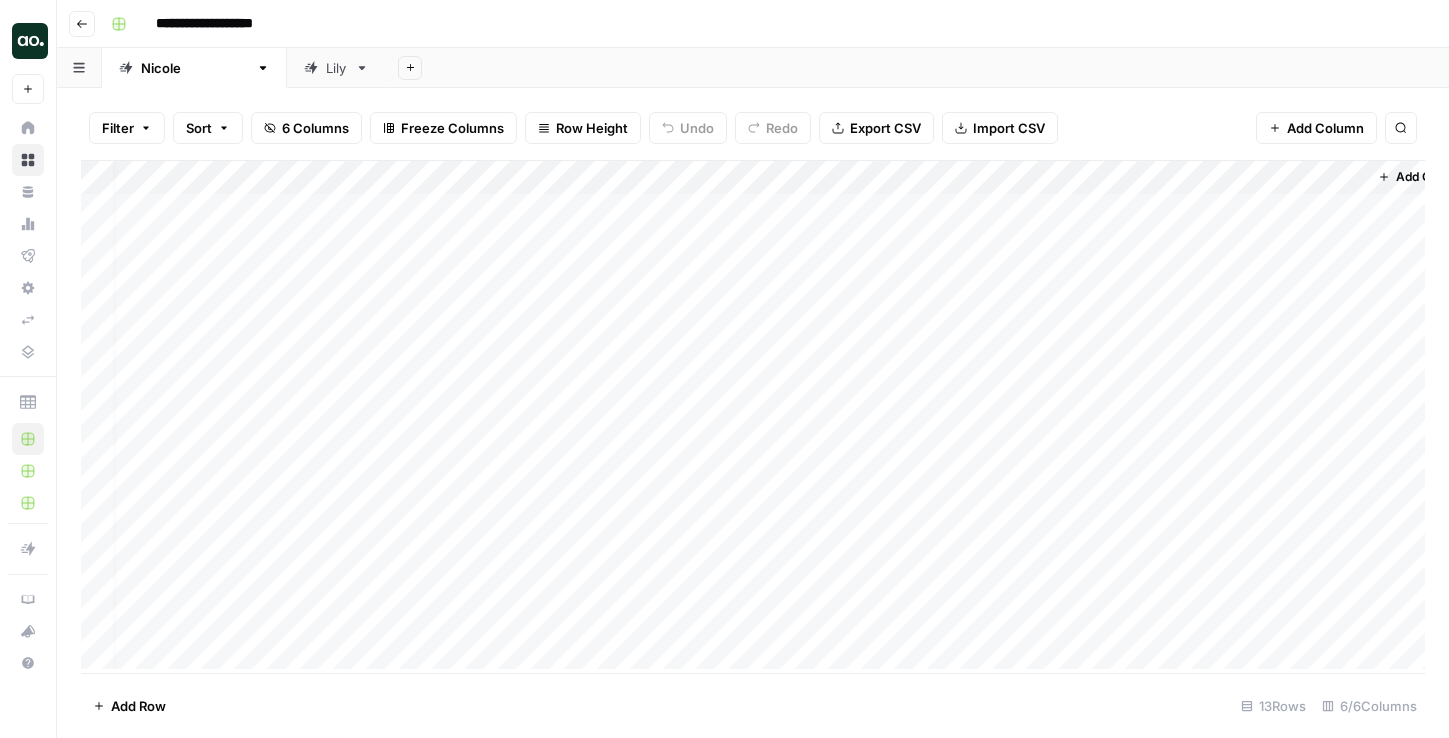 scroll, scrollTop: 0, scrollLeft: 0, axis: both 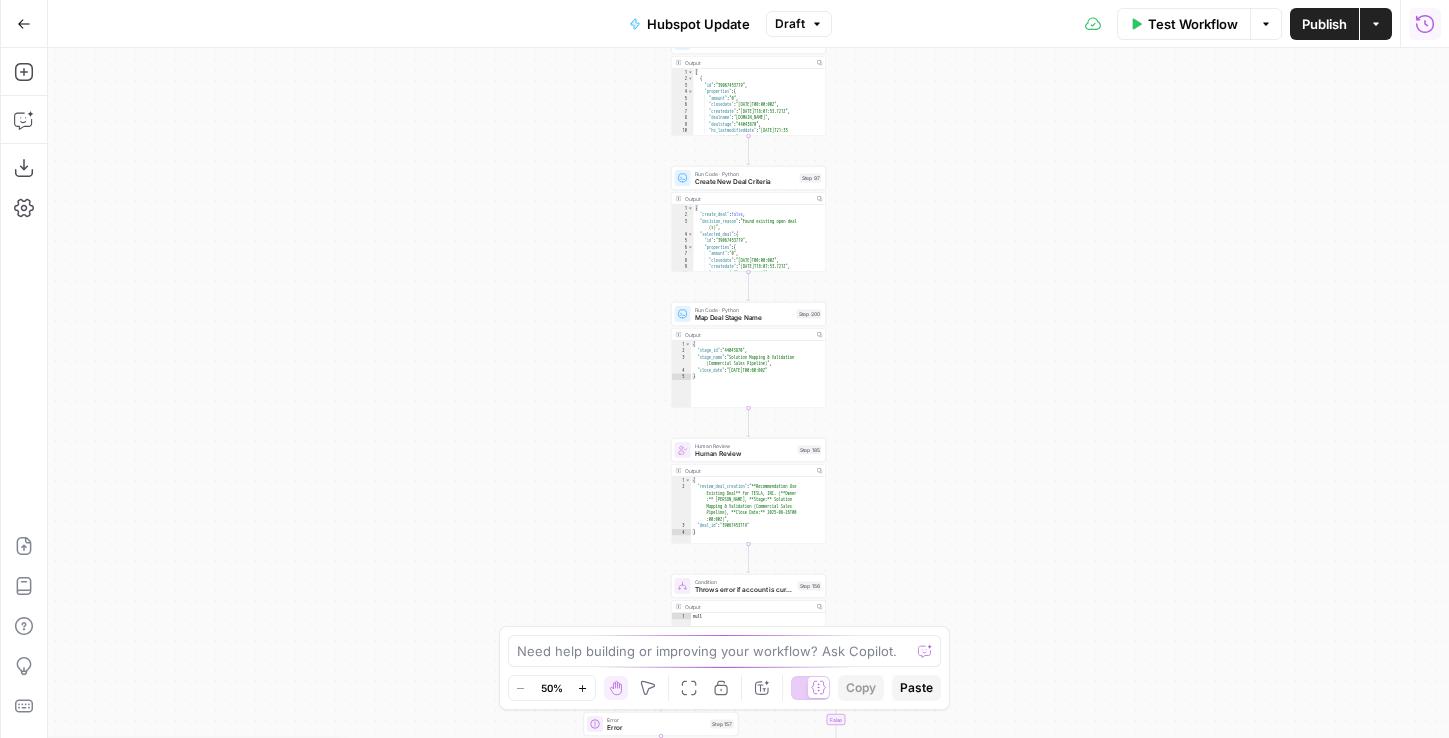 click 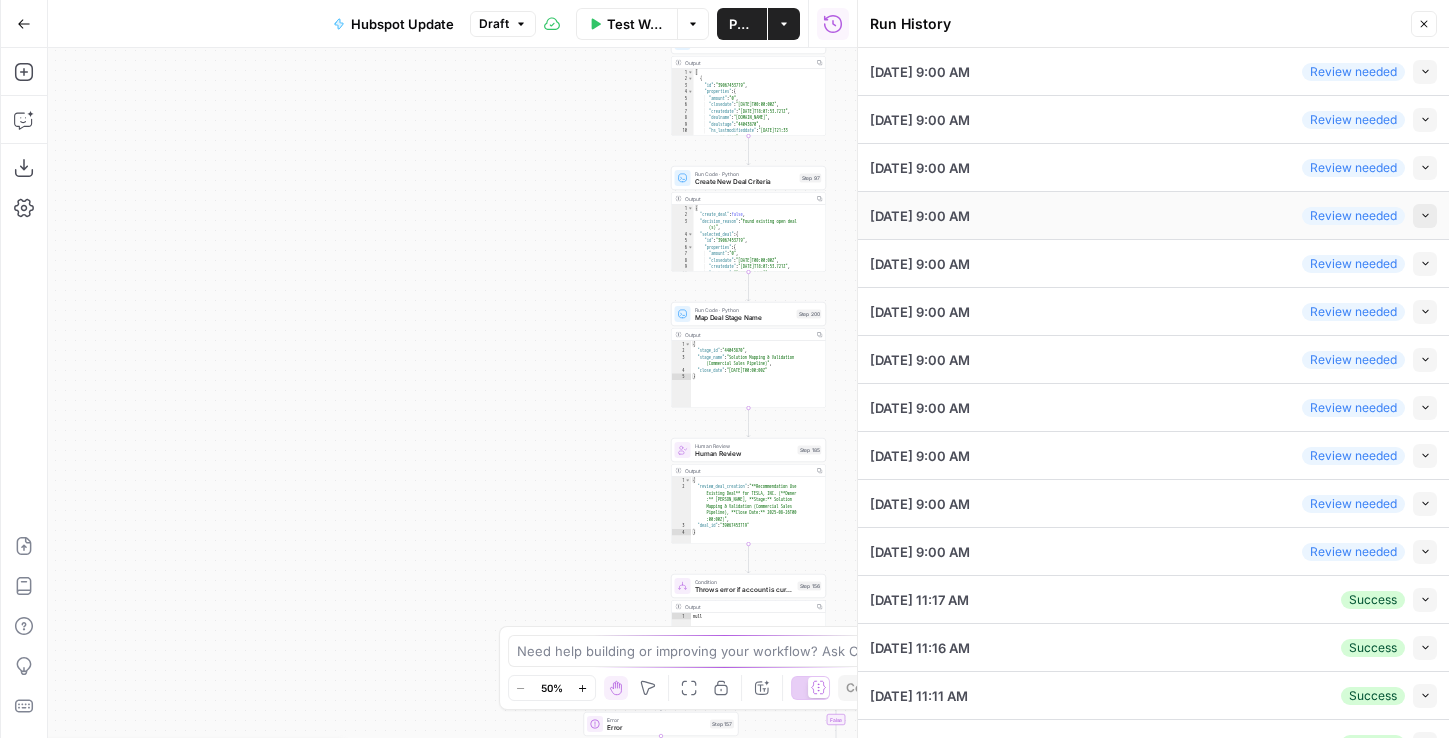 click on "Collapse" at bounding box center [1425, 216] 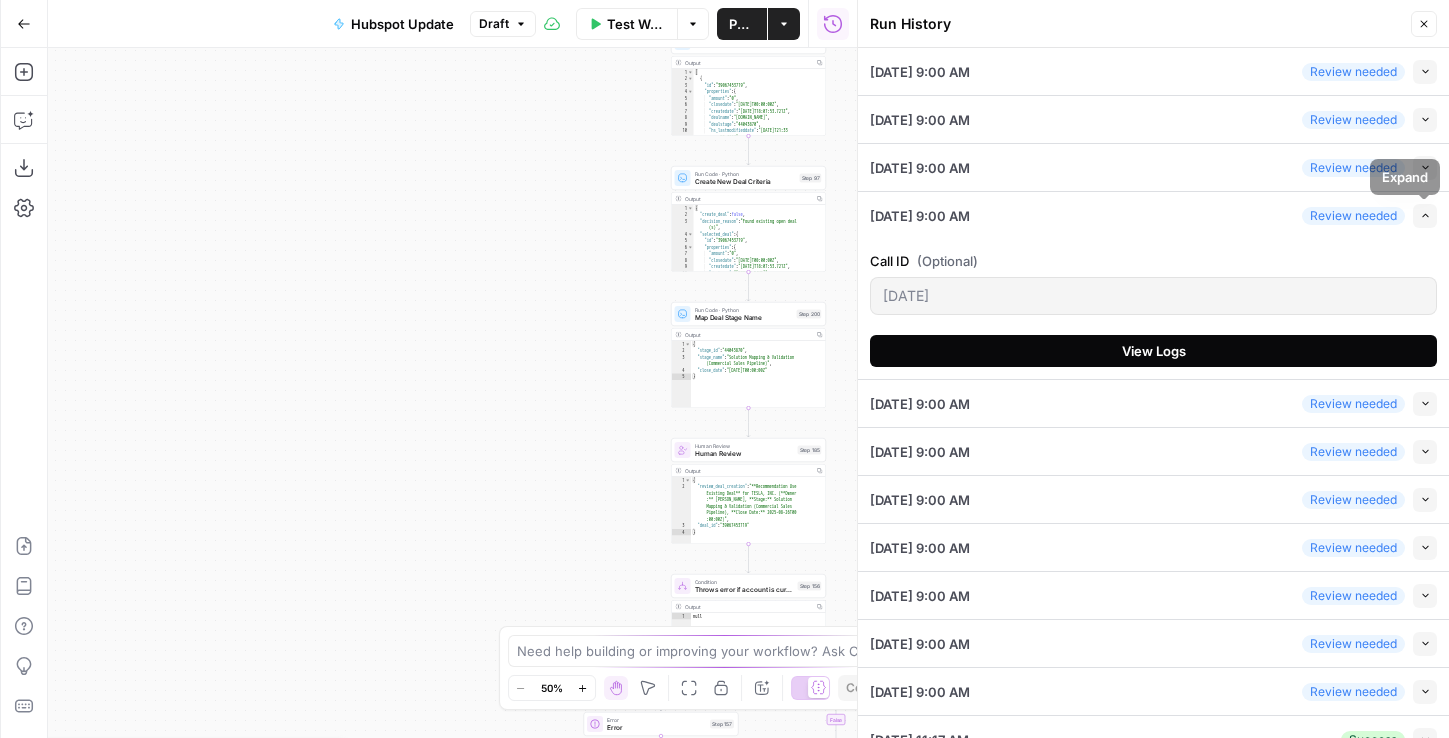 click on "View Logs" at bounding box center (1153, 351) 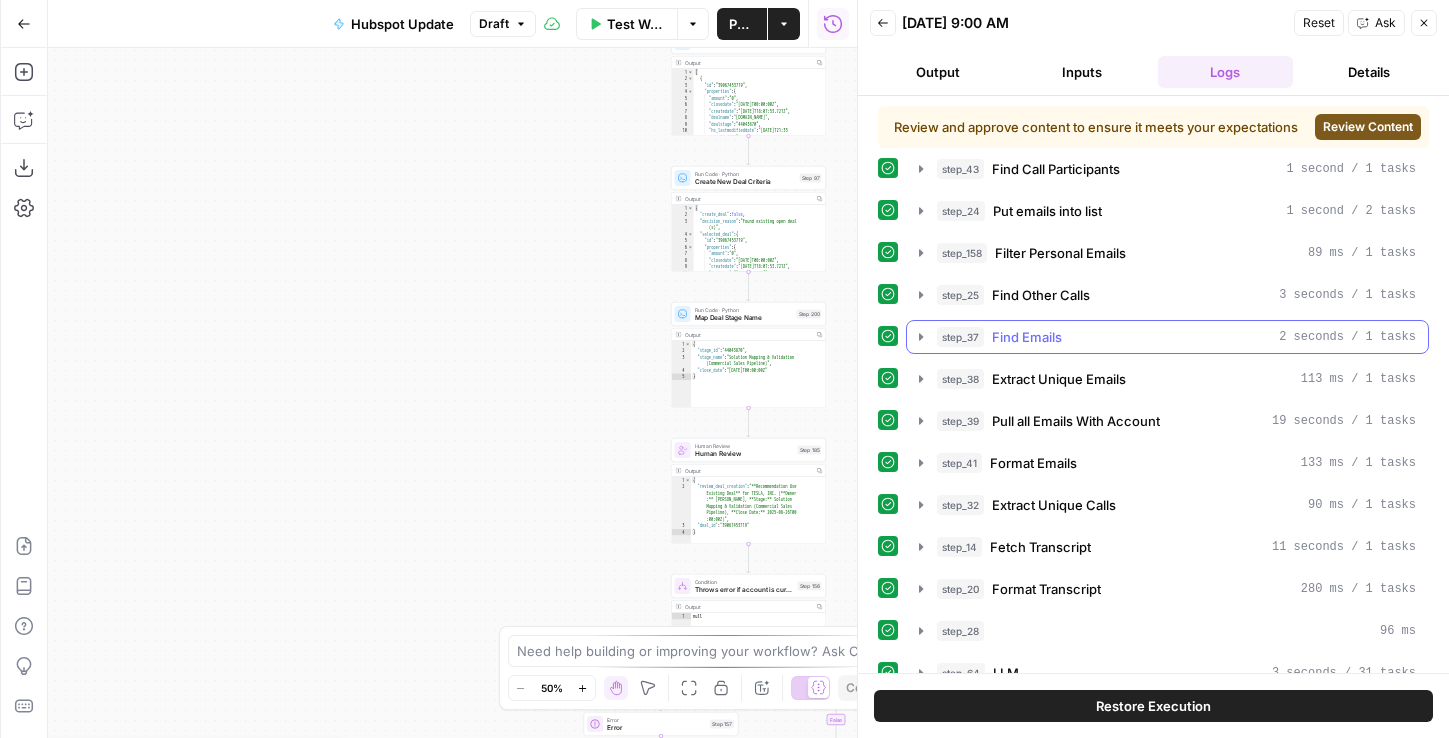 click on "step_37 Find Emails 2 seconds / 1 tasks" at bounding box center [1176, 337] 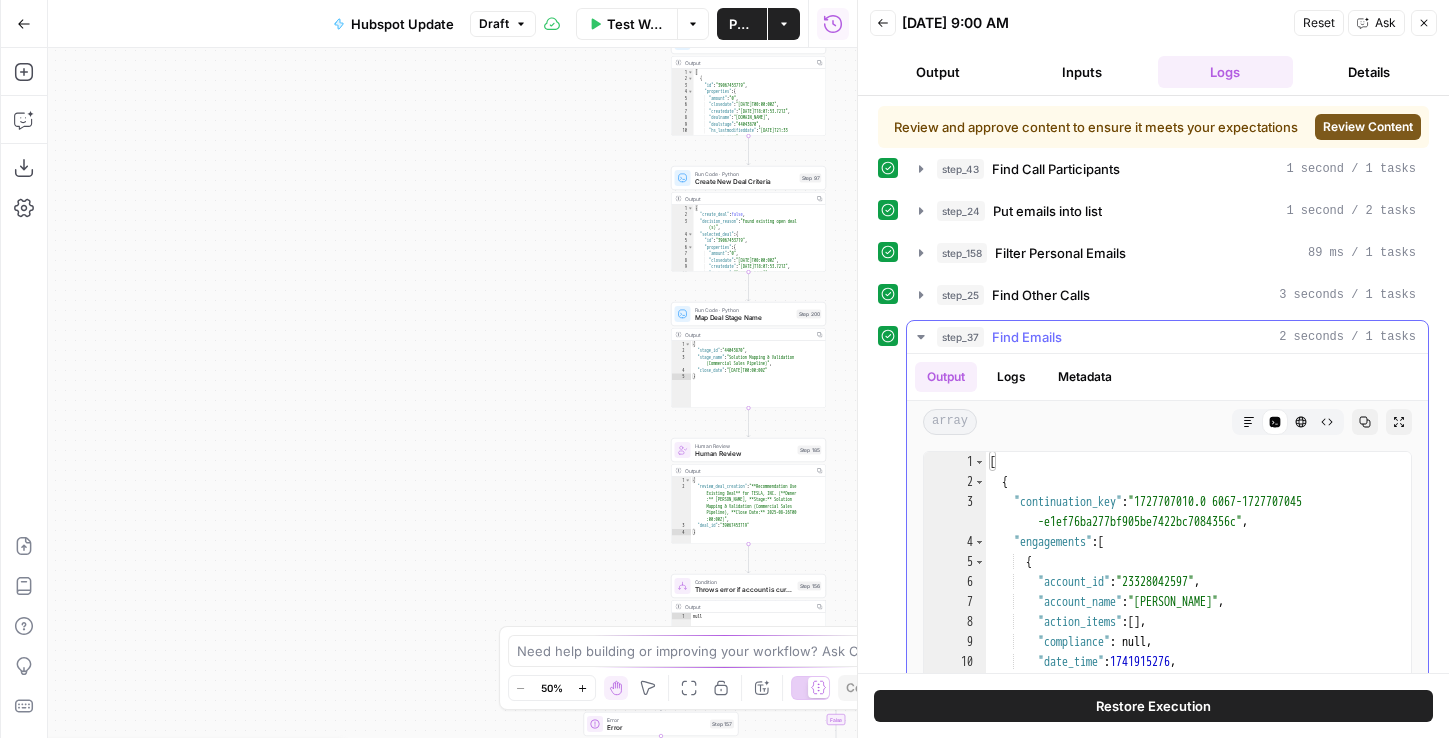 click on "step_37 Find Emails 2 seconds / 1 tasks" at bounding box center [1176, 337] 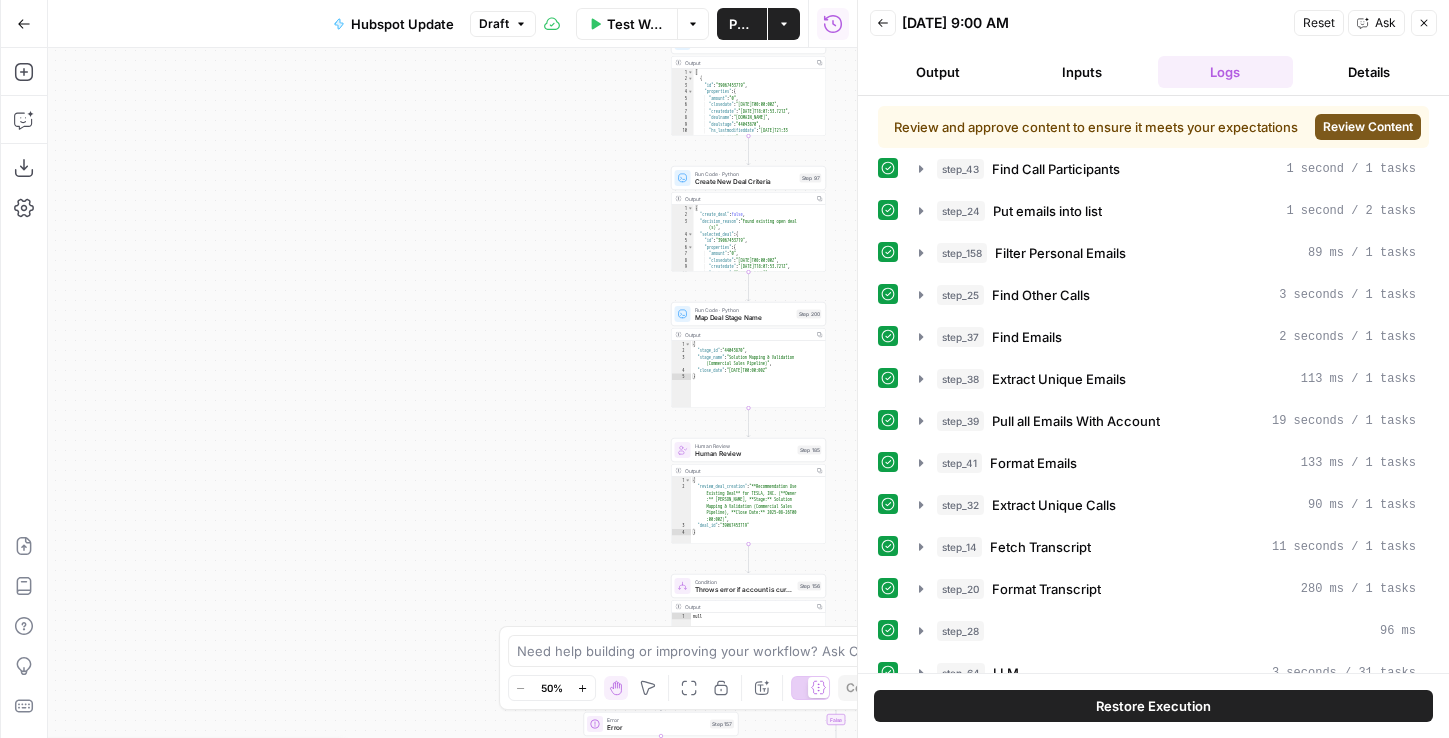 click on "Back" at bounding box center [883, 23] 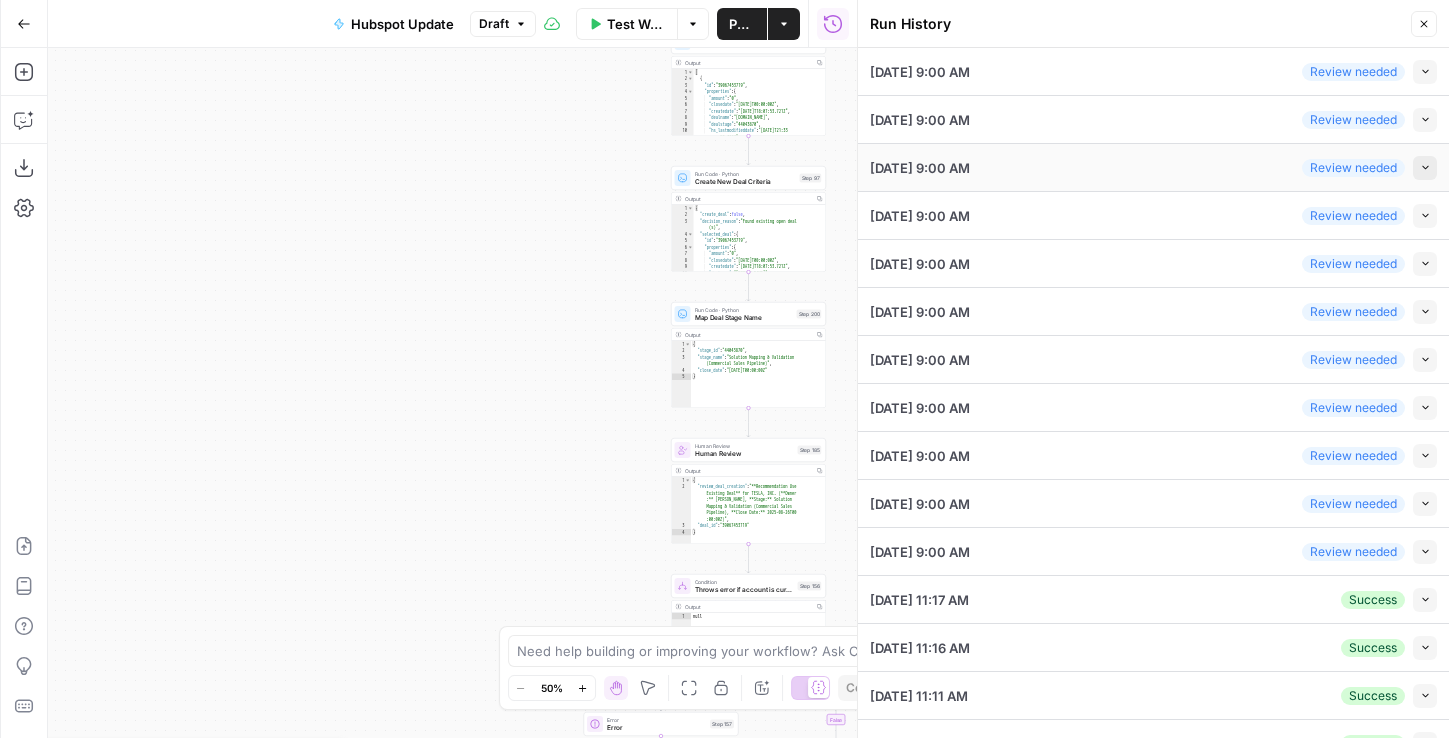 click 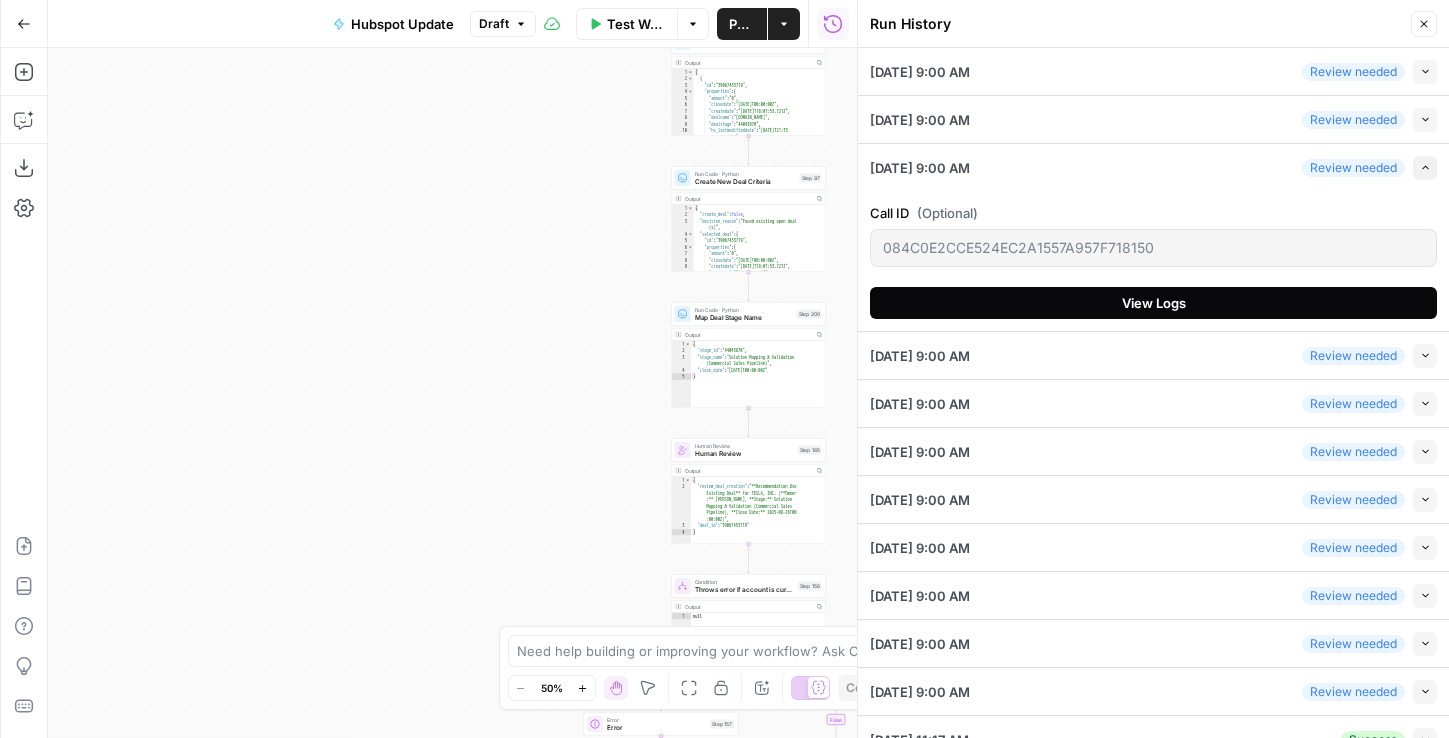 click on "View Logs" at bounding box center (1153, 303) 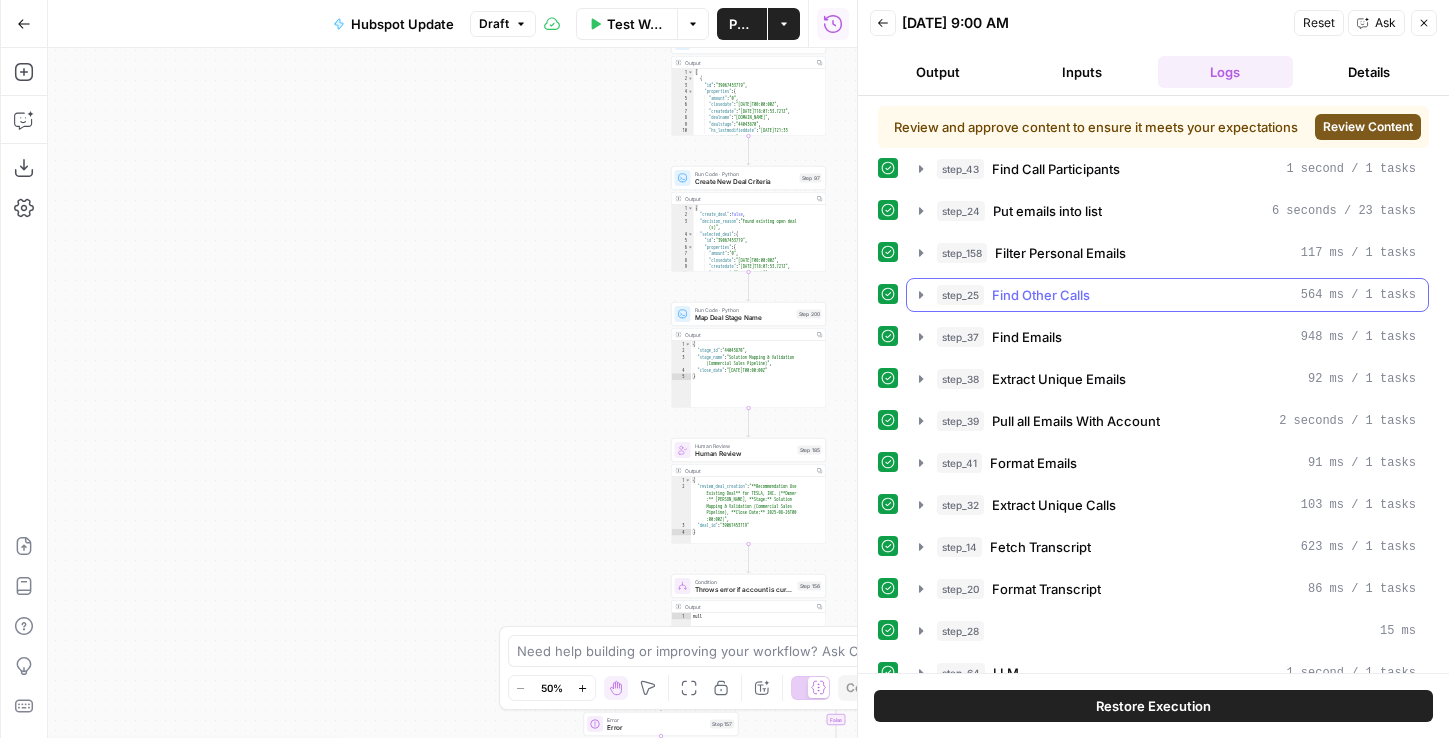click on "Find Other Calls" at bounding box center [1041, 295] 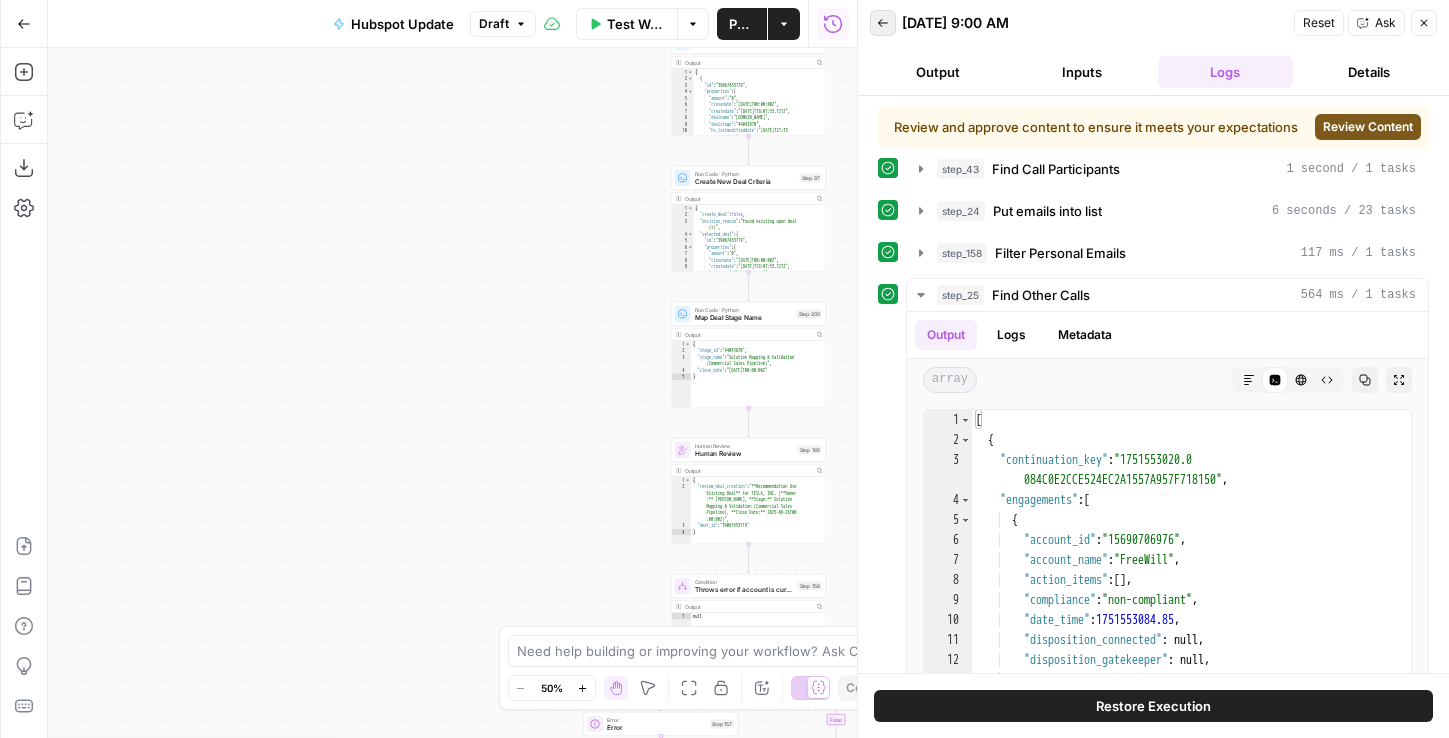 click on "Back" at bounding box center (883, 23) 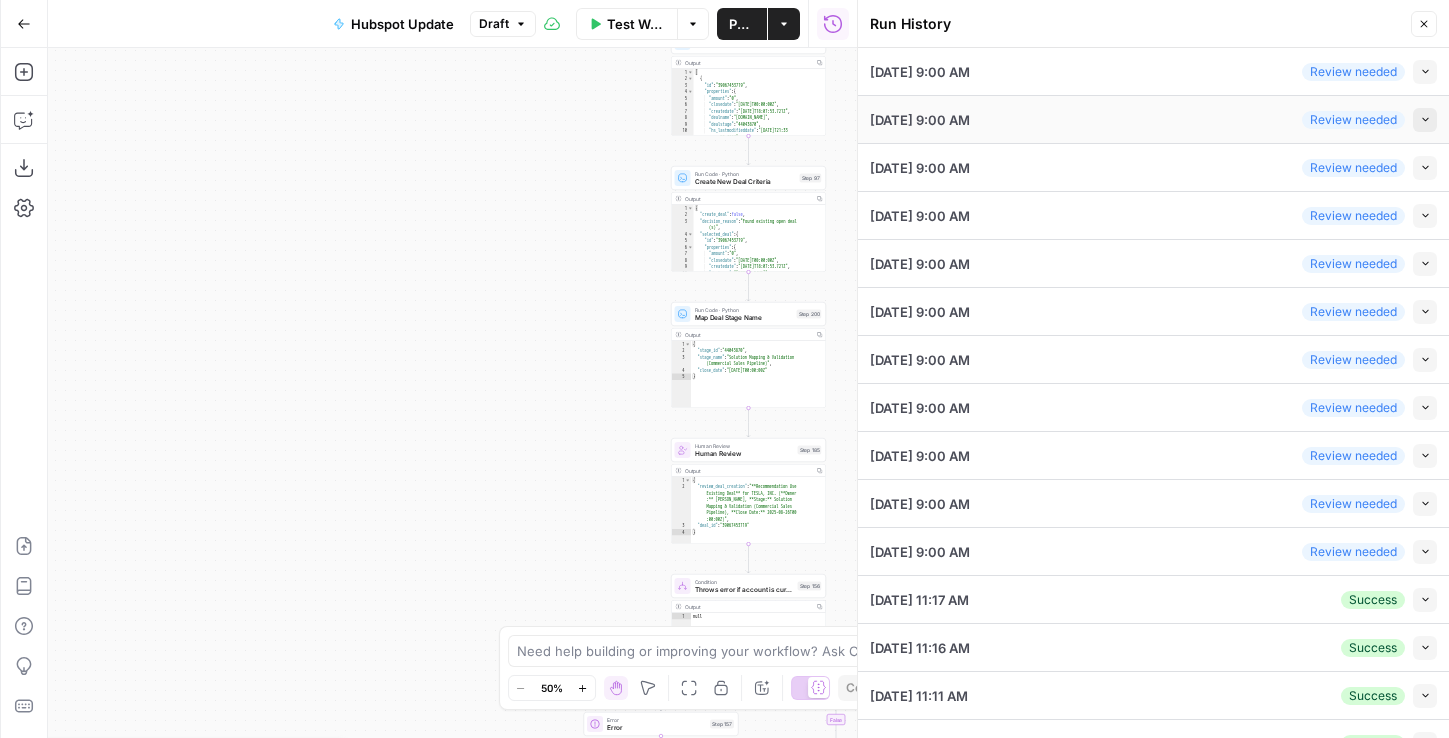 click 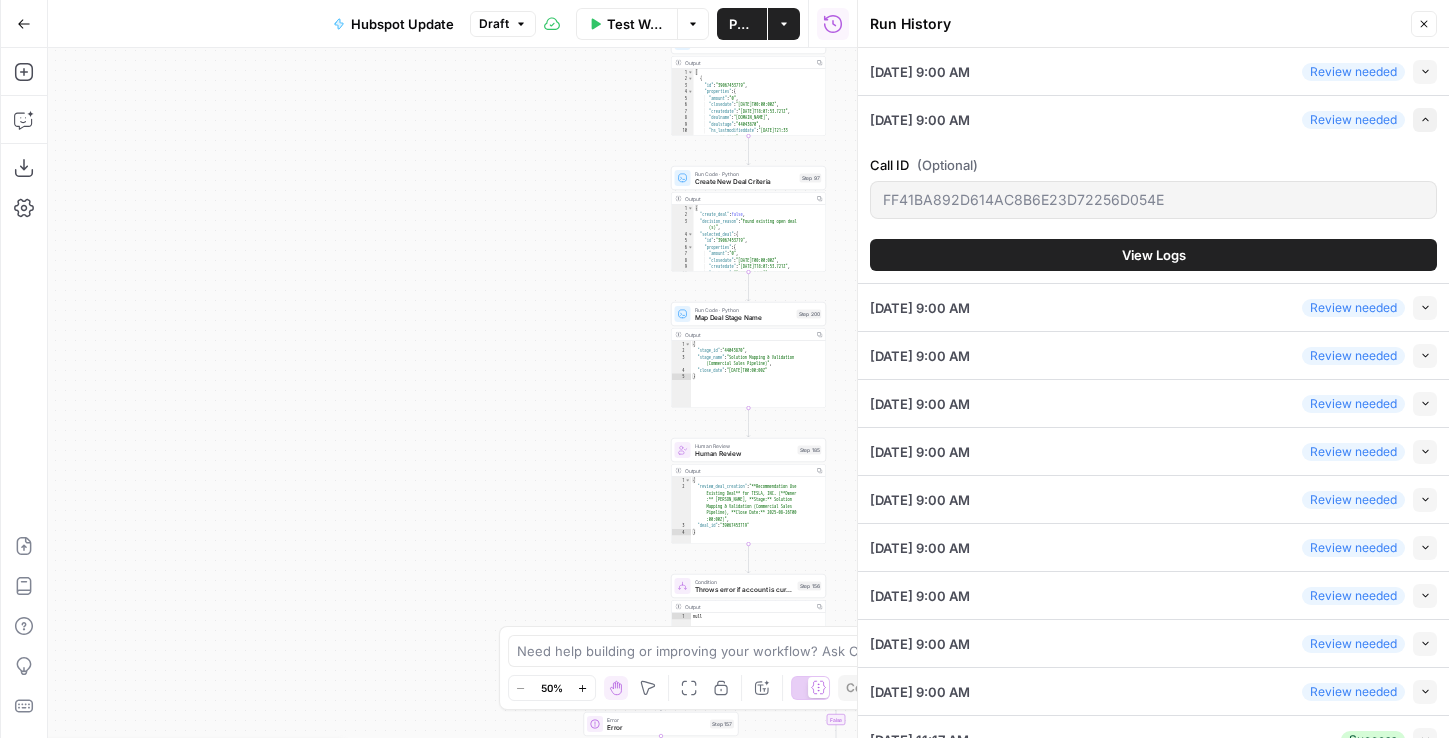 click on "Call ID   (Optional) FF41BA892D614AC8B6E23D72256D054E View Logs" at bounding box center (1153, 213) 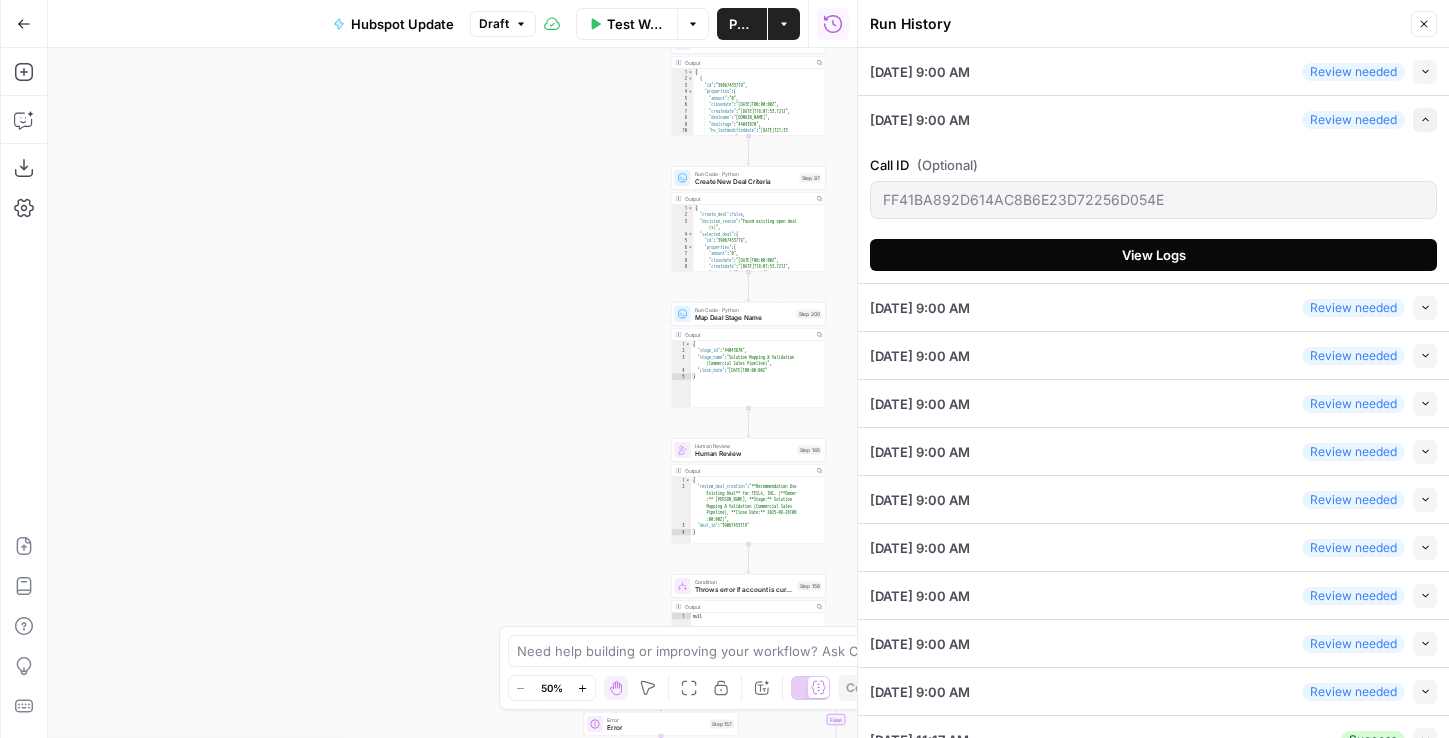click on "View Logs" at bounding box center (1153, 255) 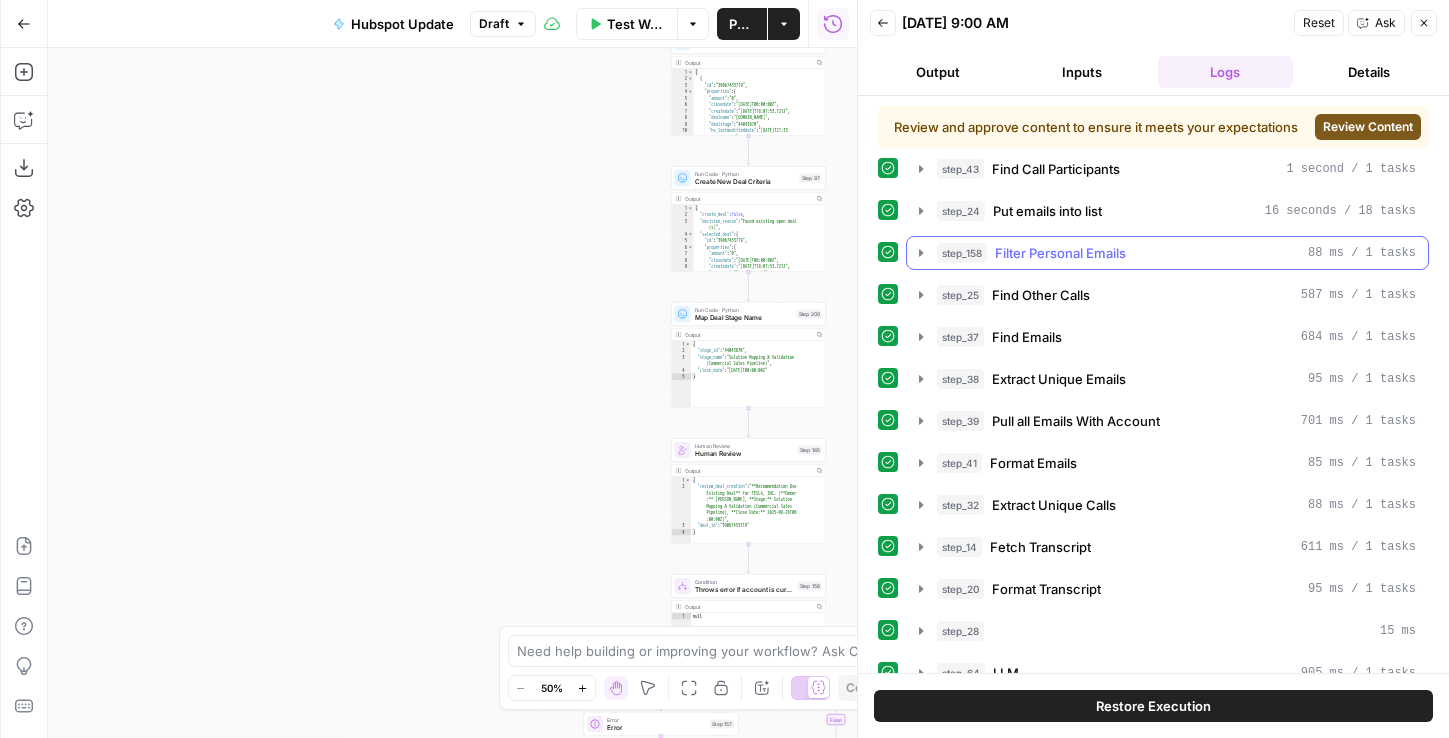click on "Filter Personal Emails" at bounding box center (1060, 253) 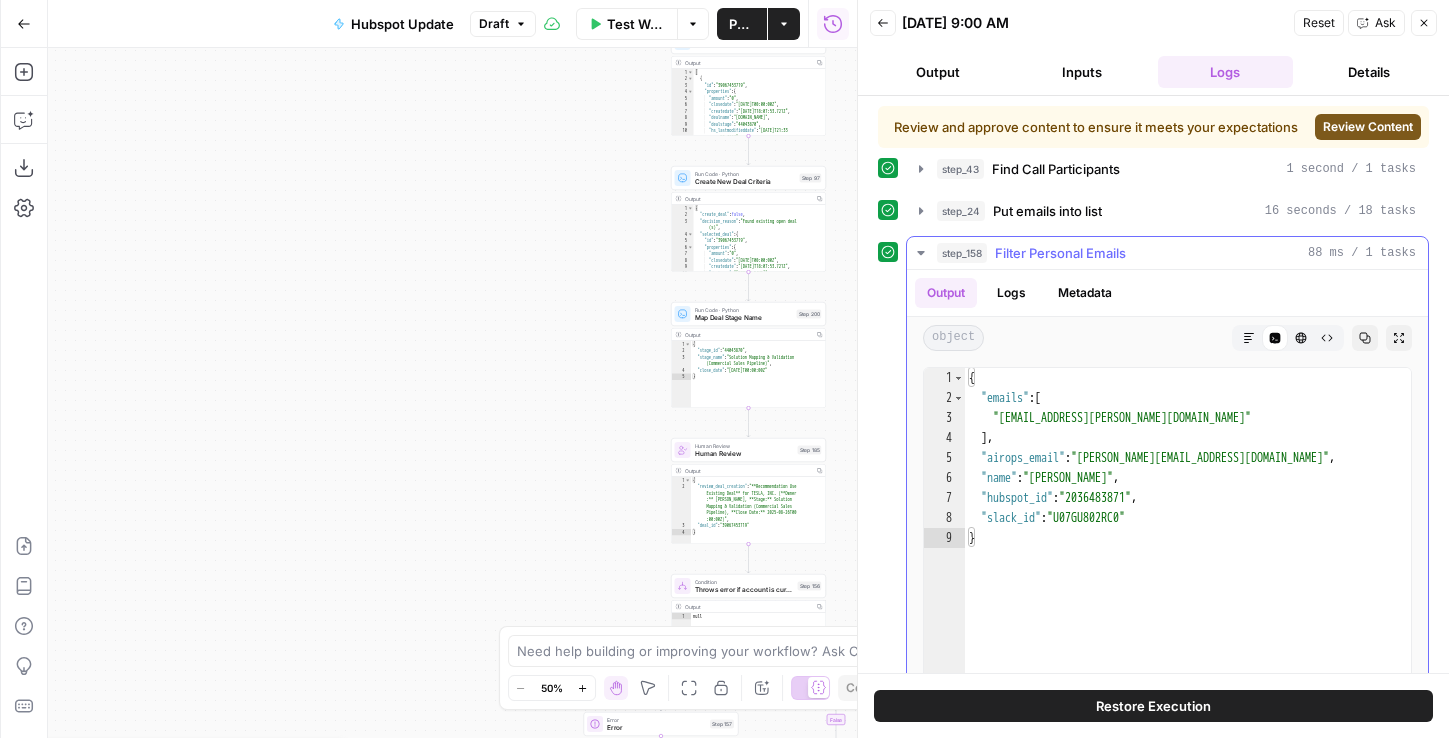 click on "Filter Personal Emails" at bounding box center [1060, 253] 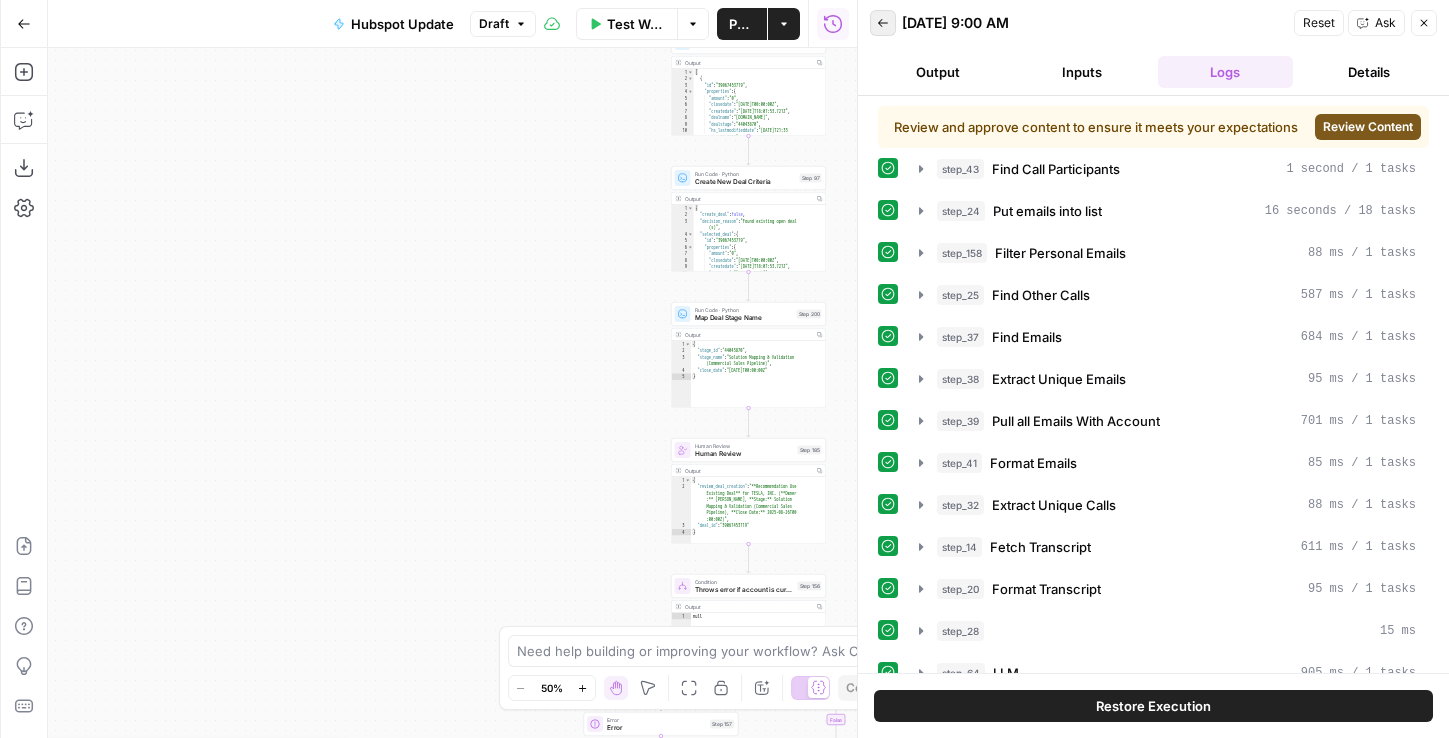 click on "Back" at bounding box center (883, 23) 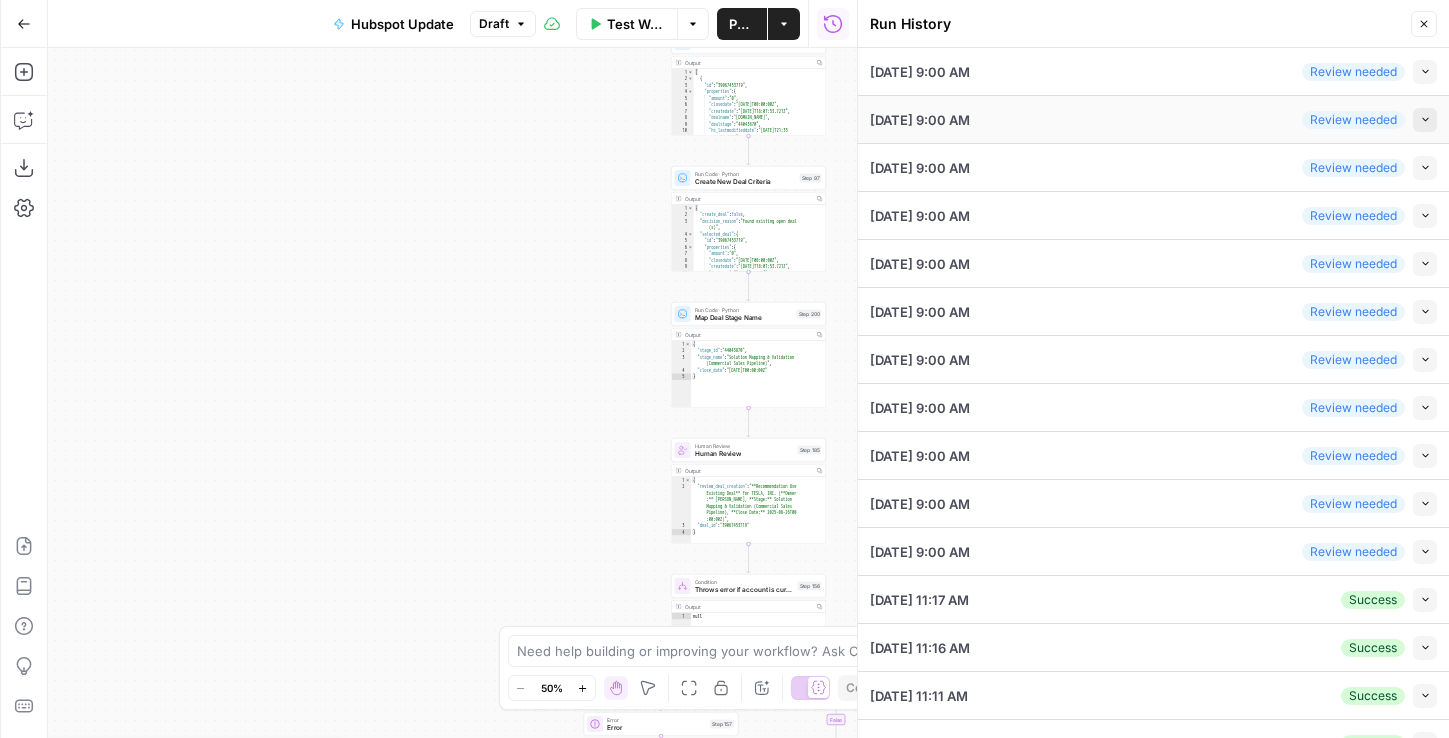click on "Collapse" at bounding box center (1425, 120) 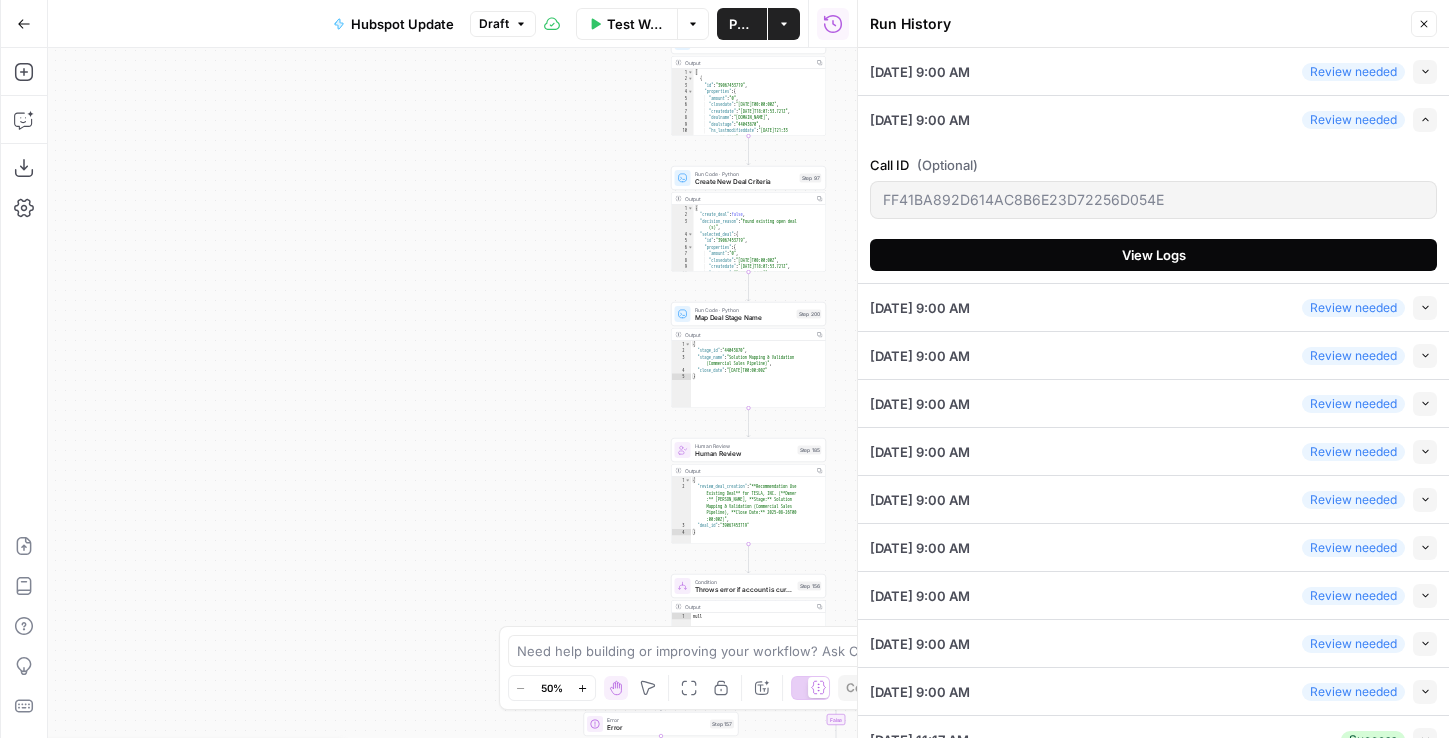 click on "View Logs" at bounding box center [1153, 255] 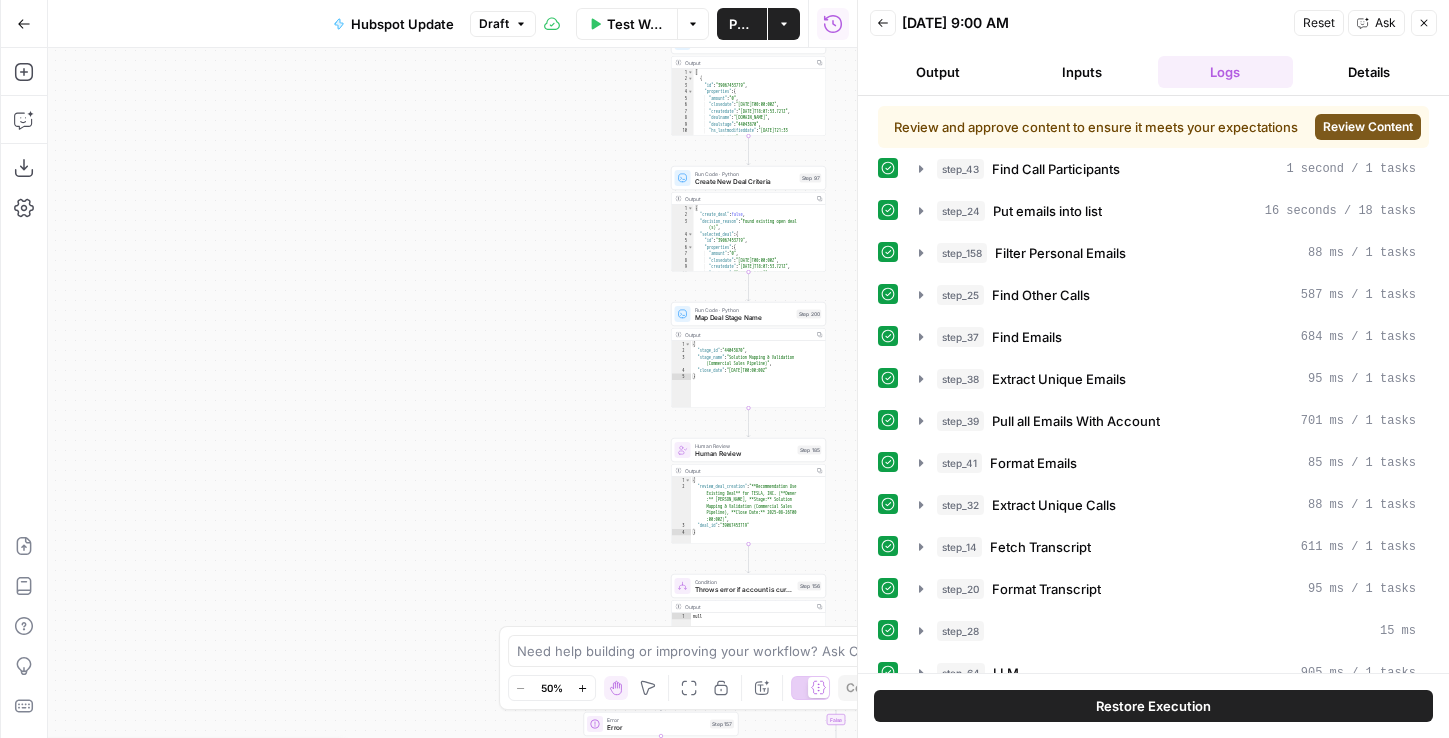 click on "step_43 Find Call Participants 1 second / 1 tasks step_24 Put emails into list 16 seconds / 18 tasks step_158 Filter Personal Emails 88 ms / 1 tasks step_25 Find Other Calls 587 ms / 1 tasks step_37 Find Emails 684 ms / 1 tasks step_38 Extract Unique Emails 95 ms / 1 tasks step_39 Pull all Emails With Account 701 ms / 1 tasks step_41 Format Emails 85 ms / 1 tasks step_32 Extract Unique Calls 88 ms / 1 tasks step_14 Fetch Transcript 611 ms / 1 tasks step_20 Format Transcript 95 ms / 1 tasks step_28 15 ms step_64 LLM 905 ms / 1 tasks step_175 Code 293 ms / 1 tasks step_66 Find Deal 371 ms / 1 tasks step_159 Create an Account if None Exists 176 ms step_96 Fetch Deal 103 ms / 1 tasks step_97 Create New Deal Criteria  87 ms / 1 tasks step_200 Map Deal Stage Name 90 ms / 1 tasks step_185 Human Review 12 ms step_156 Throws error if account is current client 15 ms step_53 Create Deal if None Exists 17 ms step_71 Extract Deal ID 686 ms / 1 tasks step_68 Fetch Deal 790 ms / 1 tasks step_49 36 ms / 1 tasks step_92" at bounding box center [1153, 736] 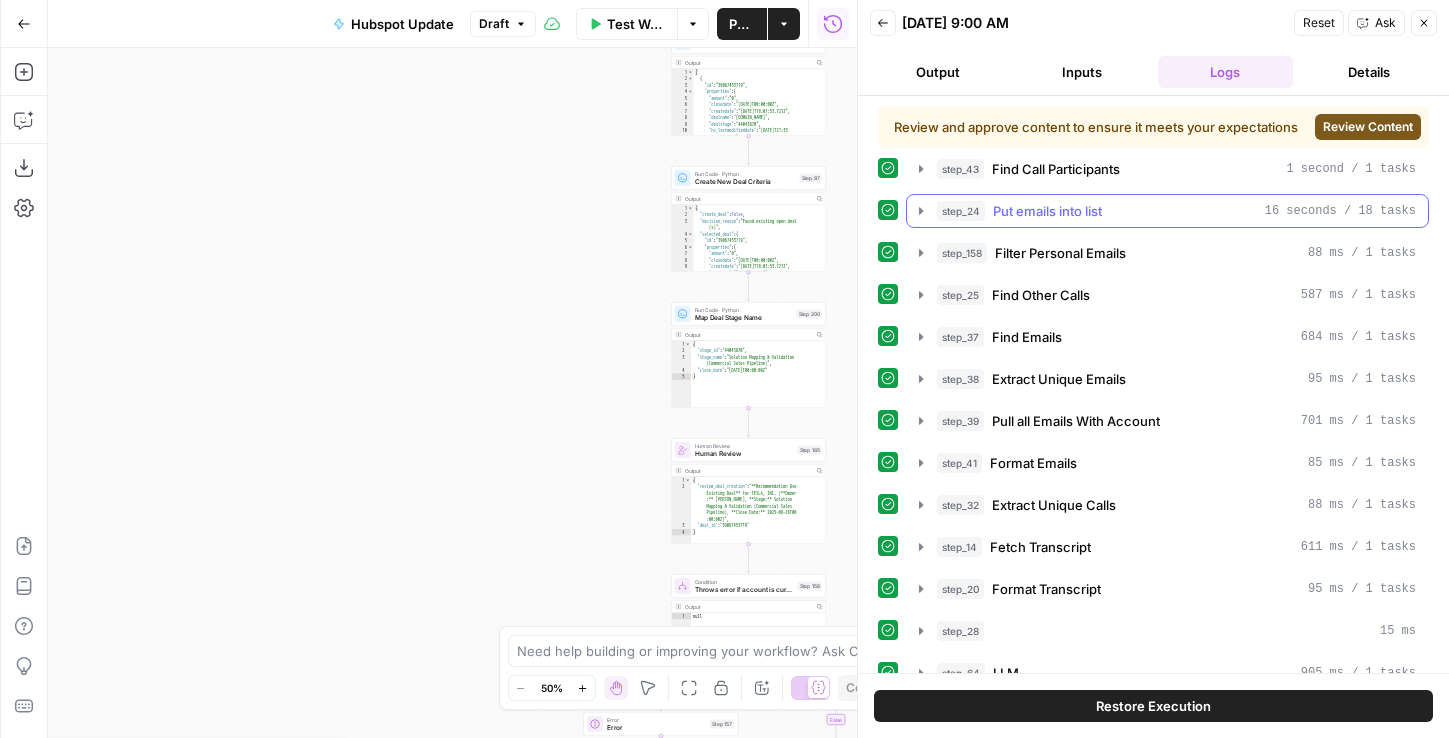 click on "Put emails into list" at bounding box center (1047, 211) 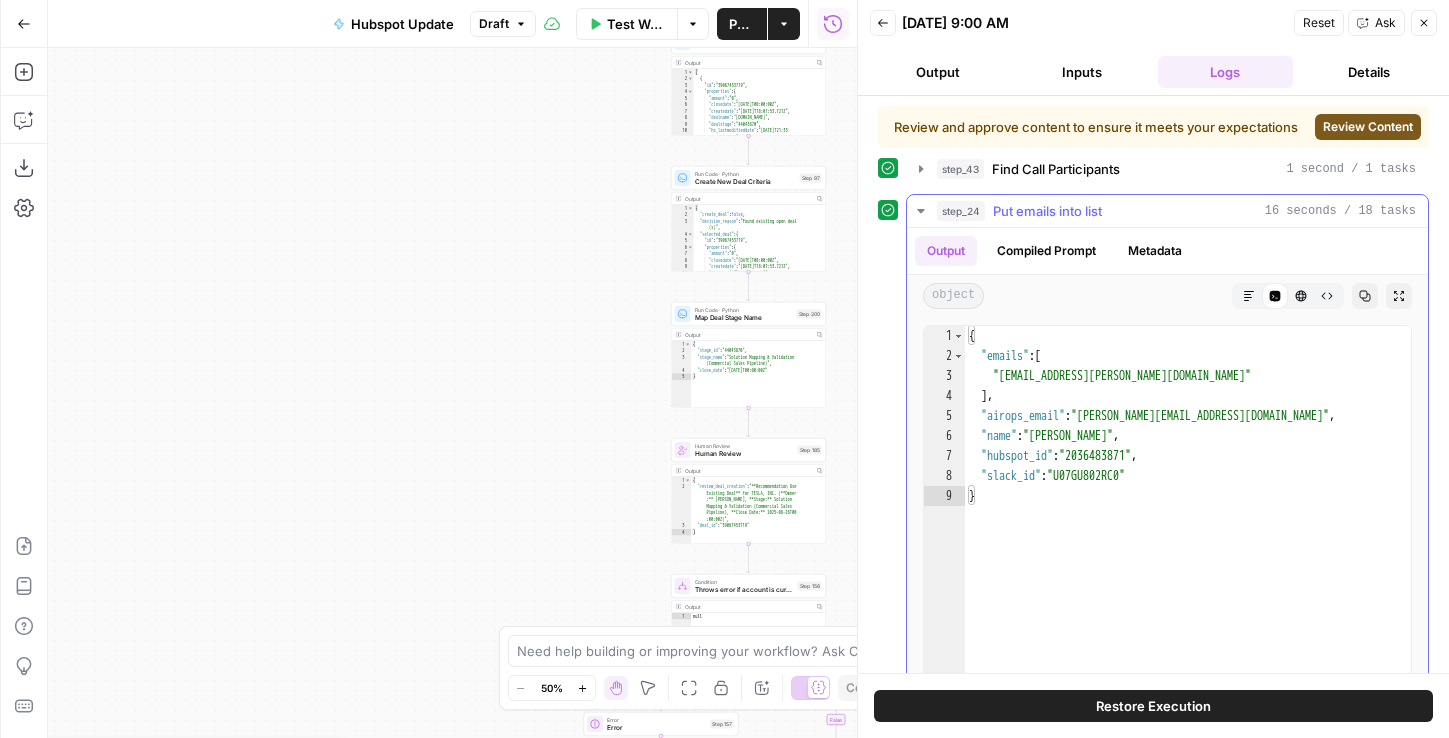 click on "Put emails into list" at bounding box center (1047, 211) 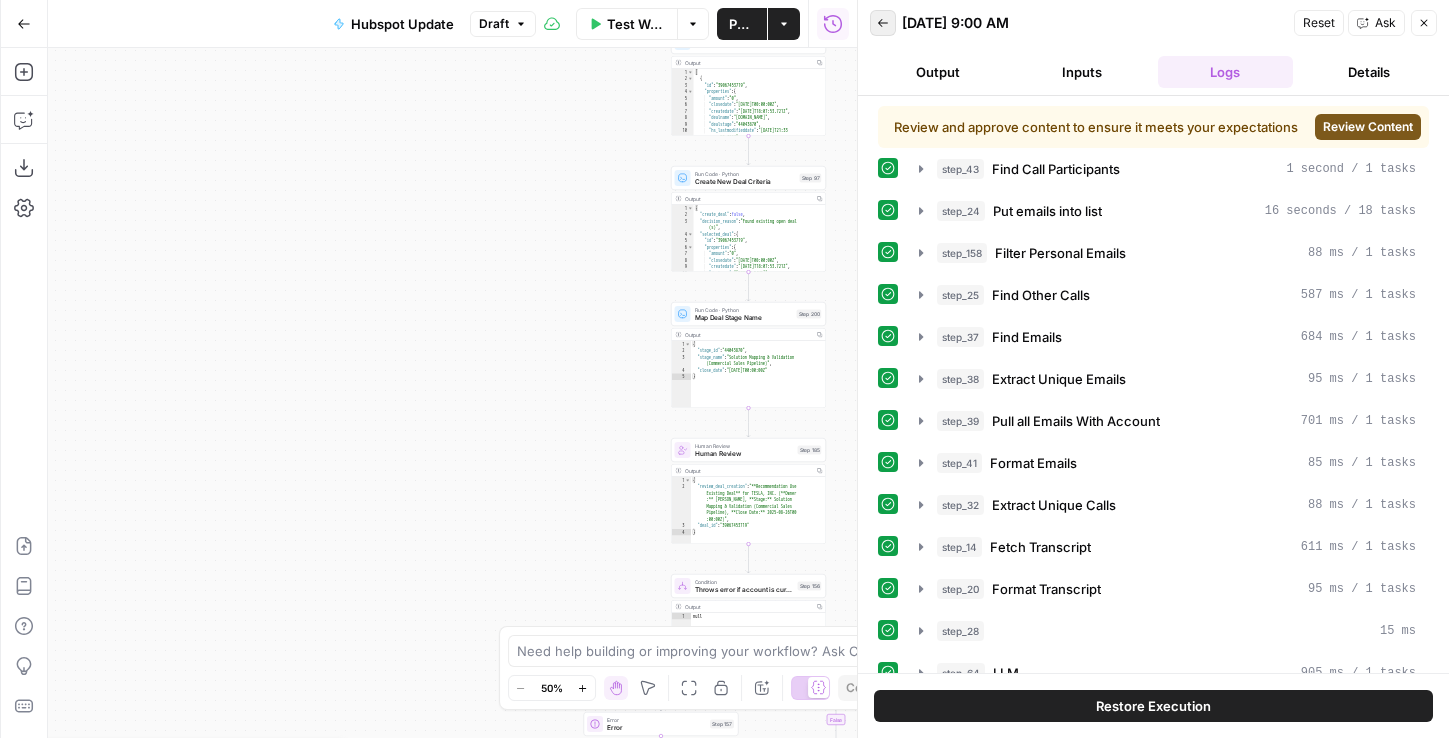 click 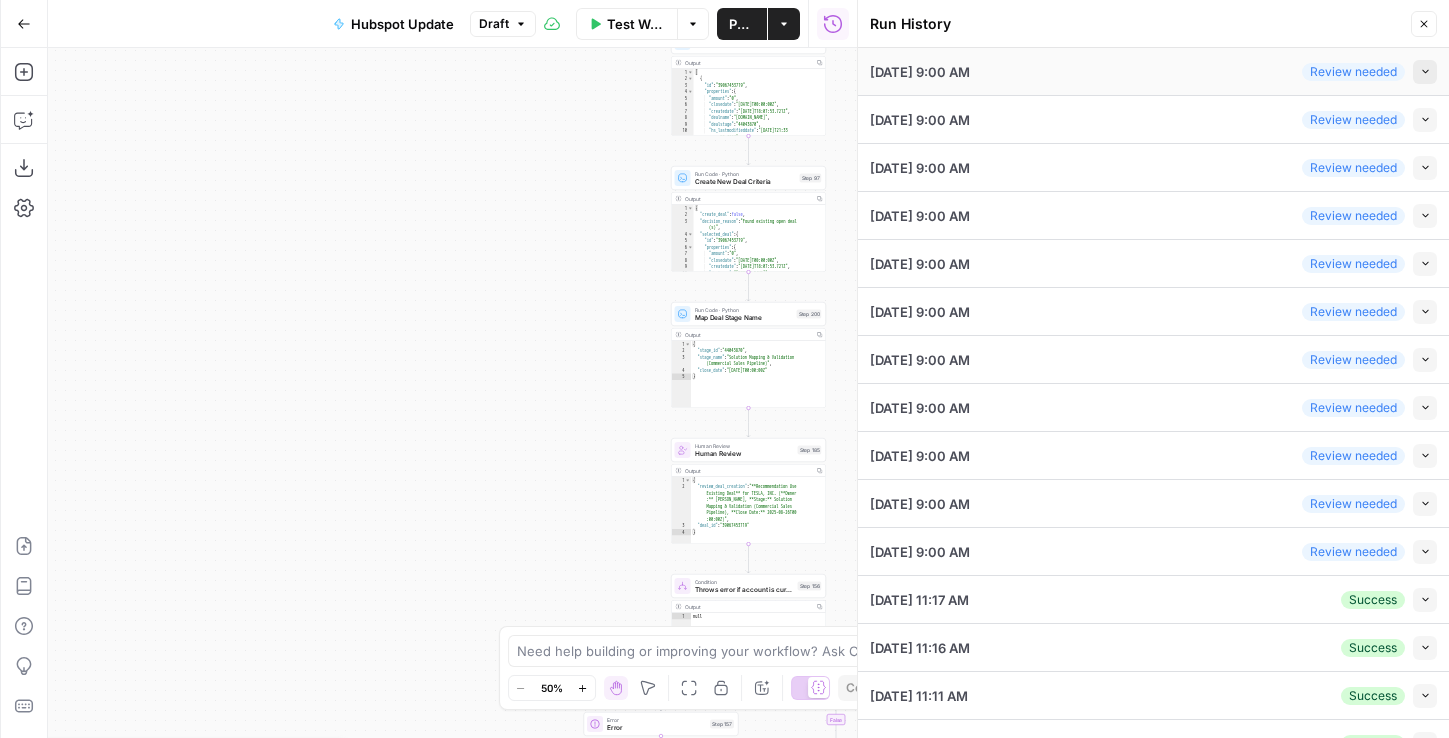 click on "Collapse" at bounding box center (1425, 72) 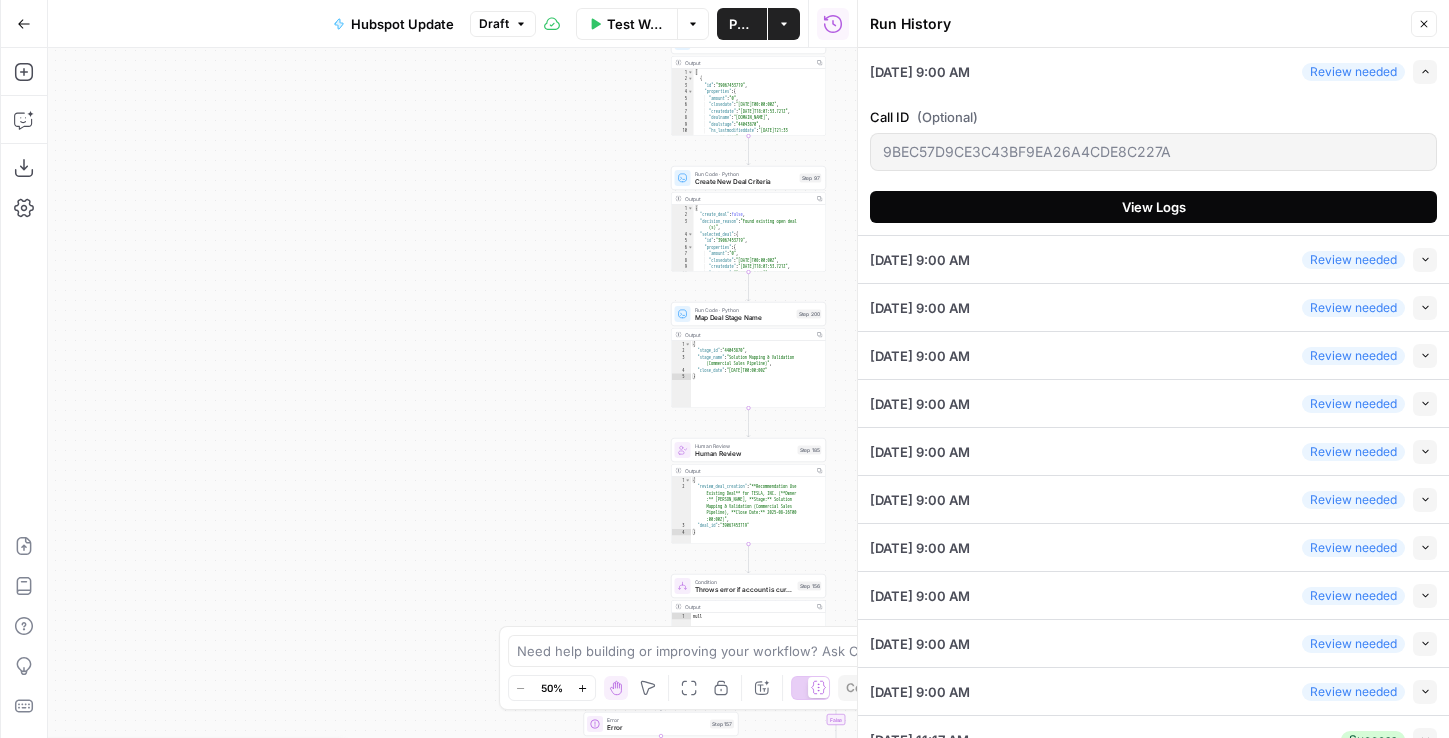 click on "View Logs" at bounding box center [1153, 207] 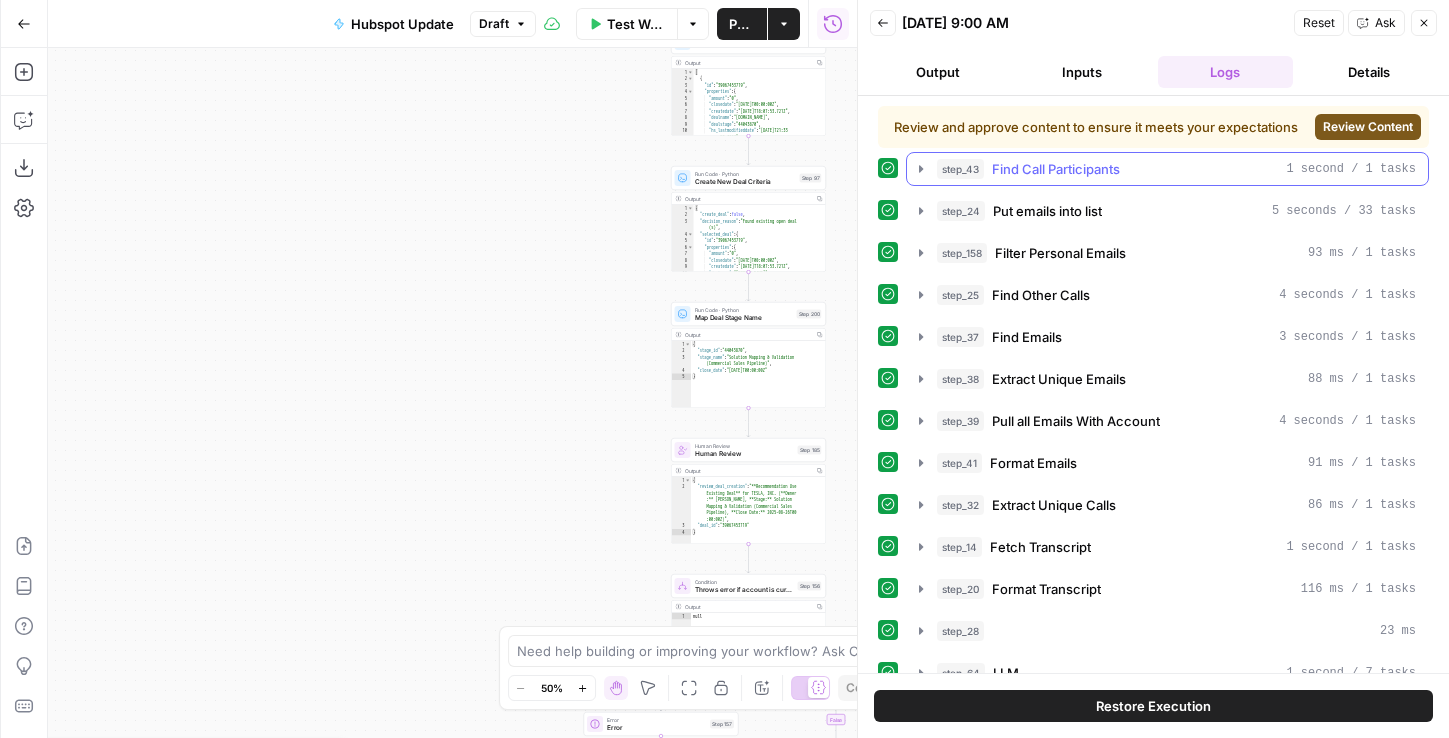 click on "Find Call Participants" at bounding box center (1056, 169) 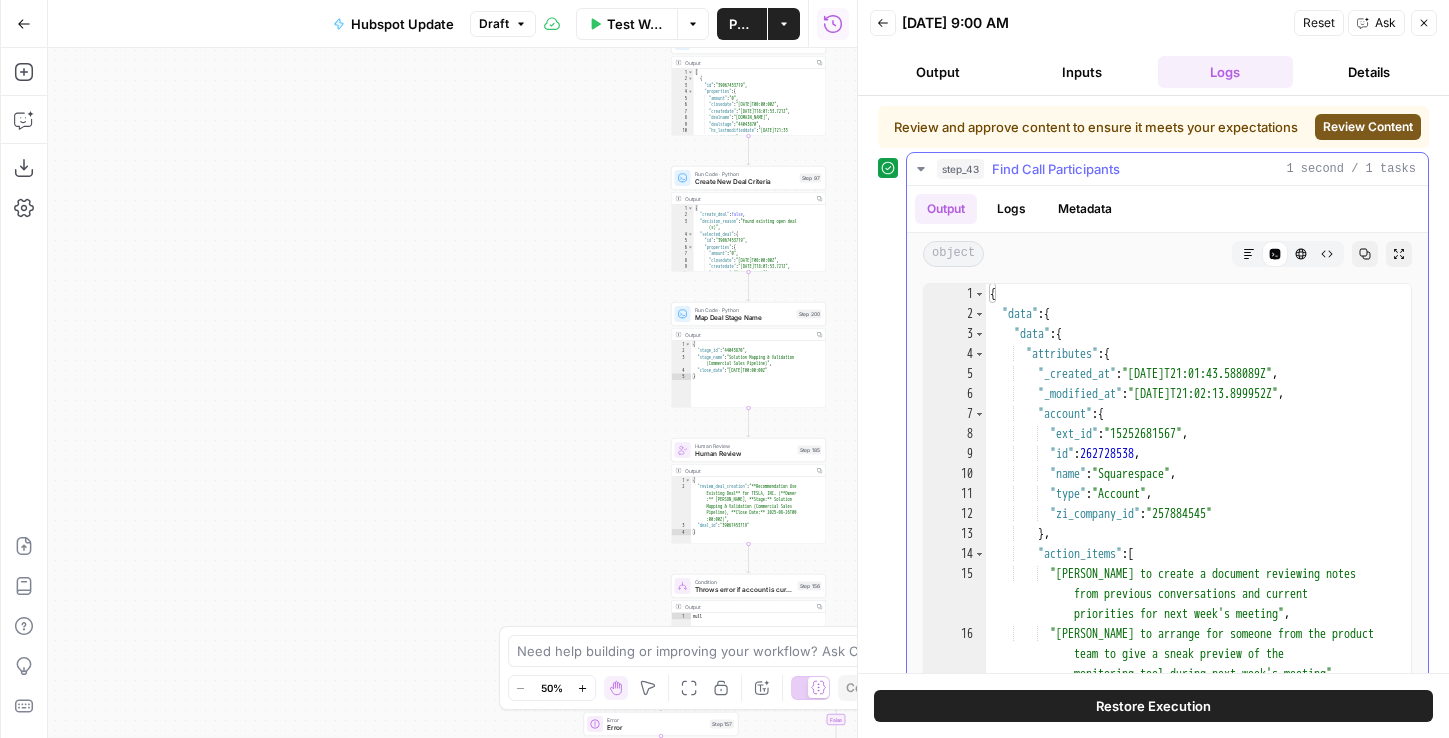 click on "Find Call Participants" at bounding box center (1056, 169) 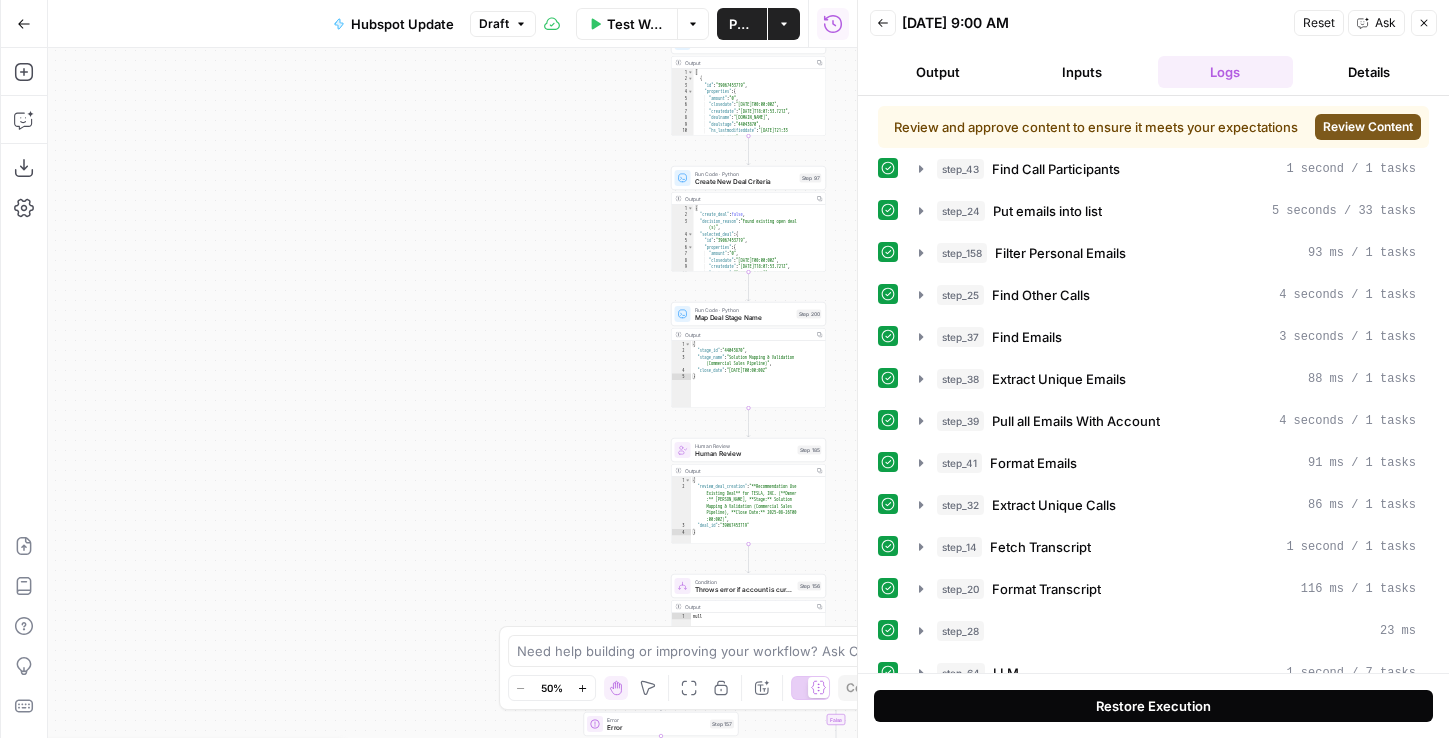 click on "Restore Execution" at bounding box center (1153, 706) 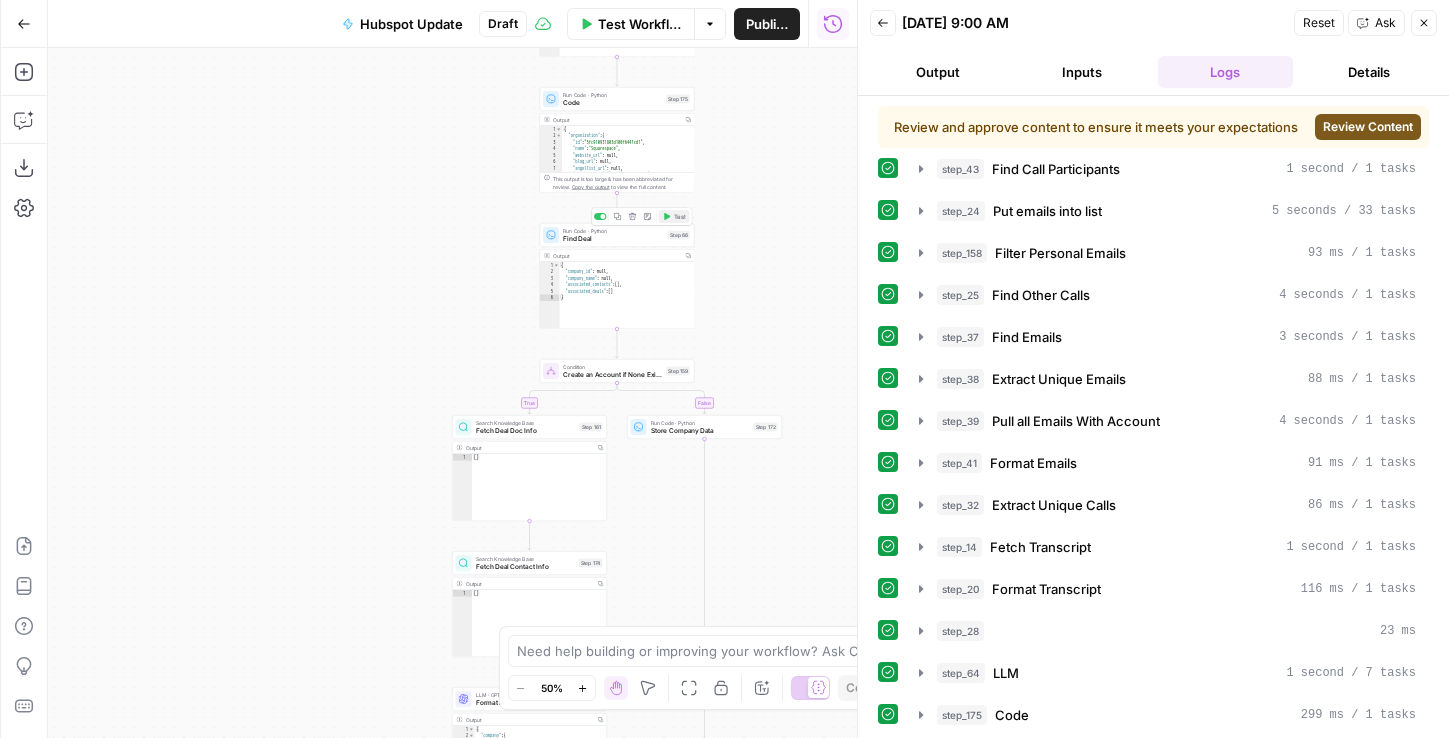click on "Test" at bounding box center (680, 216) 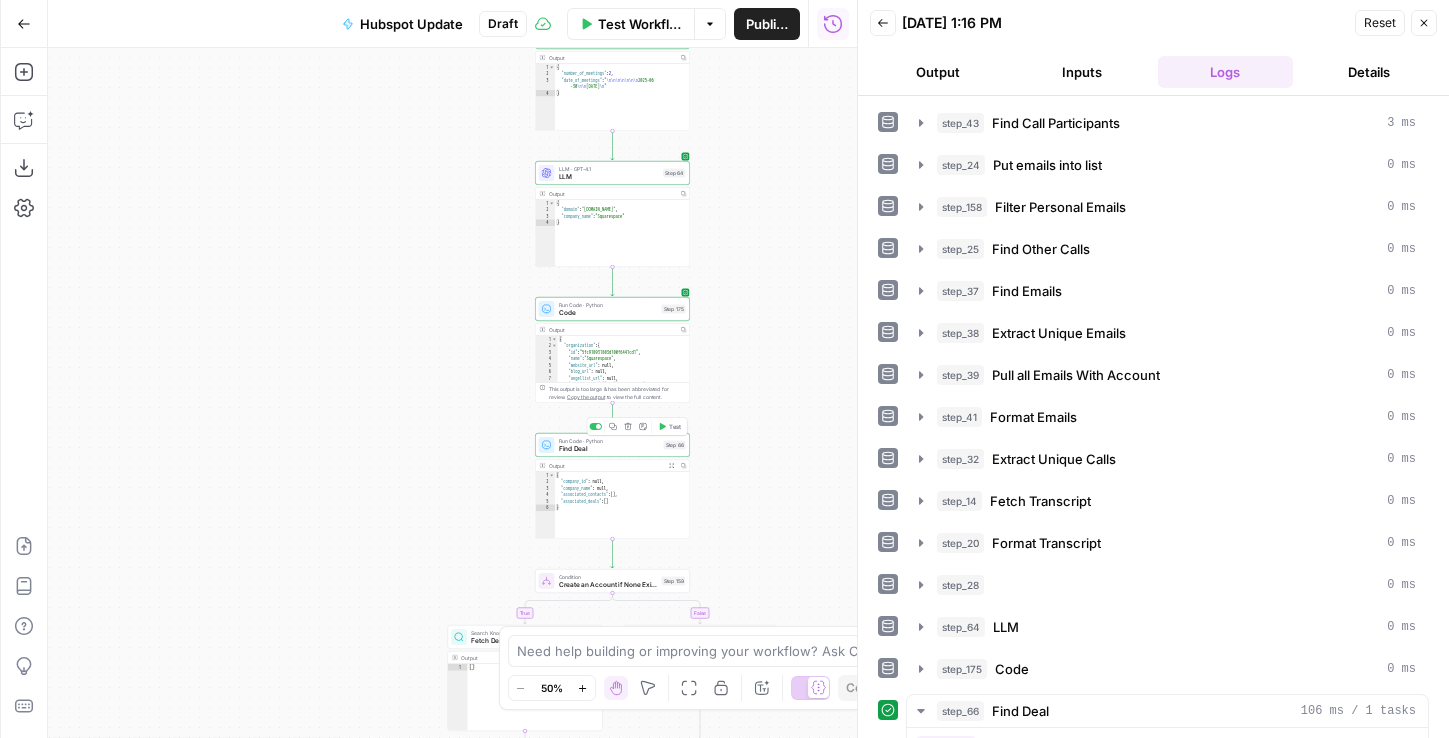 click on "Find Deal" at bounding box center (609, 449) 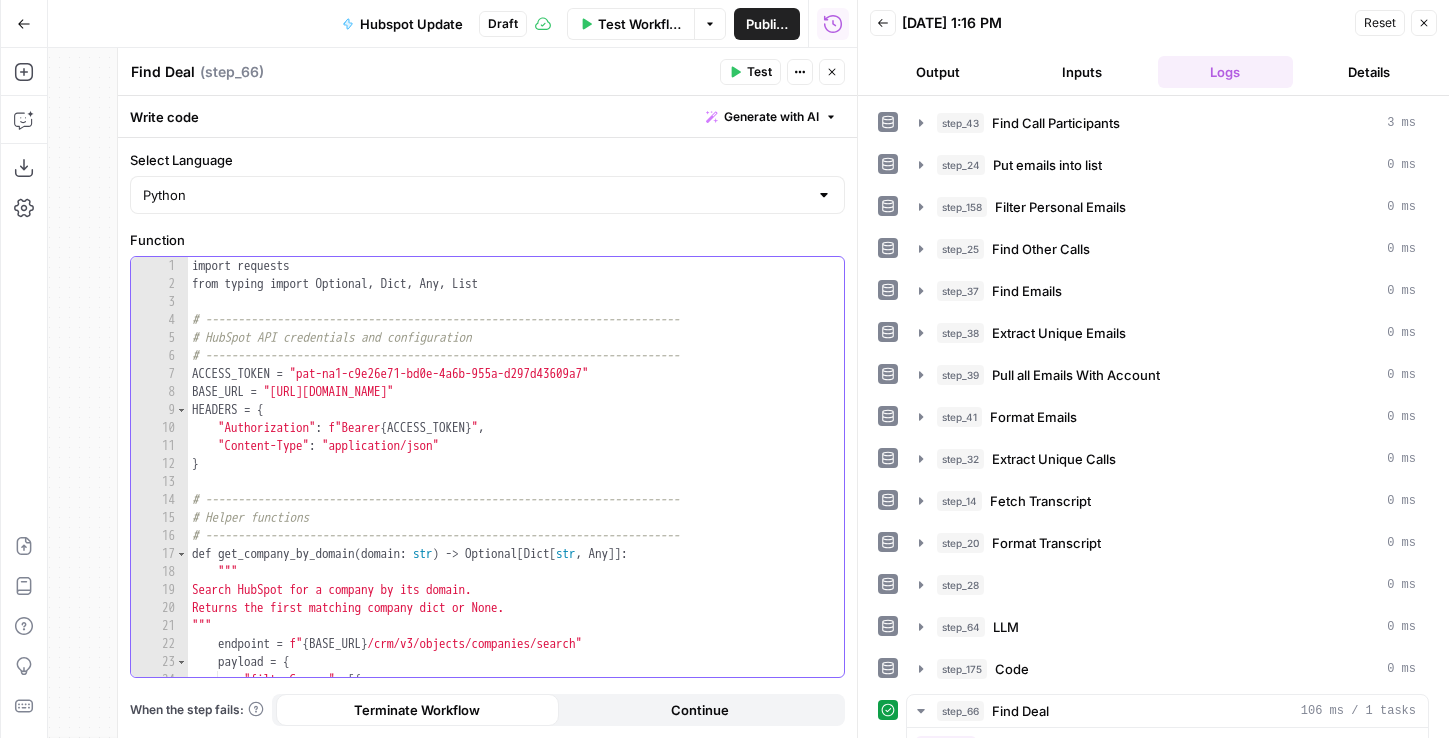 type on "**********" 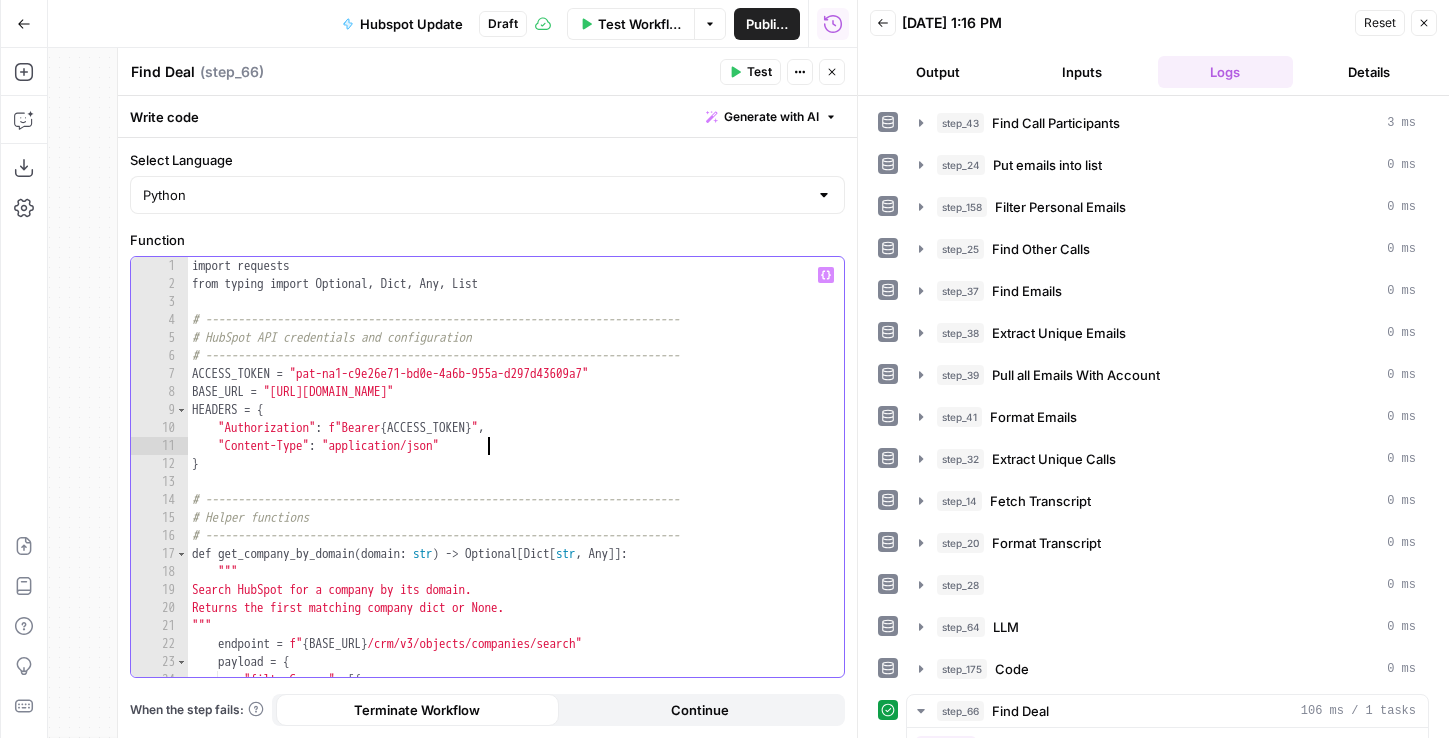 click on "import   requests from   typing   import   Optional ,   Dict ,   Any ,   List # ------------------------------------------------------------------------- # HubSpot API credentials and configuration # ------------------------------------------------------------------------- ACCESS_TOKEN   =   "pat-na1-c9e26e71-bd0e-4a6b-955a-d297d43609a7" BASE_URL   =   "https://api.hubapi.com" HEADERS   =   {      "Authorization" :   f"Bearer  { ACCESS_TOKEN } " ,      "Content-Type" :   "application/json" } # ------------------------------------------------------------------------- # Helper functions # ------------------------------------------------------------------------- def   get_company_by_domain ( domain :   str )   ->   Optional [ Dict [ str ,   Any ]] :      """     Search HubSpot for a company by its domain.     Returns the first matching company dict or None.     """      endpoint   =   f" { BASE_URL } /crm/v3/objects/companies/search"      payload   =   {           "filterGroups" :   [{                "filters" :" at bounding box center [516, 485] 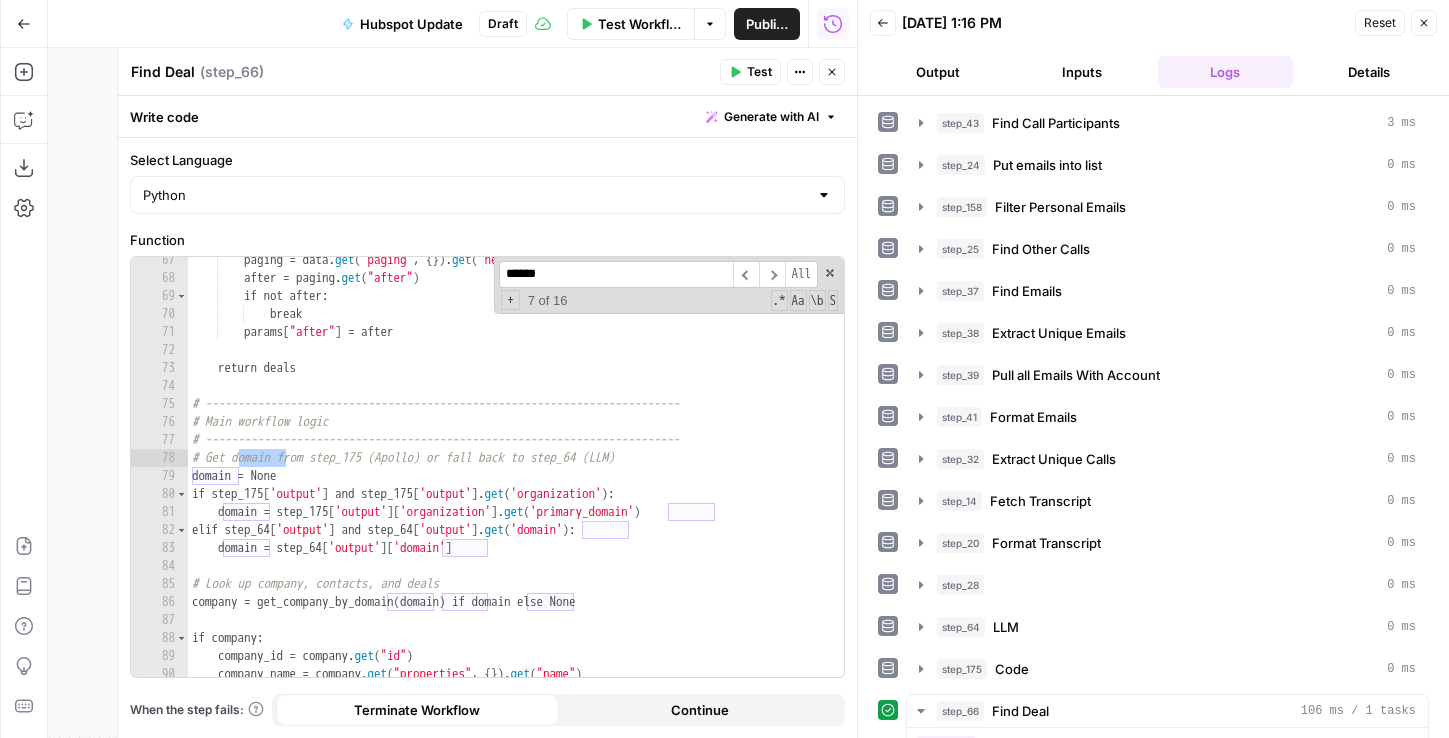 scroll, scrollTop: 1230, scrollLeft: 0, axis: vertical 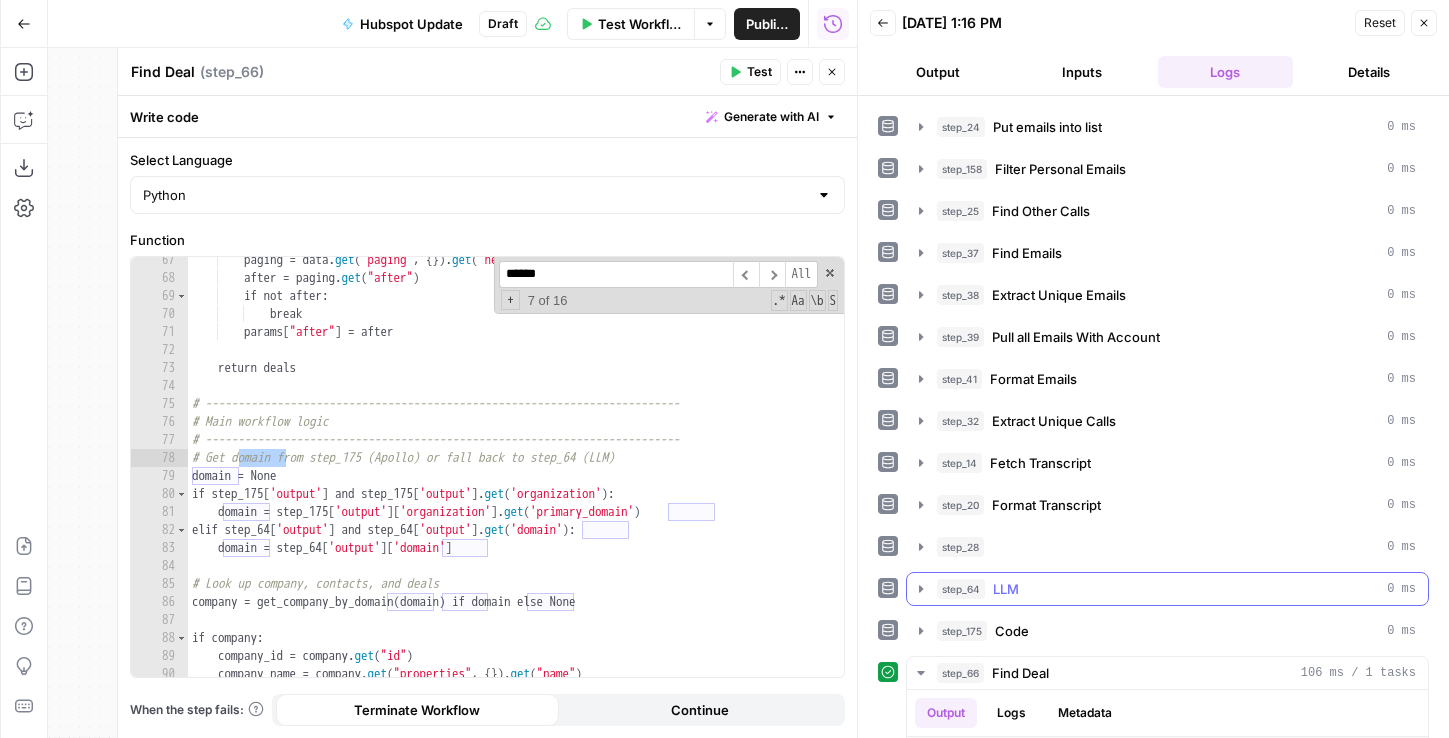 type on "******" 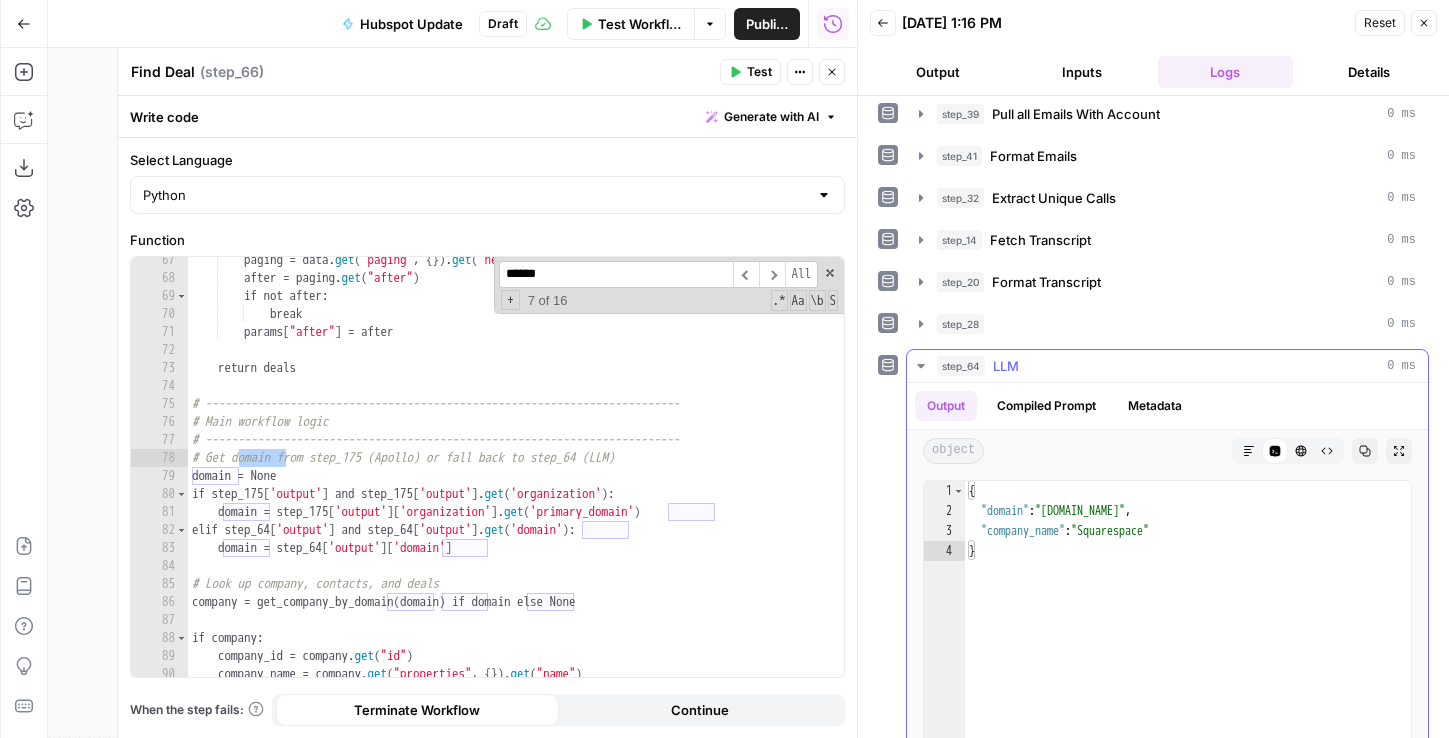 scroll, scrollTop: 262, scrollLeft: 0, axis: vertical 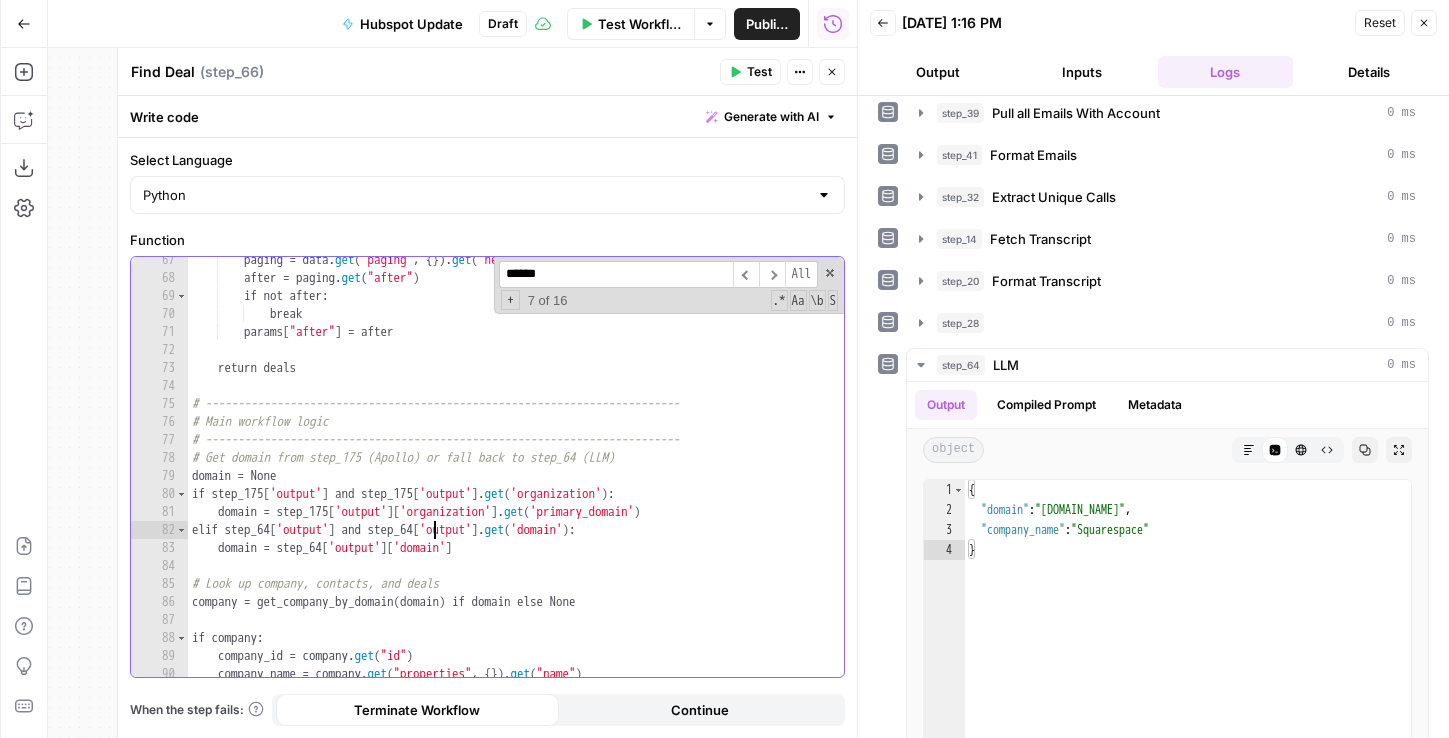 click on "paging   =   data . get ( "paging" ,   { }) . get ( "next" ,   { })           after   =   paging . get ( "after" )           if   not   after :                break           params [ "after" ]   =   after      return   deals # ------------------------------------------------------------------------- # Main workflow logic # ------------------------------------------------------------------------- # Get domain from step_175 (Apollo) or fall back to step_64 (LLM) domain   =   None if   step_175 [ 'output' ]   and   step_175 [ 'output' ] . get ( 'organization' ) :      domain   =   step_175 [ 'output' ] [ 'organization' ] . get ( 'primary_domain' ) elif   step_64 [ 'output' ]   and   step_64 [ 'output' ] . get ( 'domain' ) :      domain   =   step_64 [ 'output' ] [ 'domain' ] # Look up company, contacts, and deals company   =   get_company_by_domain ( domain )   if   domain   else   None if   company :      company_id   =   company . get ( "id" )      company_name   =   company . get ( "properties" ," at bounding box center (516, 479) 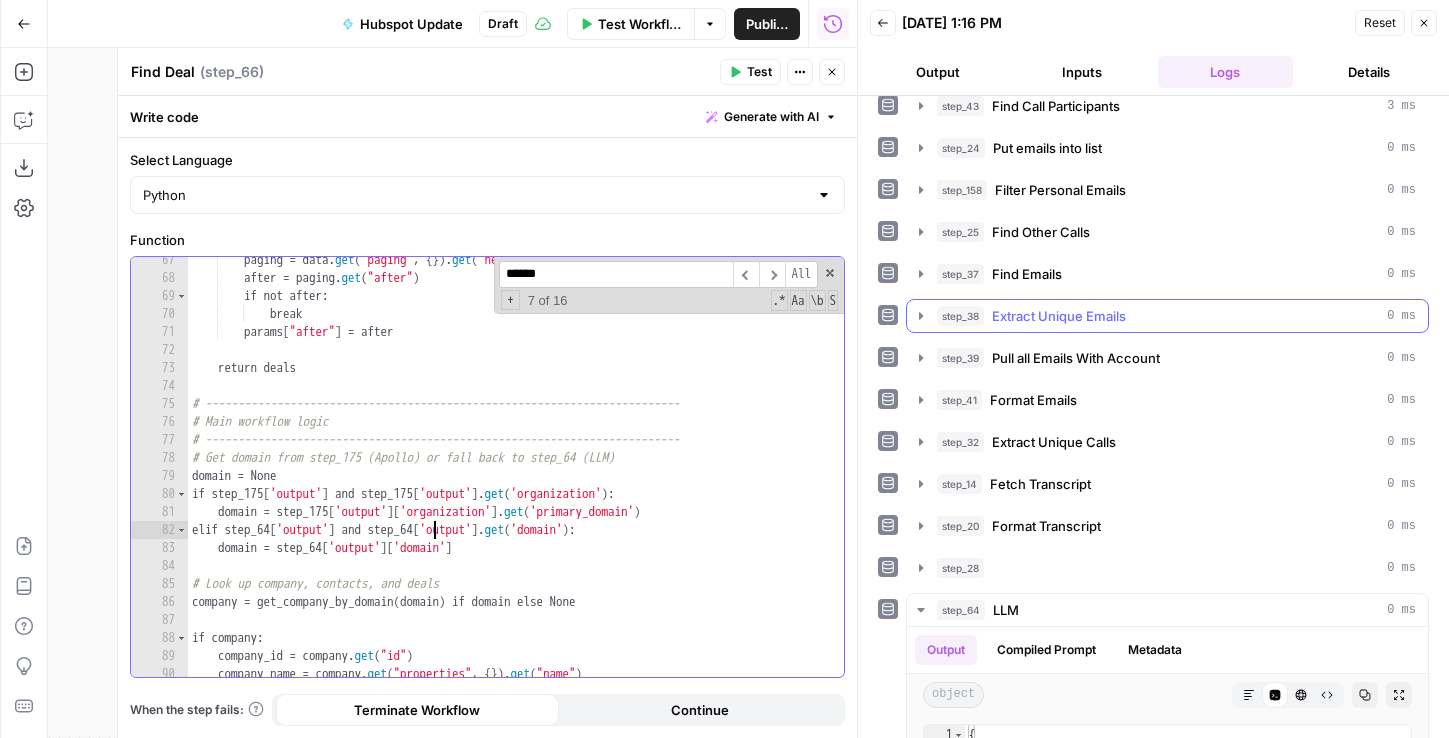 scroll, scrollTop: 0, scrollLeft: 0, axis: both 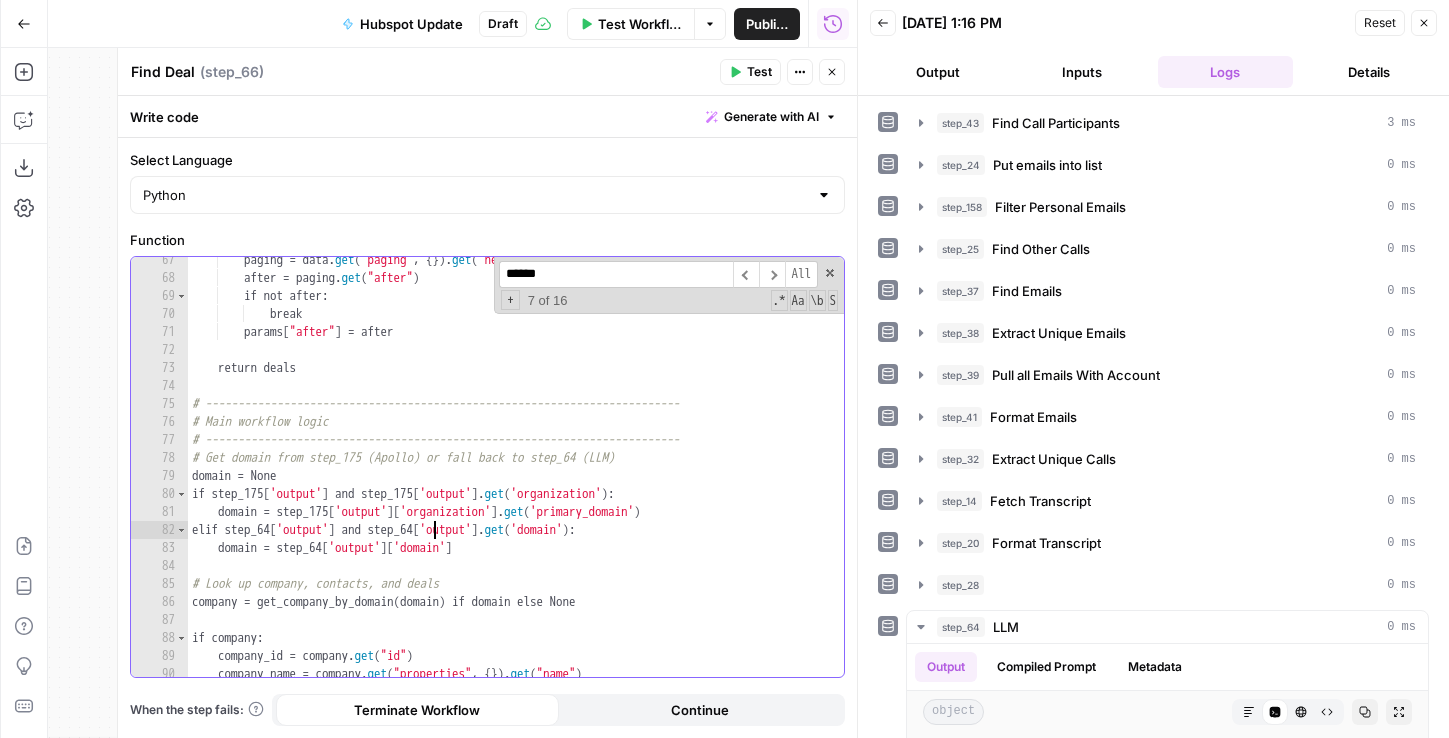 click on "paging   =   data . get ( "paging" ,   { }) . get ( "next" ,   { })           after   =   paging . get ( "after" )           if   not   after :                break           params [ "after" ]   =   after      return   deals # ------------------------------------------------------------------------- # Main workflow logic # ------------------------------------------------------------------------- # Get domain from step_175 (Apollo) or fall back to step_64 (LLM) domain   =   None if   step_175 [ 'output' ]   and   step_175 [ 'output' ] . get ( 'organization' ) :      domain   =   step_175 [ 'output' ] [ 'organization' ] . get ( 'primary_domain' ) elif   step_64 [ 'output' ]   and   step_64 [ 'output' ] . get ( 'domain' ) :      domain   =   step_64 [ 'output' ] [ 'domain' ] # Look up company, contacts, and deals company   =   get_company_by_domain ( domain )   if   domain   else   None if   company :      company_id   =   company . get ( "id" )      company_name   =   company . get ( "properties" ," at bounding box center (516, 479) 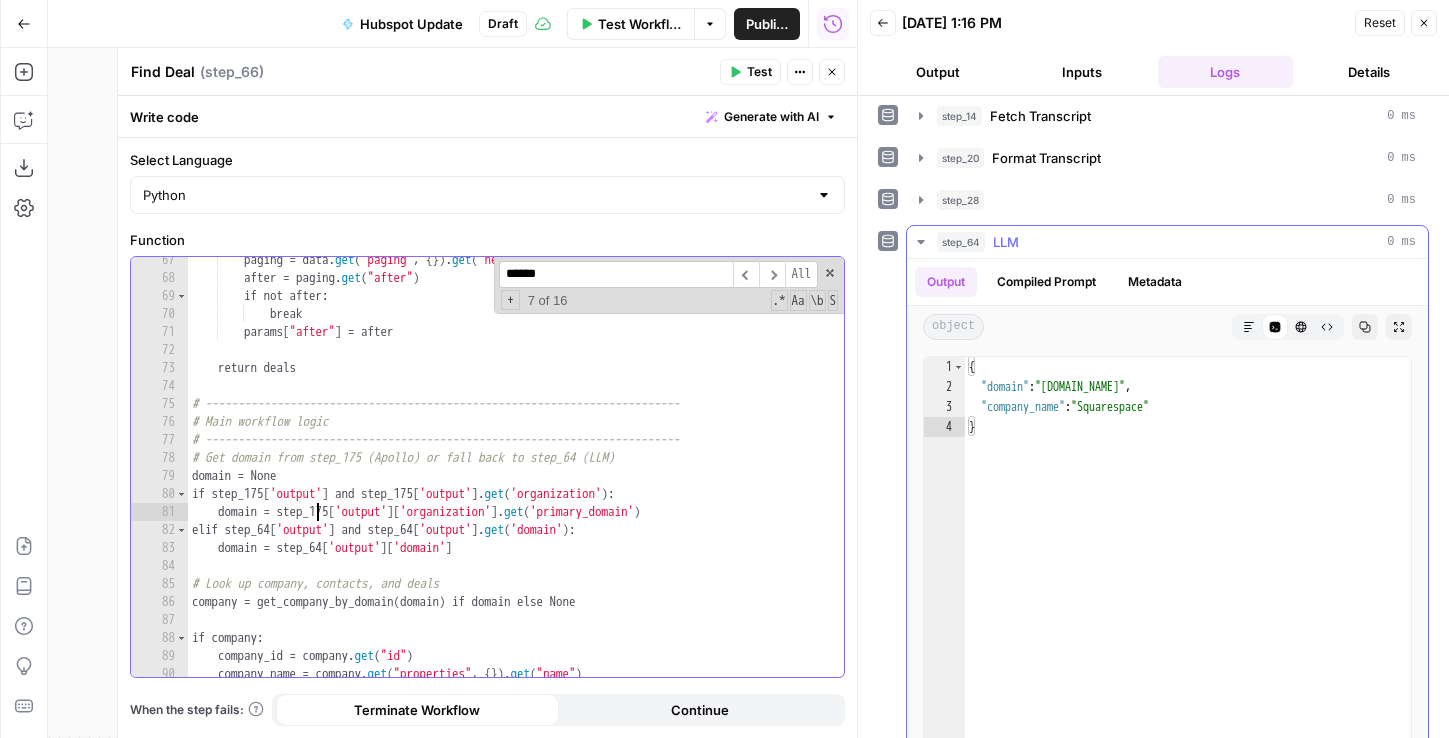 scroll, scrollTop: 312, scrollLeft: 0, axis: vertical 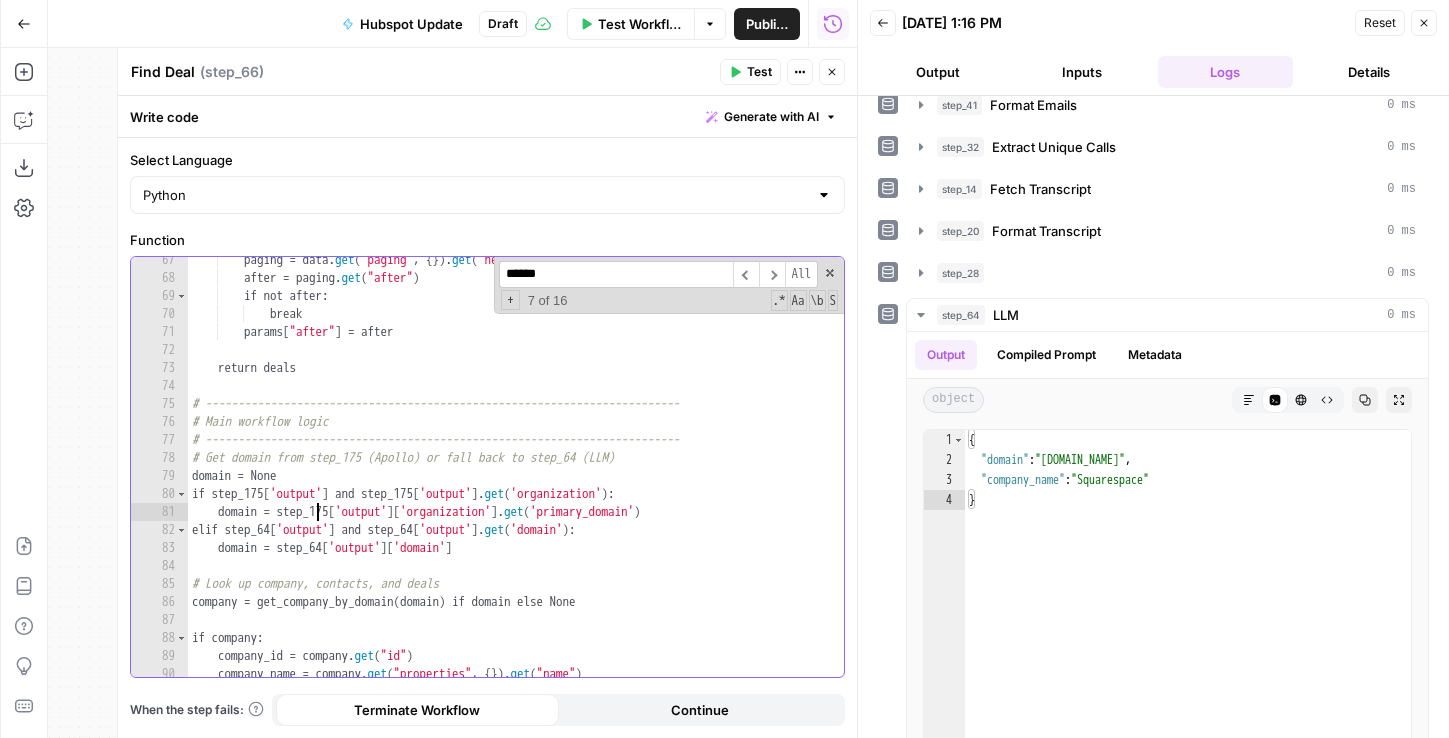 click on "paging   =   data . get ( "paging" ,   { }) . get ( "next" ,   { })           after   =   paging . get ( "after" )           if   not   after :                break           params [ "after" ]   =   after      return   deals # ------------------------------------------------------------------------- # Main workflow logic # ------------------------------------------------------------------------- # Get domain from step_175 (Apollo) or fall back to step_64 (LLM) domain   =   None if   step_175 [ 'output' ]   and   step_175 [ 'output' ] . get ( 'organization' ) :      domain   =   step_175 [ 'output' ] [ 'organization' ] . get ( 'primary_domain' ) elif   step_64 [ 'output' ]   and   step_64 [ 'output' ] . get ( 'domain' ) :      domain   =   step_64 [ 'output' ] [ 'domain' ] # Look up company, contacts, and deals company   =   get_company_by_domain ( domain )   if   domain   else   None if   company :      company_id   =   company . get ( "id" )      company_name   =   company . get ( "properties" ," at bounding box center [516, 479] 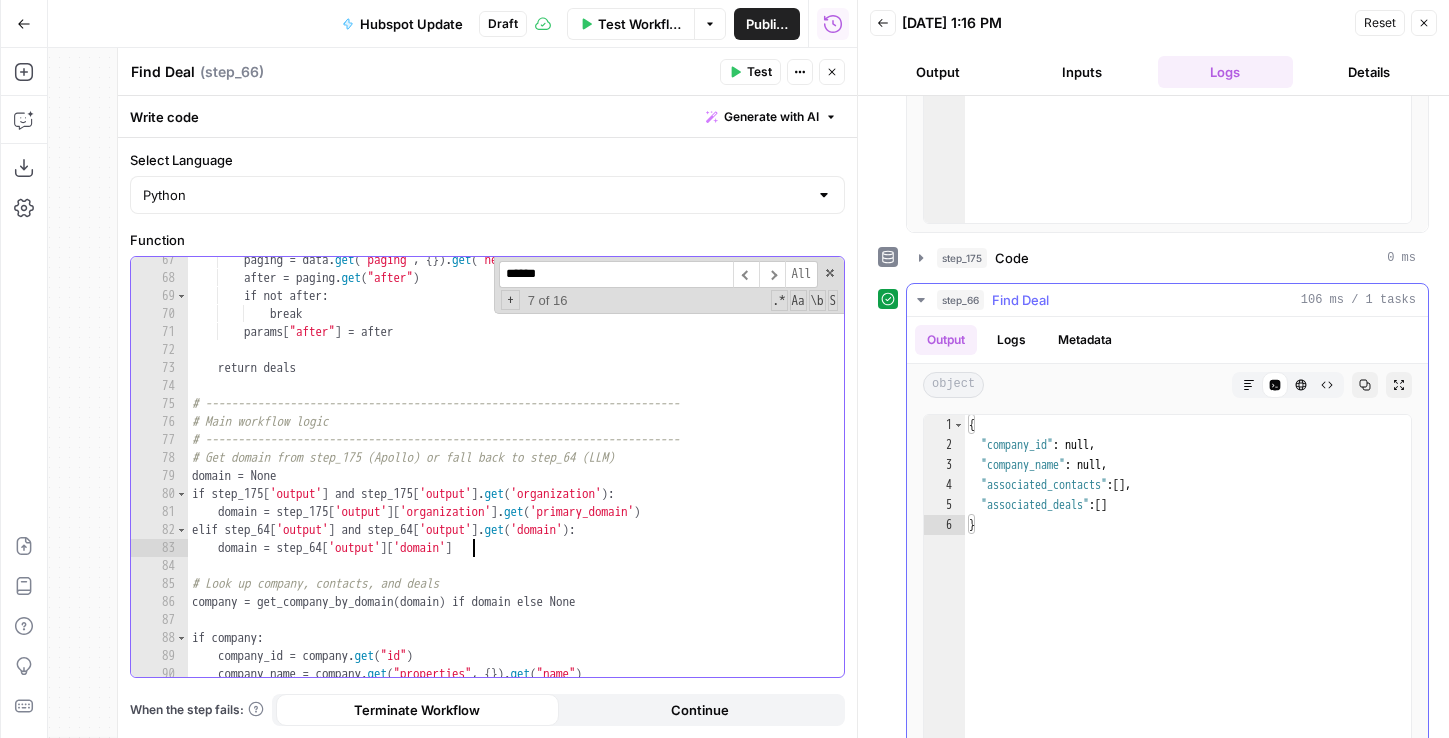 scroll, scrollTop: 915, scrollLeft: 0, axis: vertical 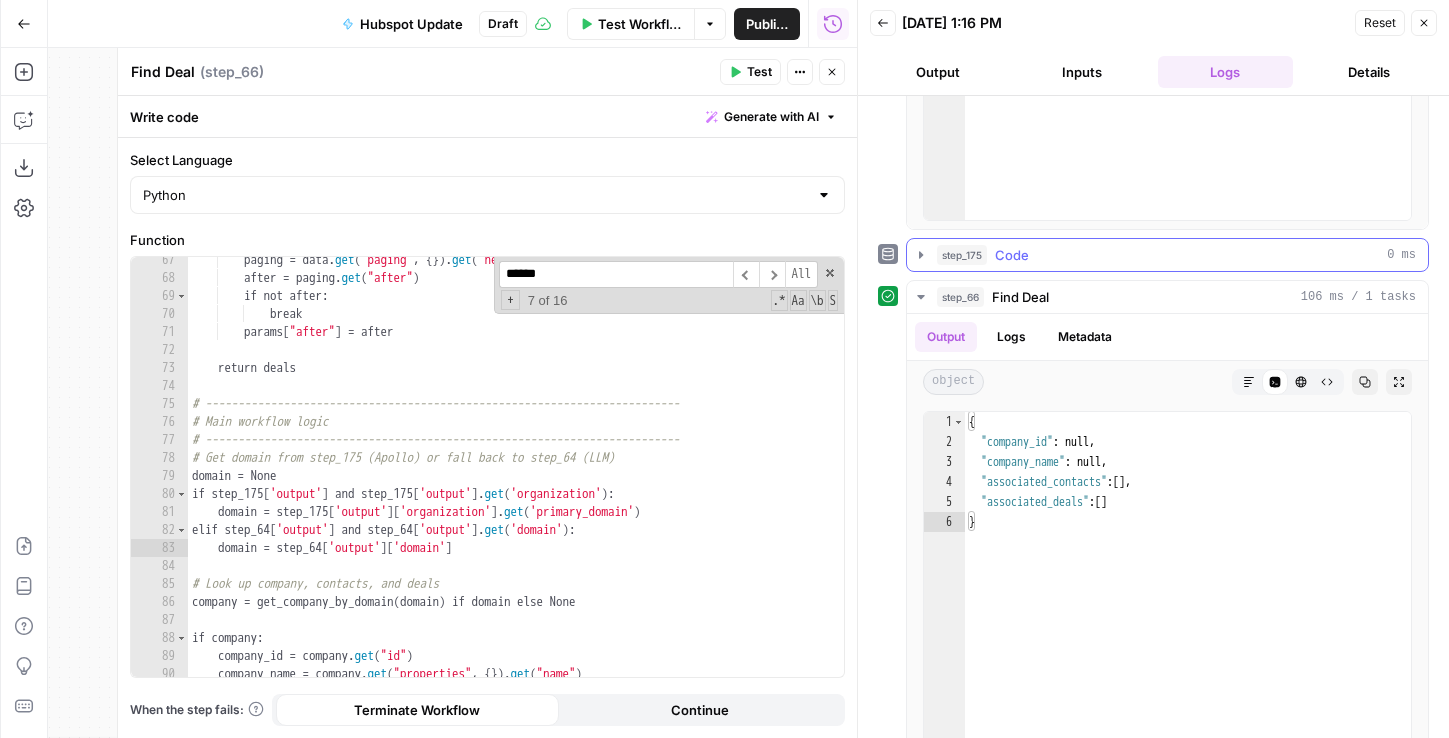 click on "step_175 Code 0 ms" at bounding box center [1167, 255] 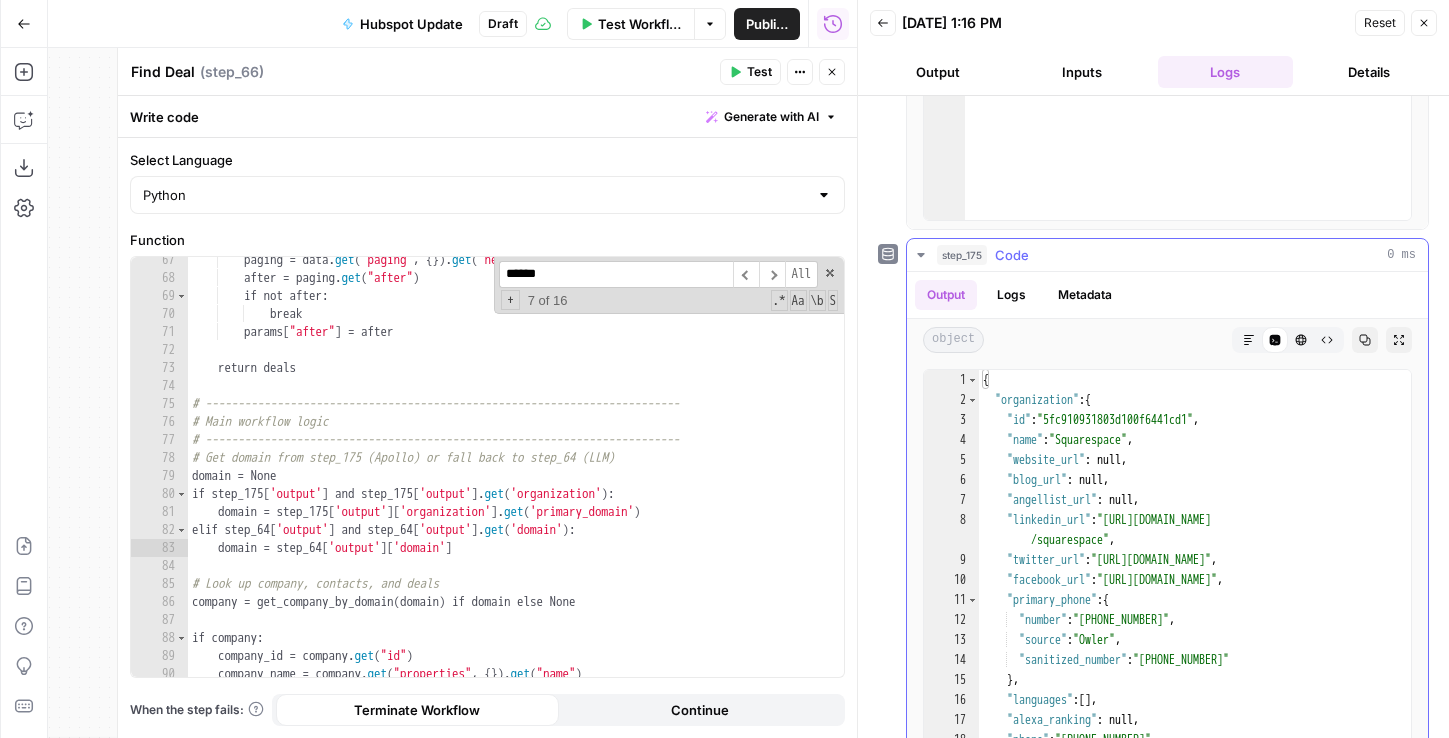 click on "7" at bounding box center (951, 500) 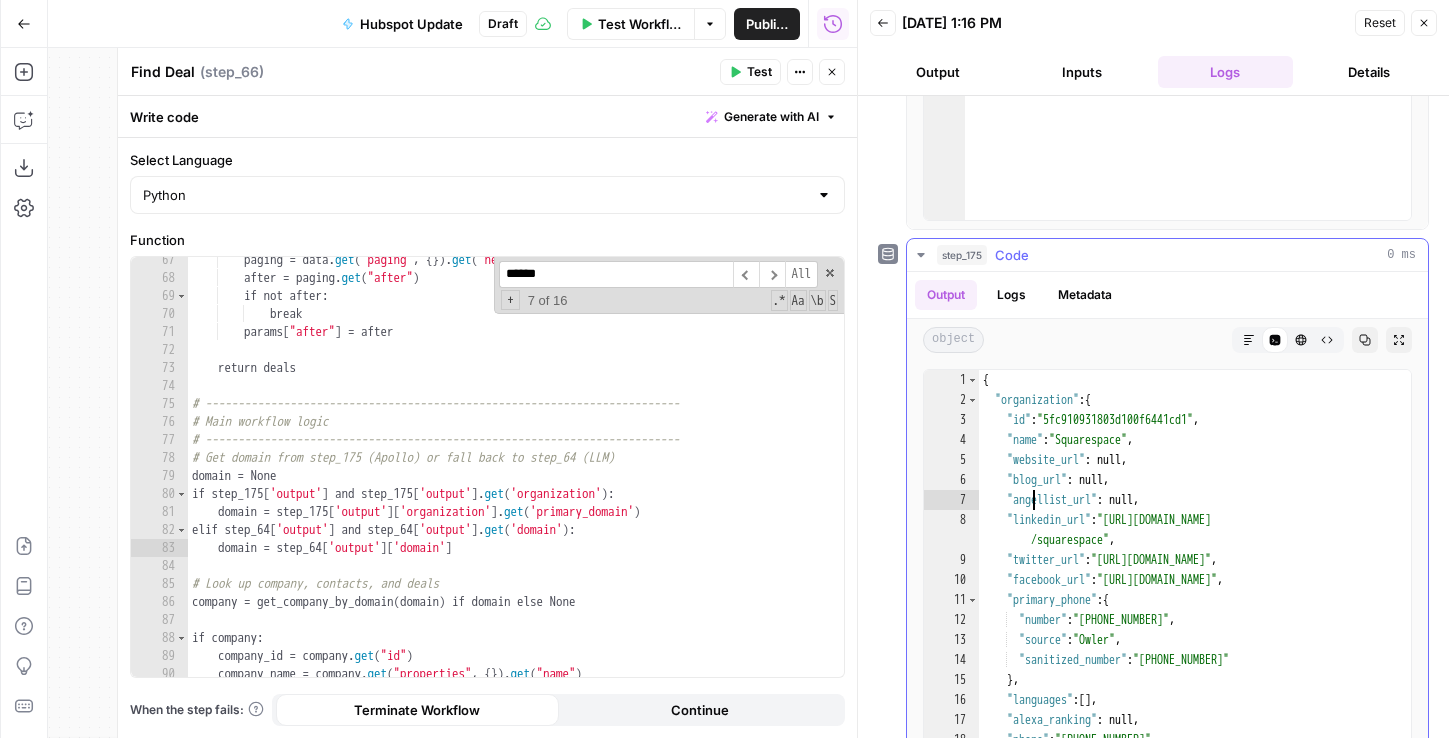 click on "{    "organization" :  {      "id" :  "5fc910931803d100f6441cd1" ,      "name" :  "Squarespace" ,      "website_url" : null ,      "blog_url" : null ,      "angellist_url" : null ,      "linkedin_url" :  "http://www.linkedin.com/company          /squarespace" ,      "twitter_url" :  "https://twitter.com/squarespace" ,      "facebook_url" :  "https://facebook.com/squarespace" ,      "primary_phone" :  {         "number" :  "+1 718-316-8602" ,         "source" :  "Owler" ,         "sanitized_number" :  "+17183168602"      } ,      "languages" :  [ ] ,      "alexa_ranking" : null ,      "phone" :  "+1 718-316-8602" ,      "linkedin_uid" :  "265314" ,      "founded_year" :  2003 ," at bounding box center [1195, 586] 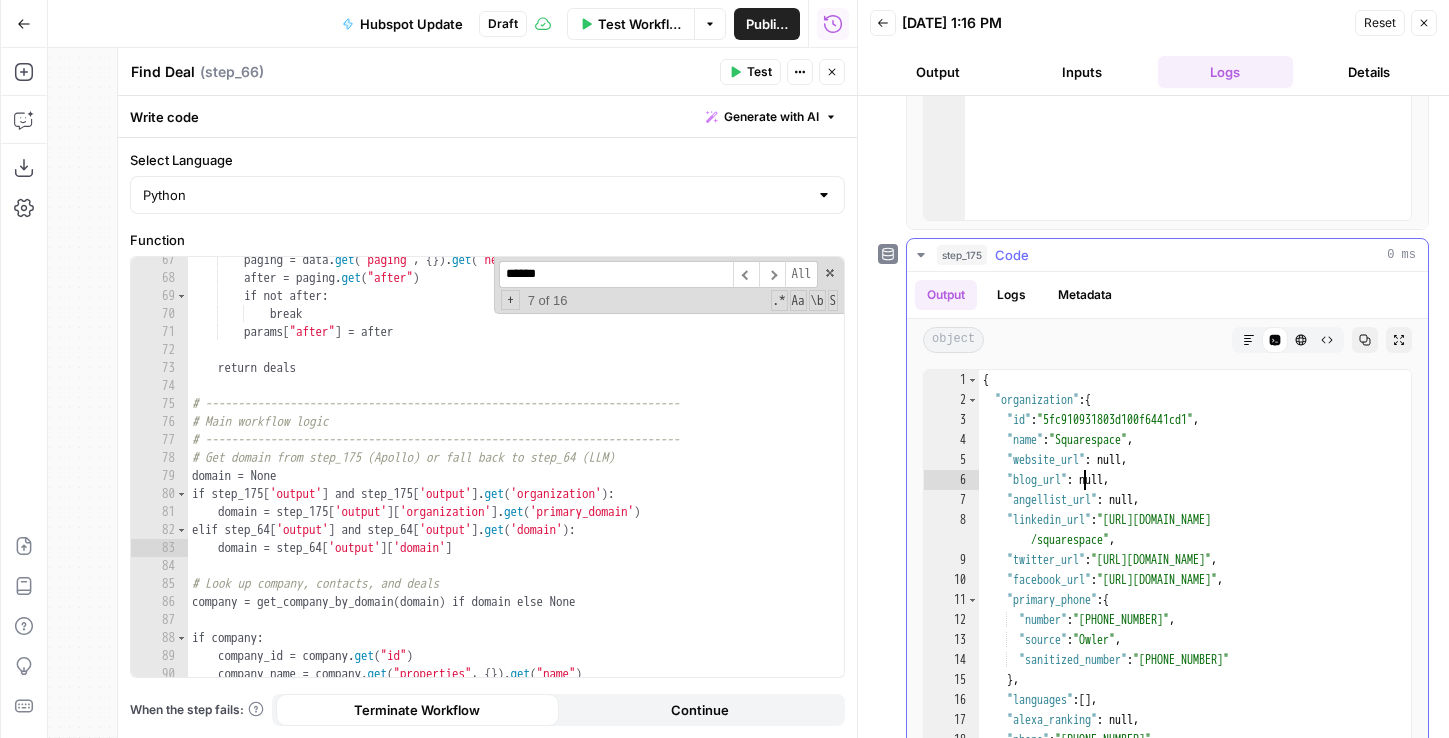 click on "{    "organization" :  {      "id" :  "5fc910931803d100f6441cd1" ,      "name" :  "Squarespace" ,      "website_url" : null ,      "blog_url" : null ,      "angellist_url" : null ,      "linkedin_url" :  "http://www.linkedin.com/company          /squarespace" ,      "twitter_url" :  "https://twitter.com/squarespace" ,      "facebook_url" :  "https://facebook.com/squarespace" ,      "primary_phone" :  {         "number" :  "+1 718-316-8602" ,         "source" :  "Owler" ,         "sanitized_number" :  "+17183168602"      } ,      "languages" :  [ ] ,      "alexa_ranking" : null ,      "phone" :  "+1 718-316-8602" ,      "linkedin_uid" :  "265314" ,      "founded_year" :  2003 ," at bounding box center (1195, 586) 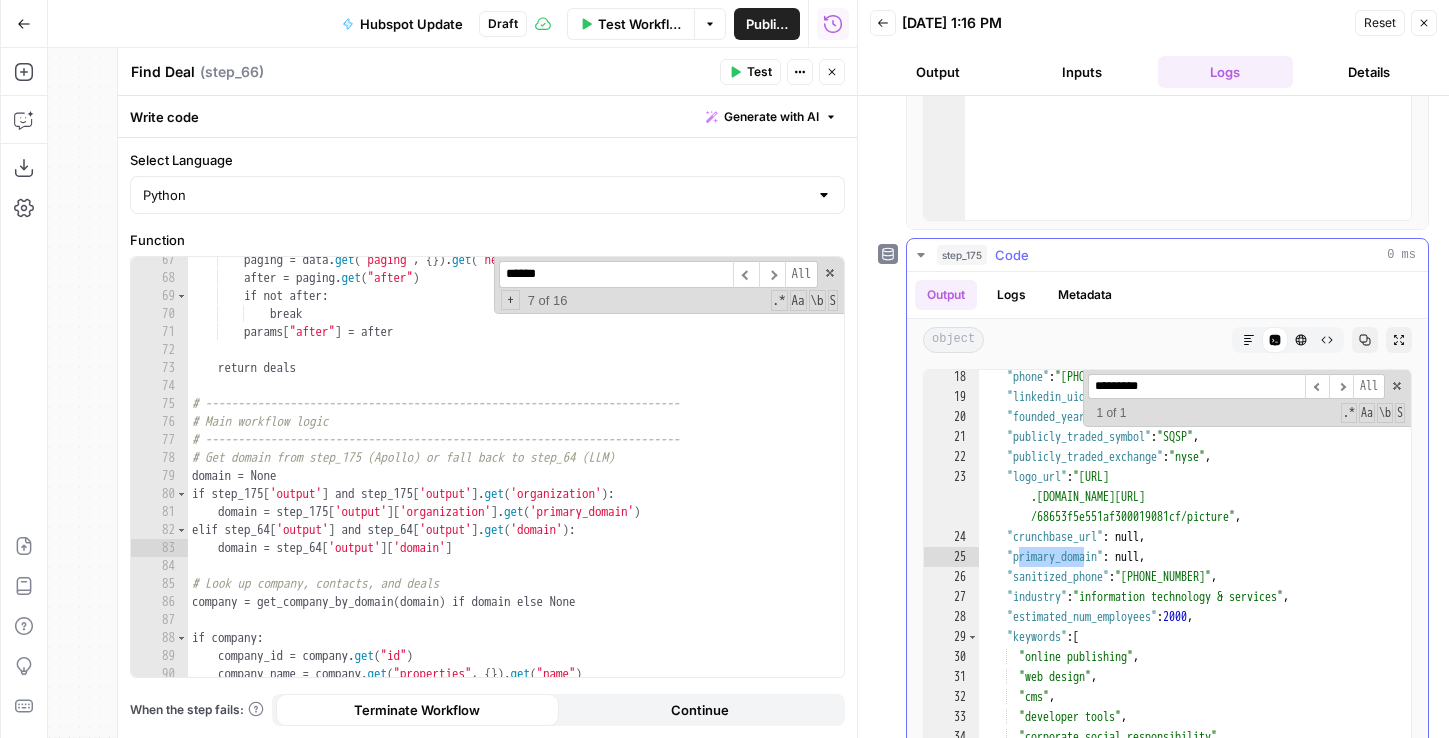 scroll, scrollTop: 363, scrollLeft: 0, axis: vertical 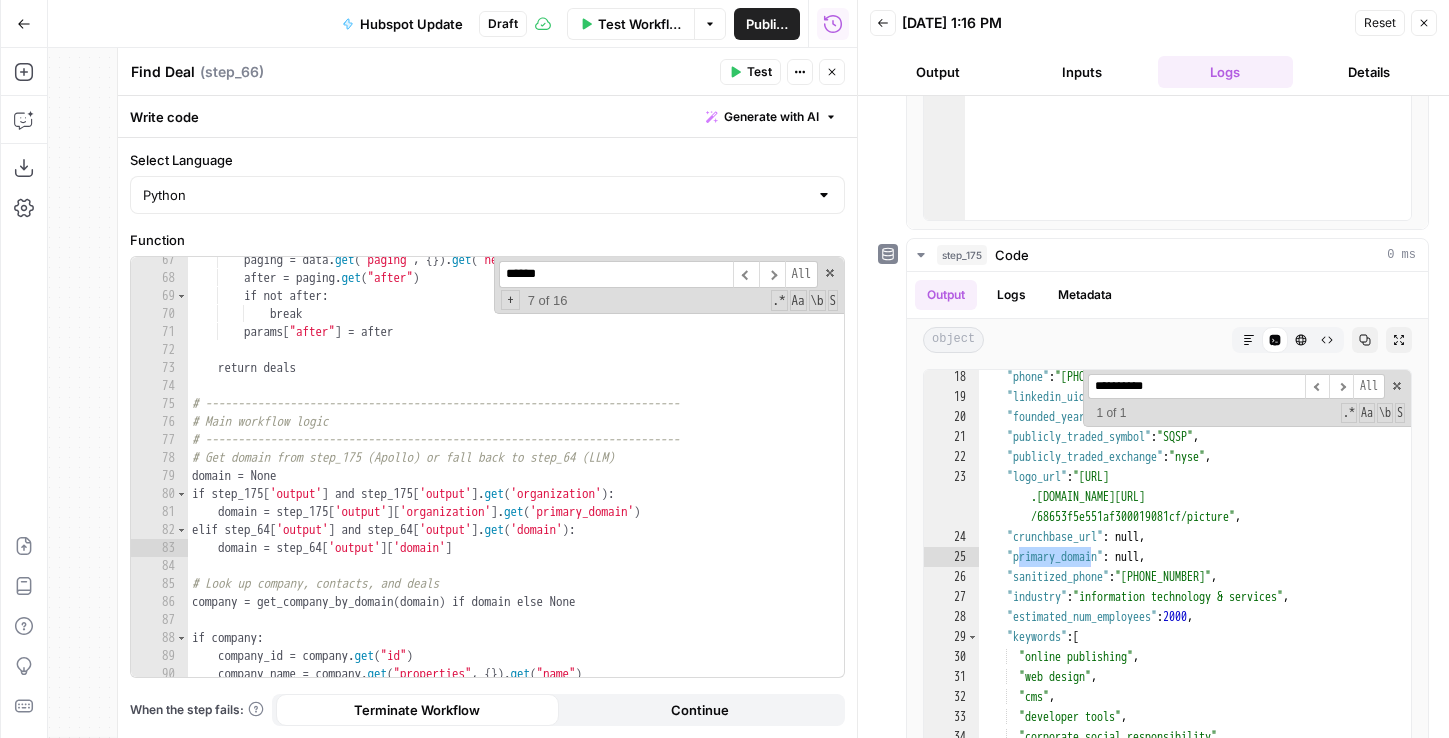 type on "**********" 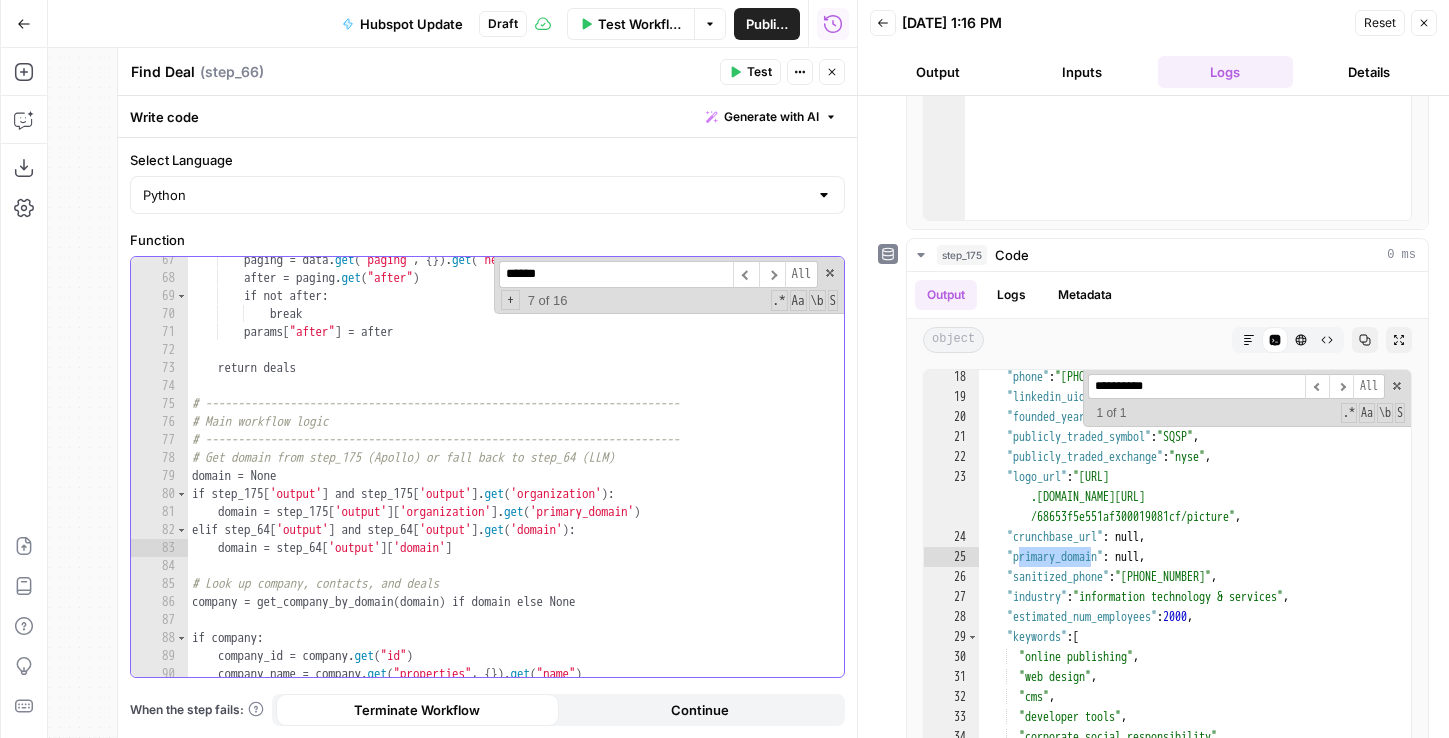 type on "**********" 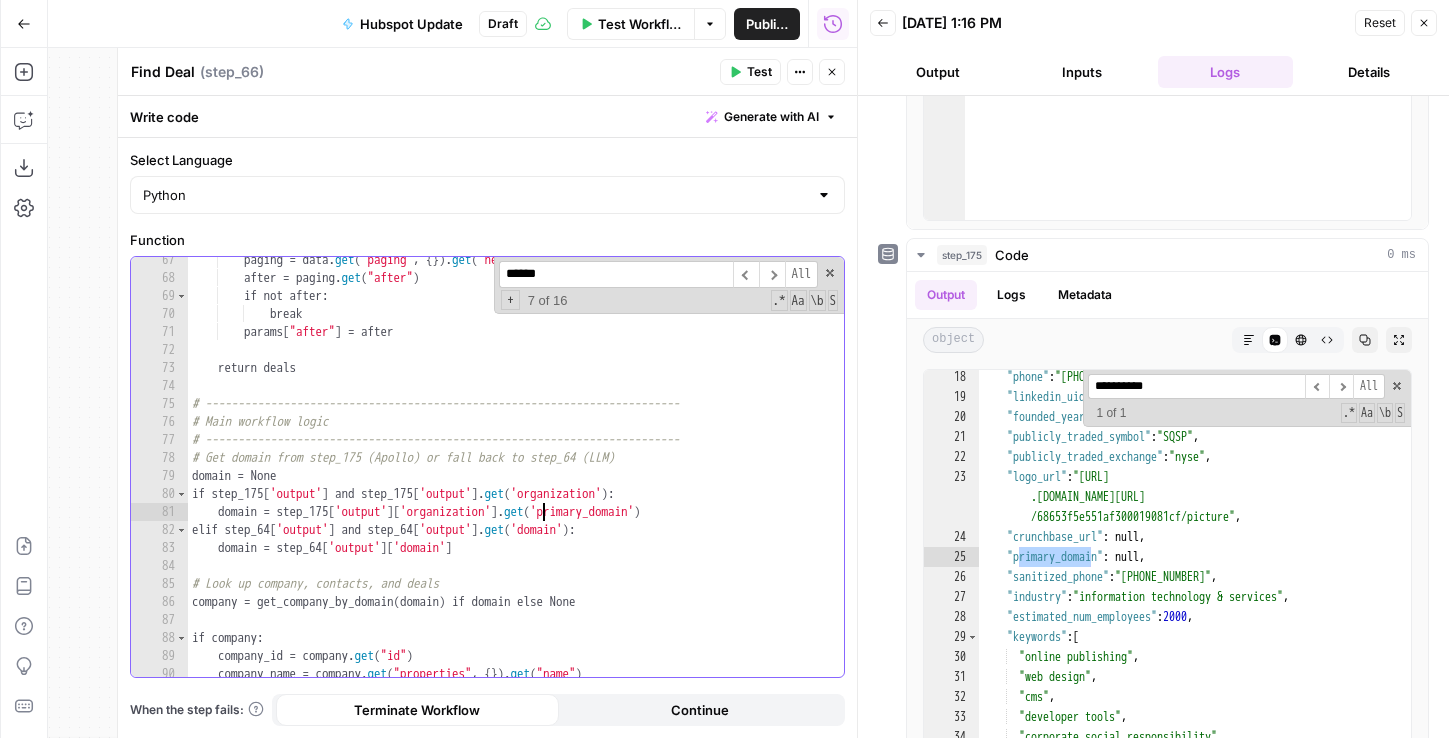 click on "paging   =   data . get ( "paging" ,   { }) . get ( "next" ,   { })           after   =   paging . get ( "after" )           if   not   after :                break           params [ "after" ]   =   after      return   deals # ------------------------------------------------------------------------- # Main workflow logic # ------------------------------------------------------------------------- # Get domain from step_175 (Apollo) or fall back to step_64 (LLM) domain   =   None if   step_175 [ 'output' ]   and   step_175 [ 'output' ] . get ( 'organization' ) :      domain   =   step_175 [ 'output' ] [ 'organization' ] . get ( 'primary_domain' ) elif   step_64 [ 'output' ]   and   step_64 [ 'output' ] . get ( 'domain' ) :      domain   =   step_64 [ 'output' ] [ 'domain' ] # Look up company, contacts, and deals company   =   get_company_by_domain ( domain )   if   domain   else   None if   company :      company_id   =   company . get ( "id" )      company_name   =   company . get ( "properties" ," at bounding box center [516, 479] 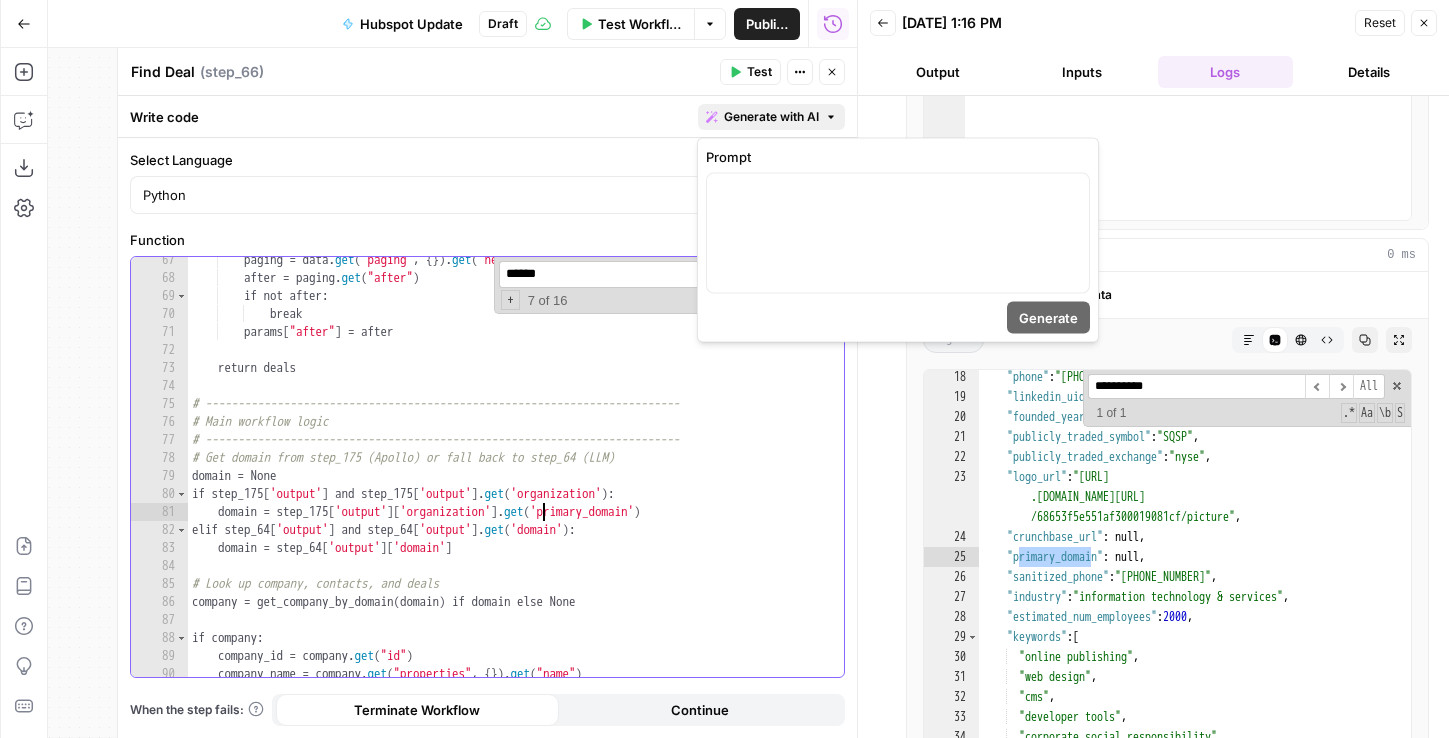 click on "Generate with AI" at bounding box center (771, 117) 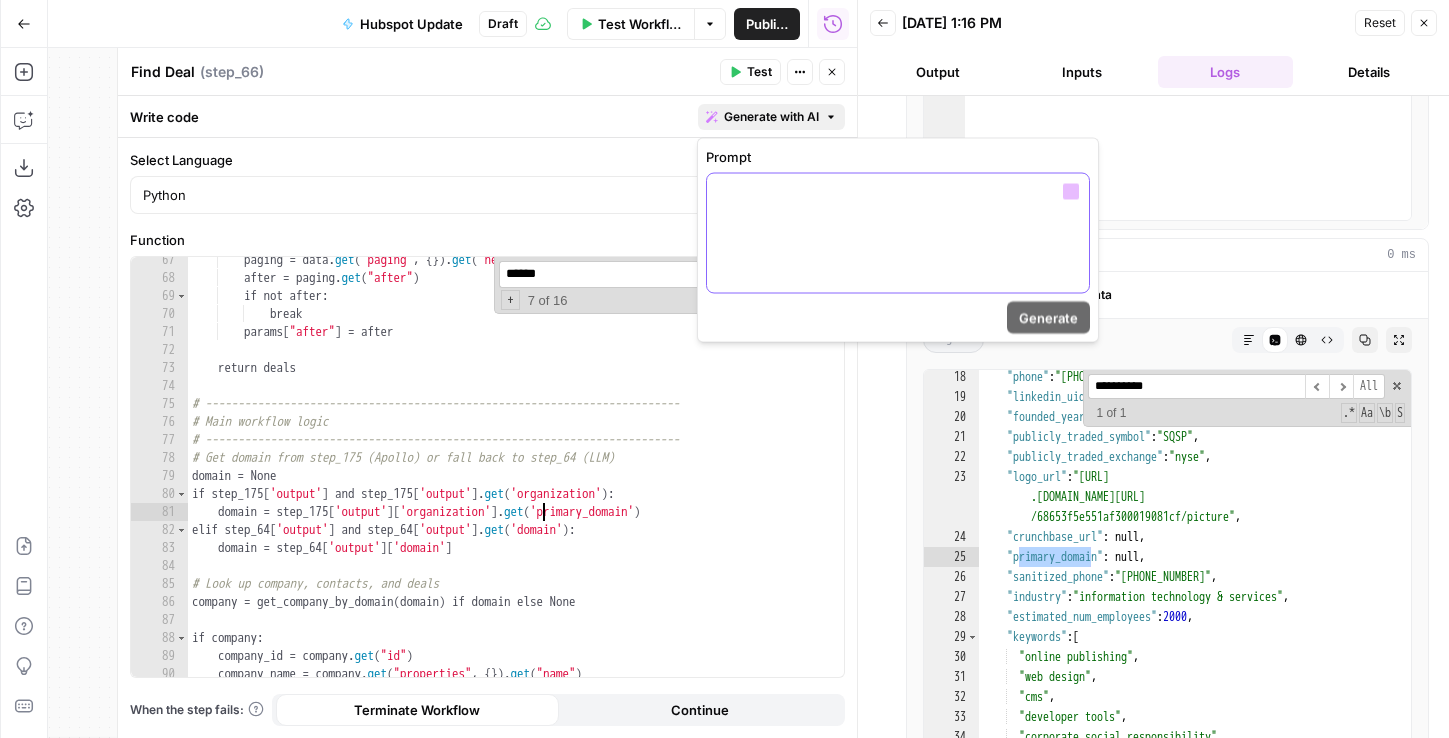 click at bounding box center [898, 233] 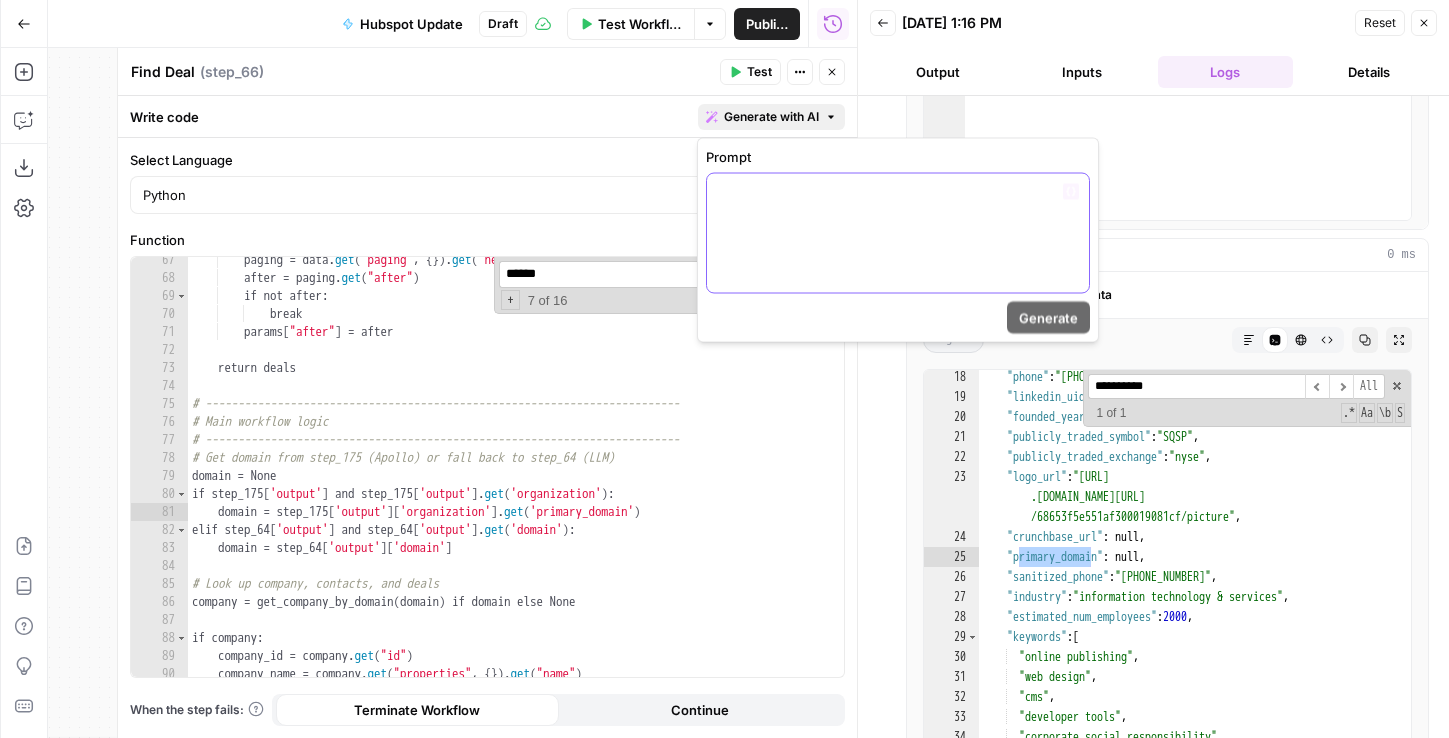 type 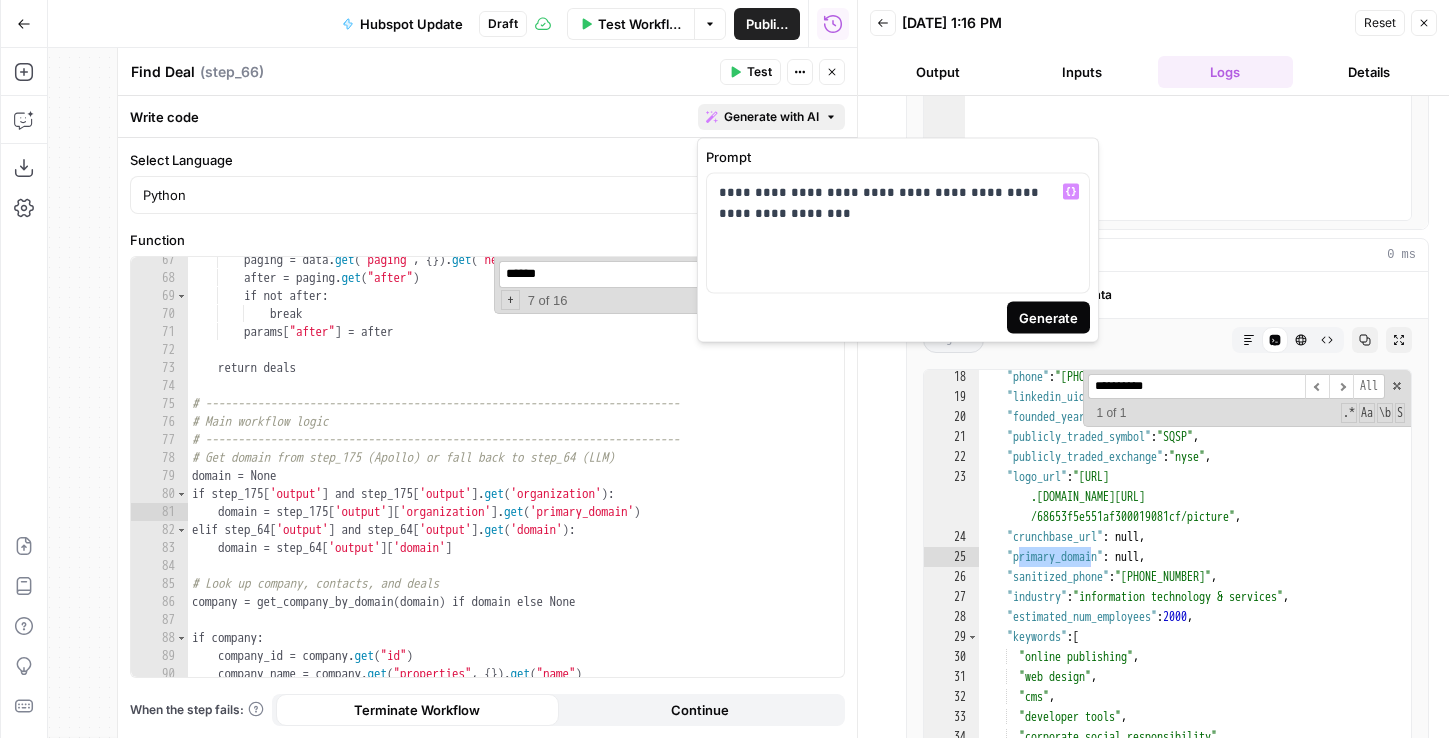 click on "Generate" at bounding box center (1048, 318) 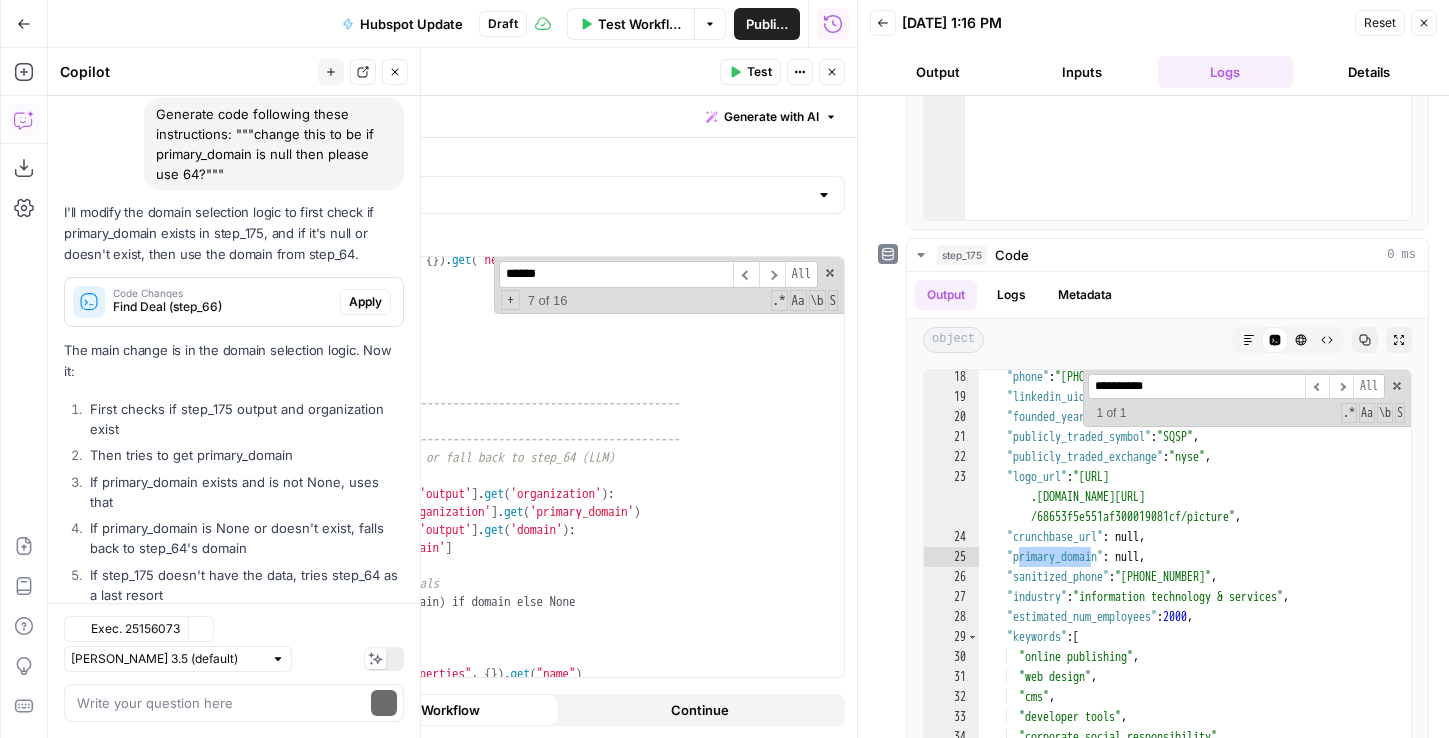 scroll, scrollTop: 244, scrollLeft: 0, axis: vertical 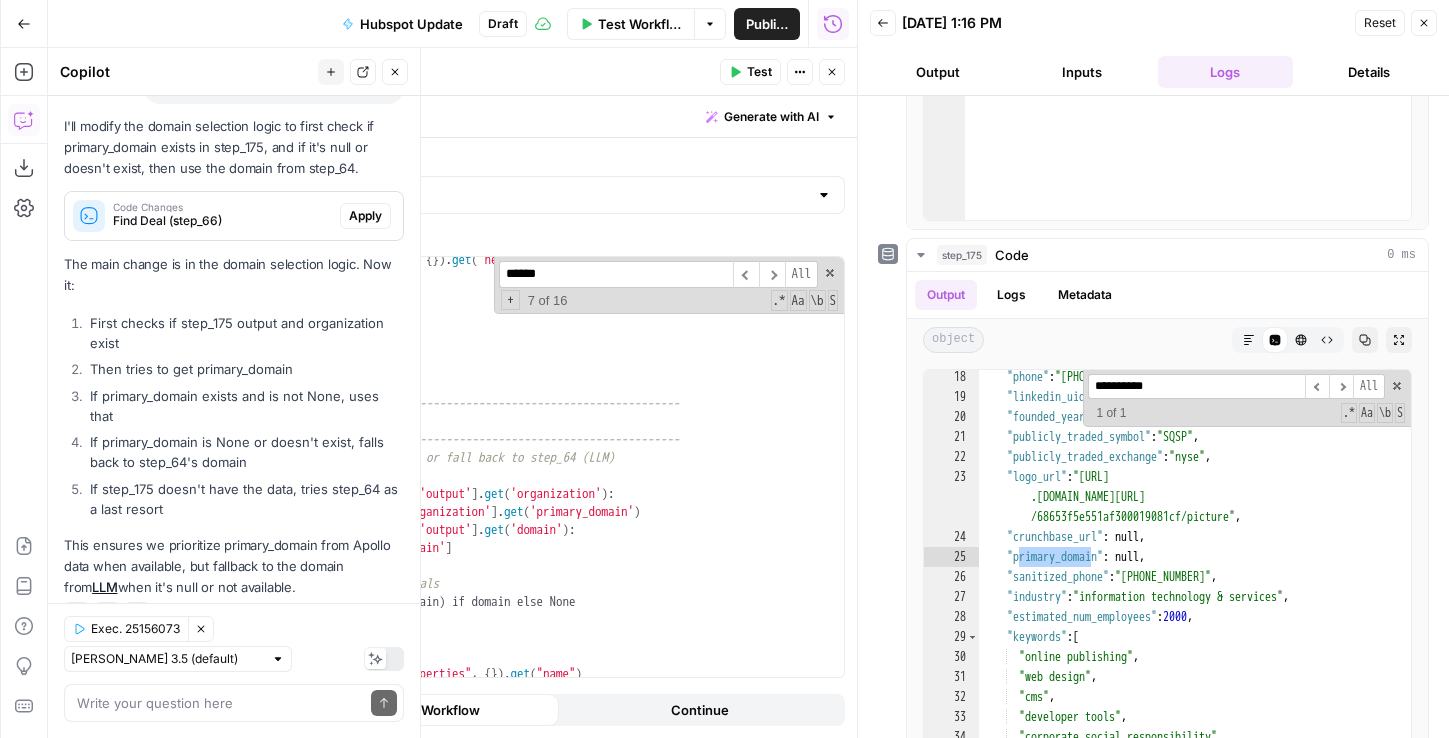 click on "If primary_domain is None or doesn't exist, falls back to step_64's domain" at bounding box center [244, 452] 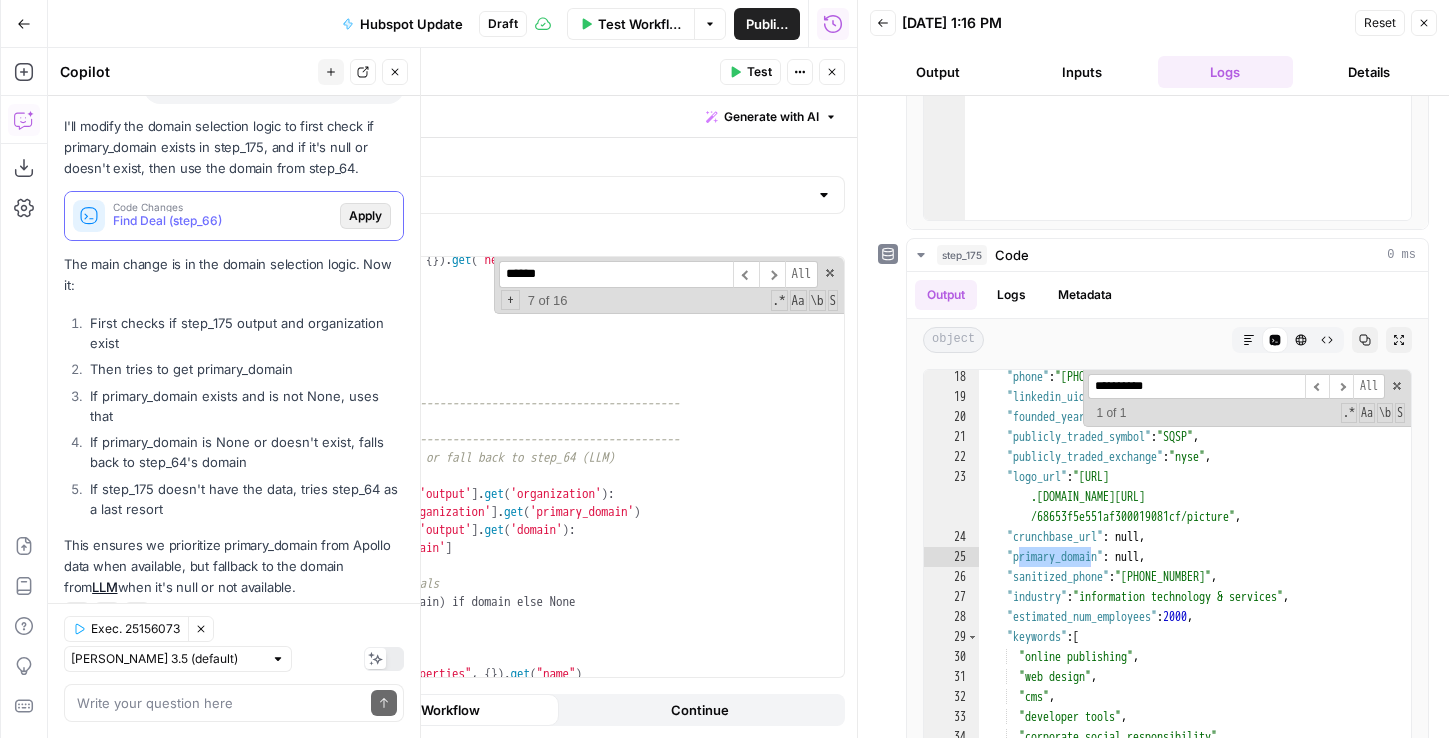 click on "Apply" at bounding box center (365, 216) 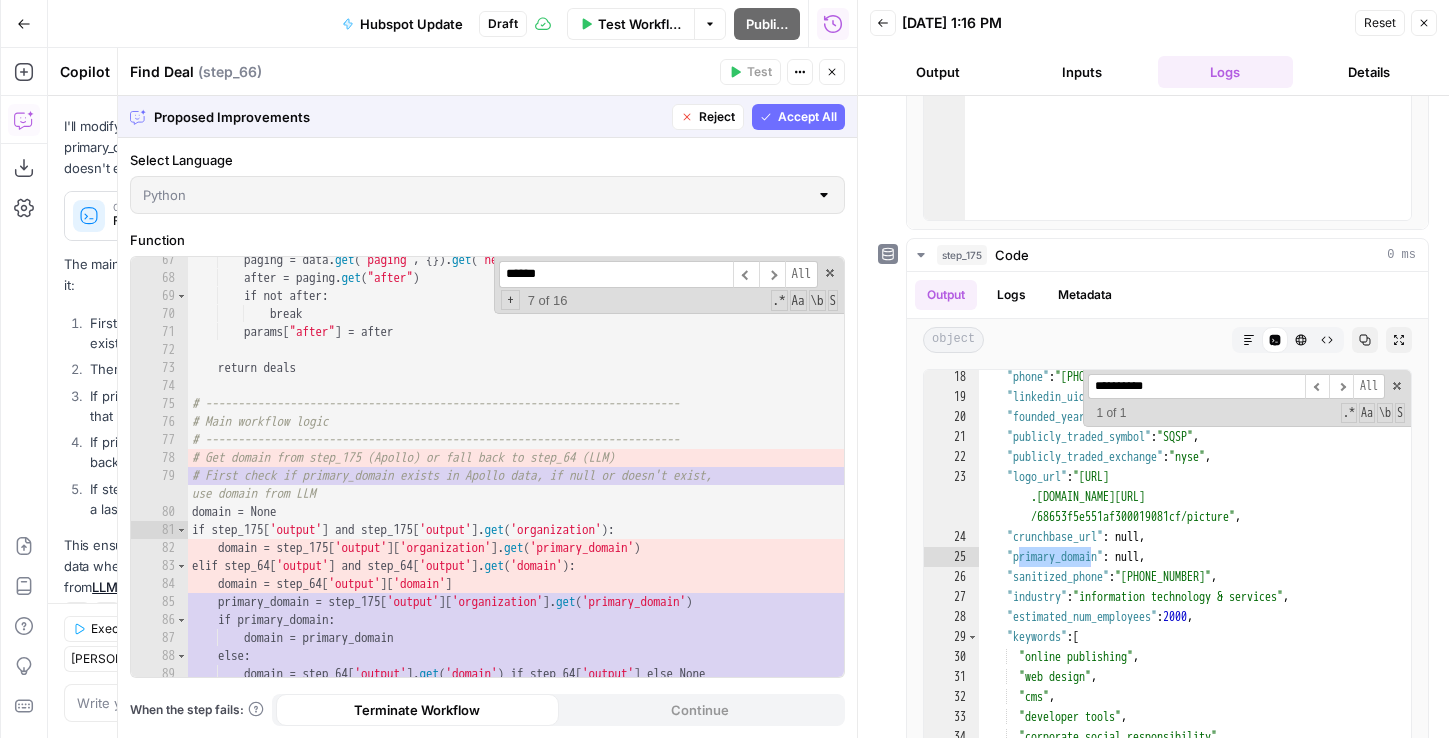 click on "Accept All" at bounding box center (807, 117) 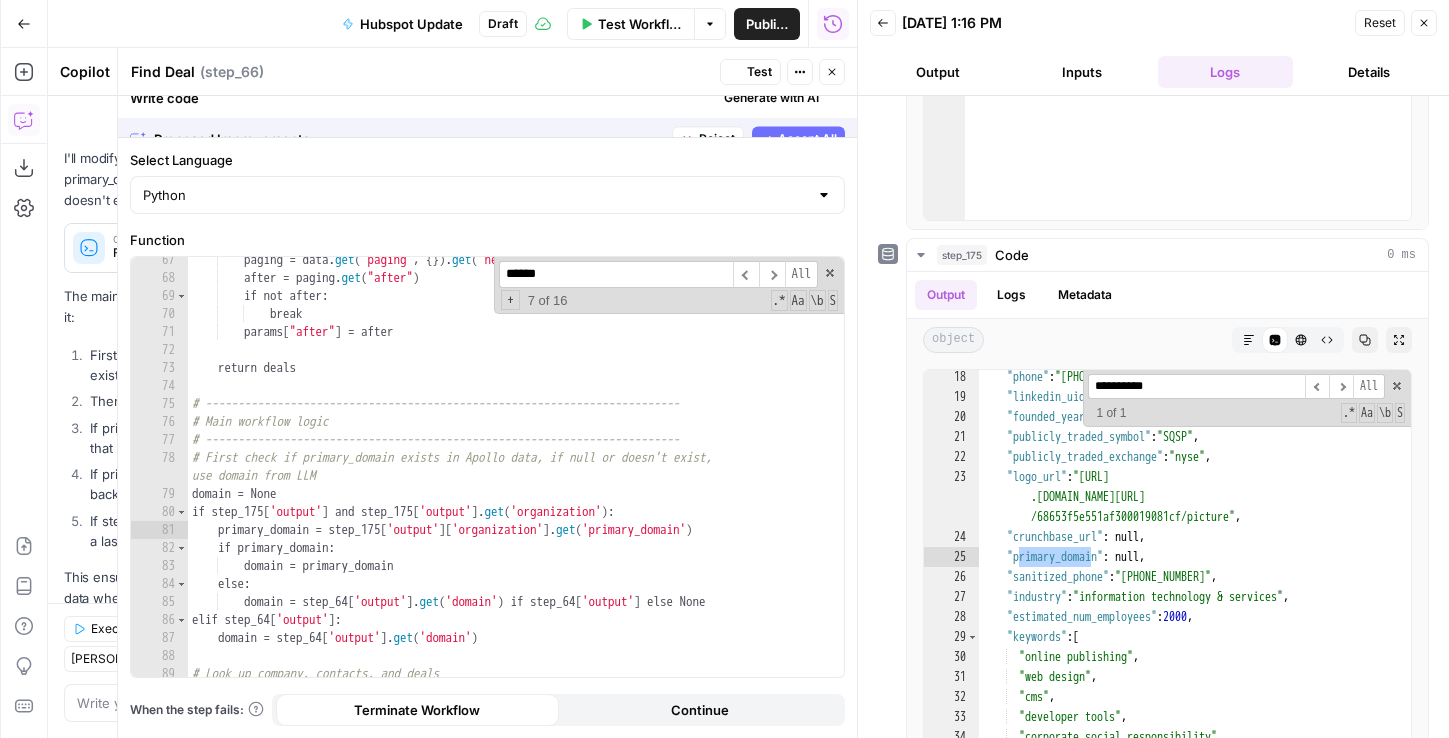 scroll, scrollTop: 276, scrollLeft: 0, axis: vertical 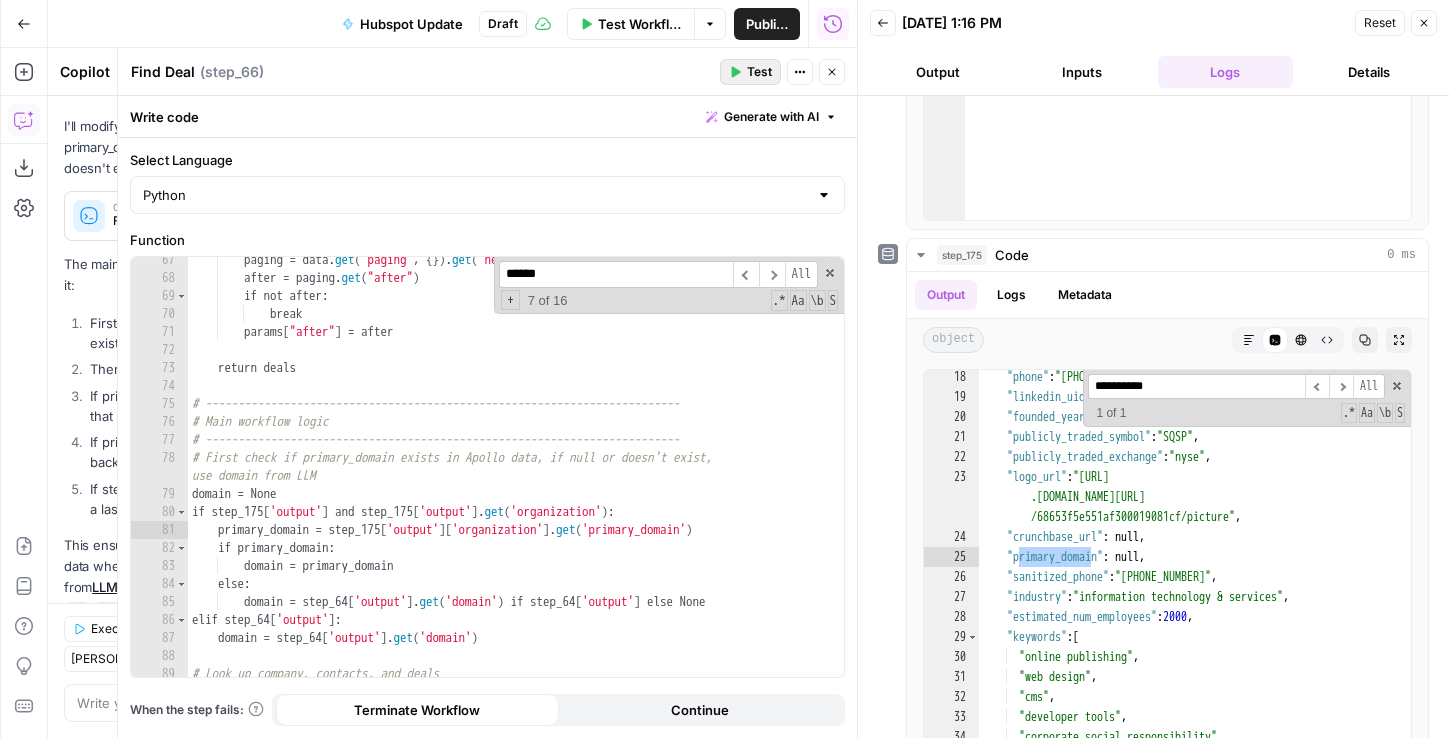 click on "Test" at bounding box center (750, 72) 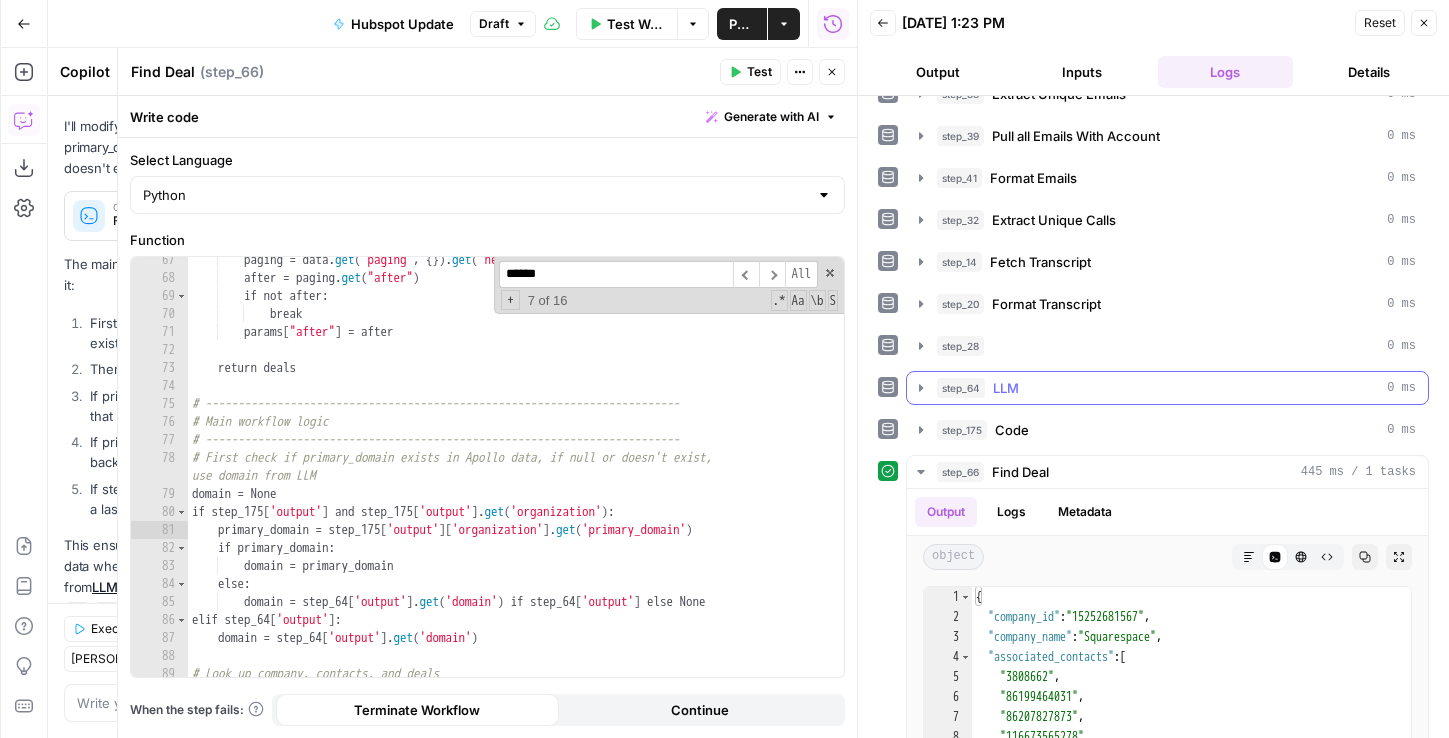 scroll, scrollTop: 501, scrollLeft: 0, axis: vertical 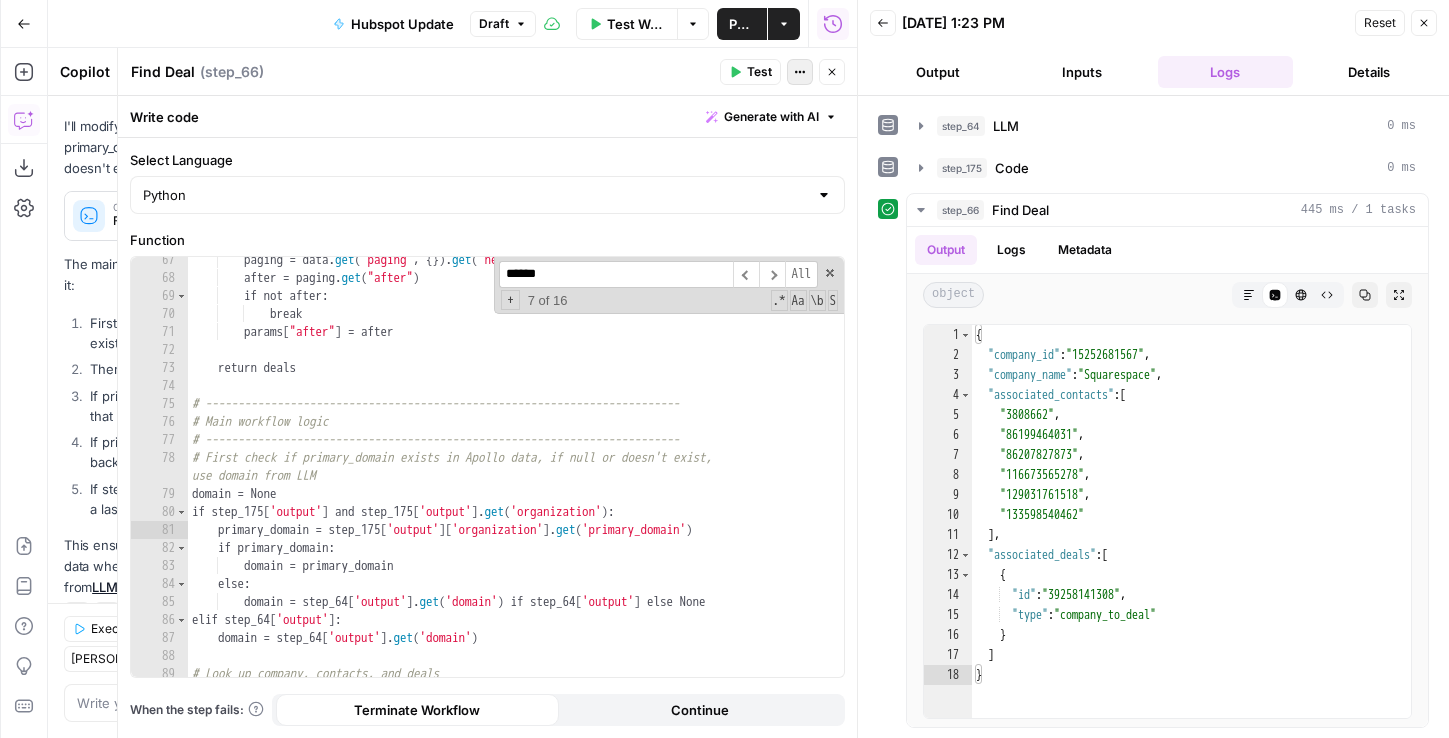 click on "Close" at bounding box center [832, 72] 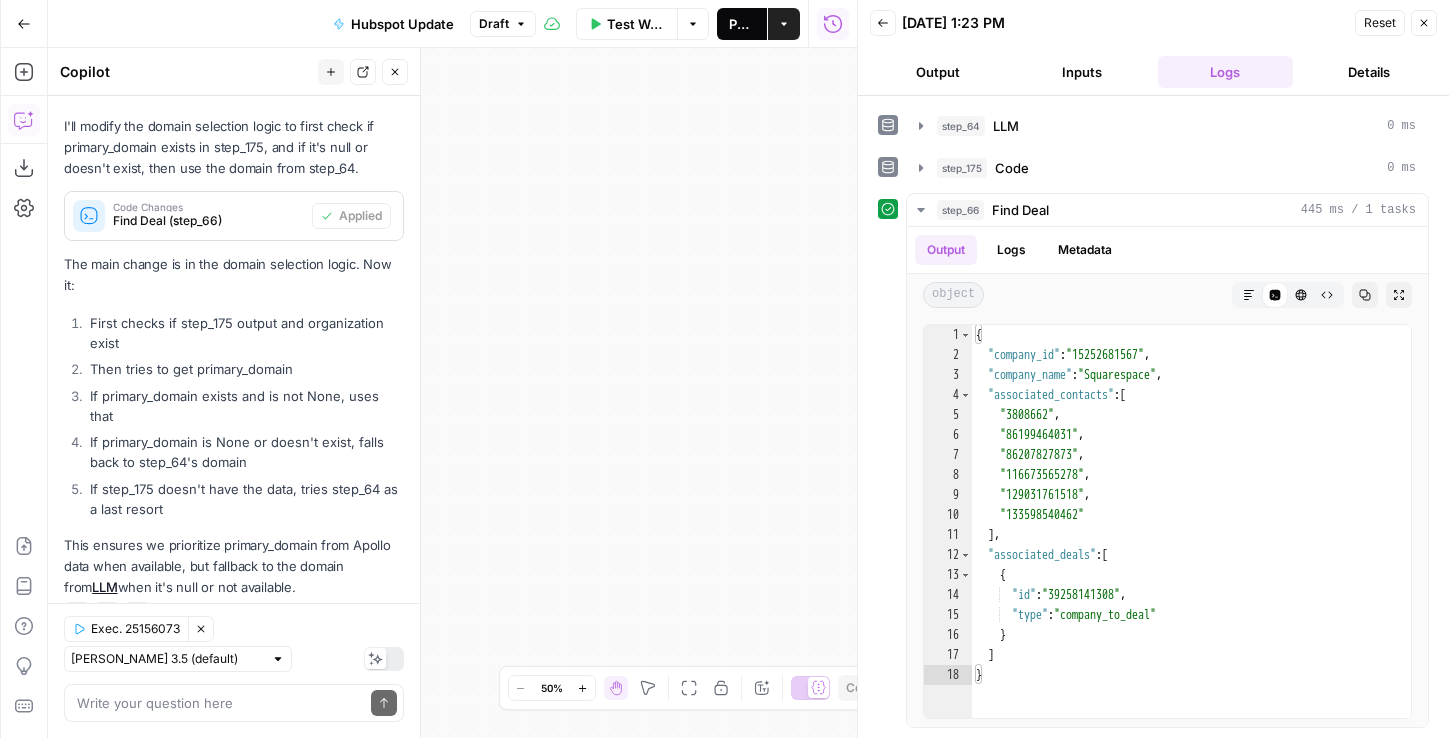 click on "Publish" at bounding box center [742, 24] 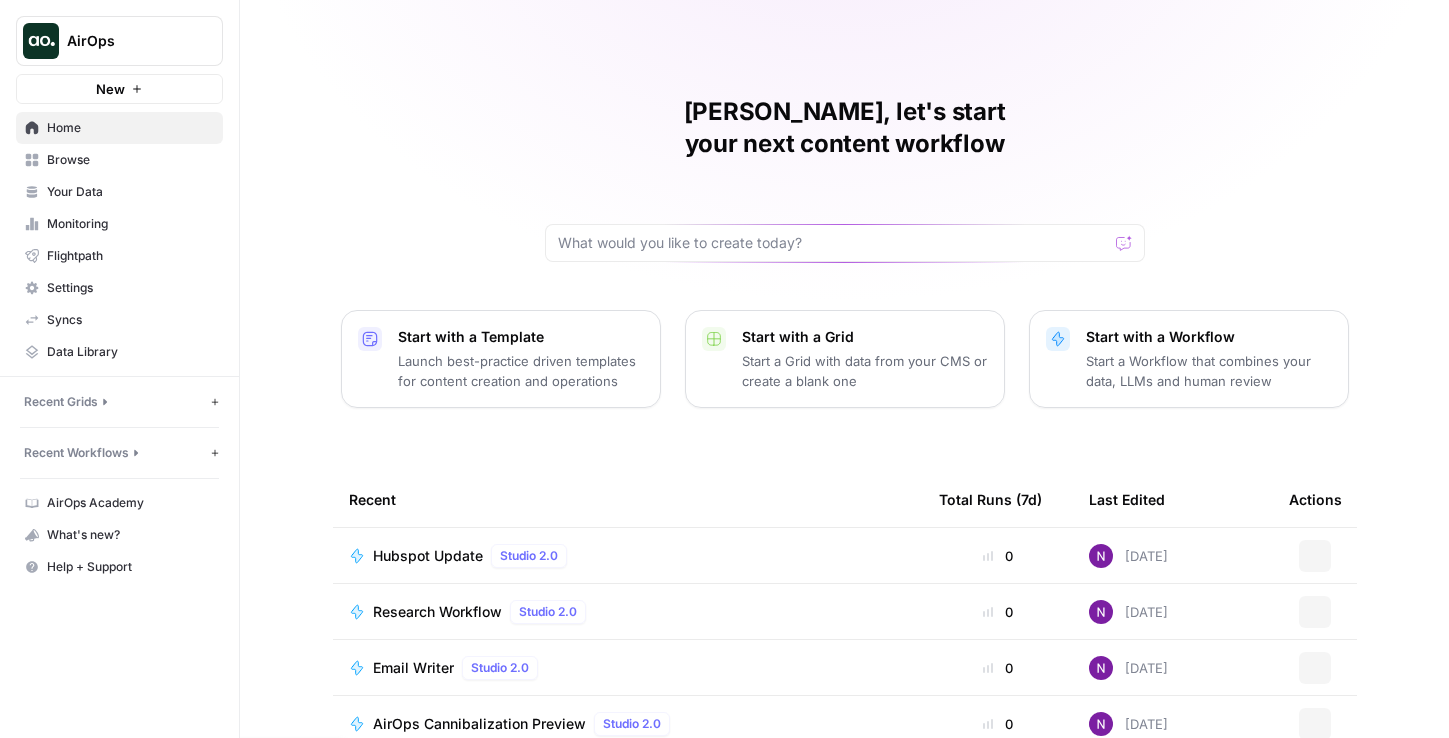 scroll, scrollTop: 0, scrollLeft: 0, axis: both 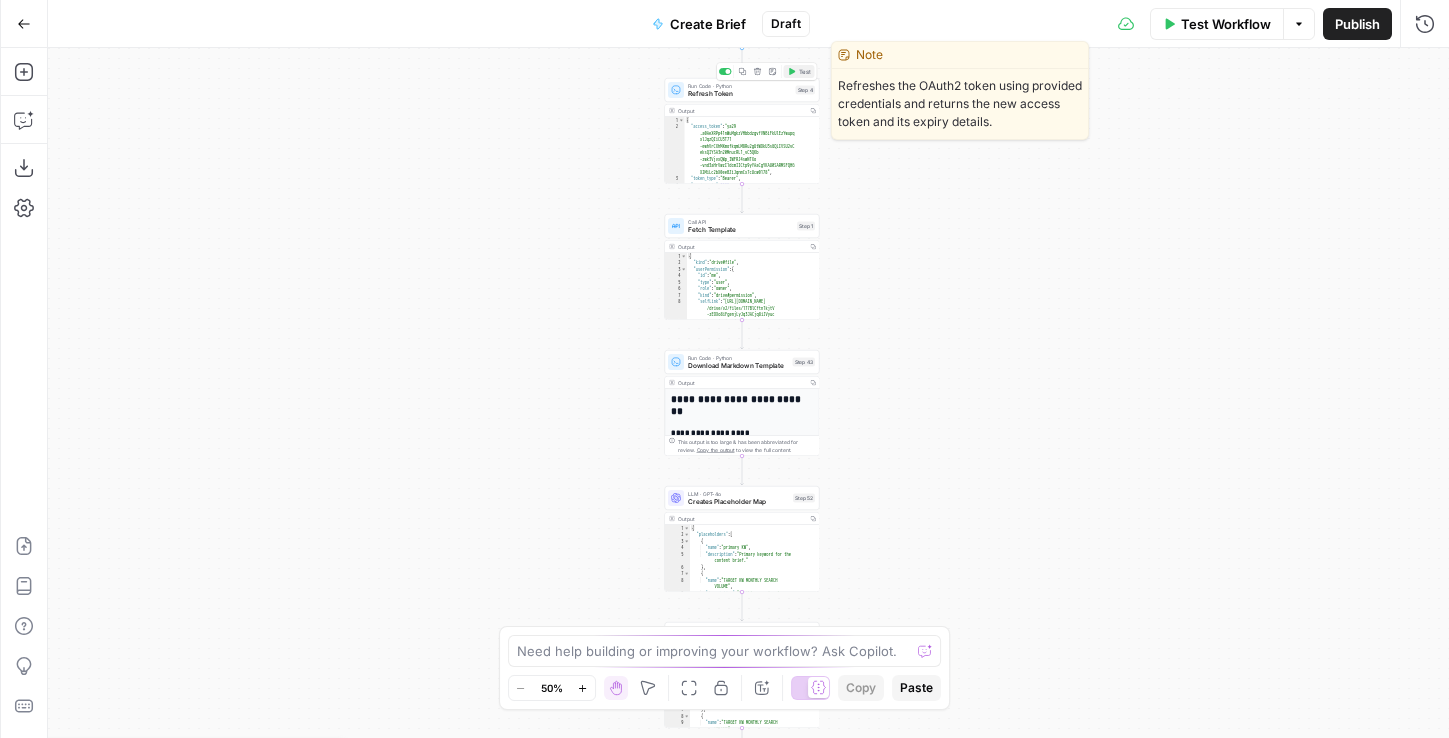 click on "Test" at bounding box center (805, 71) 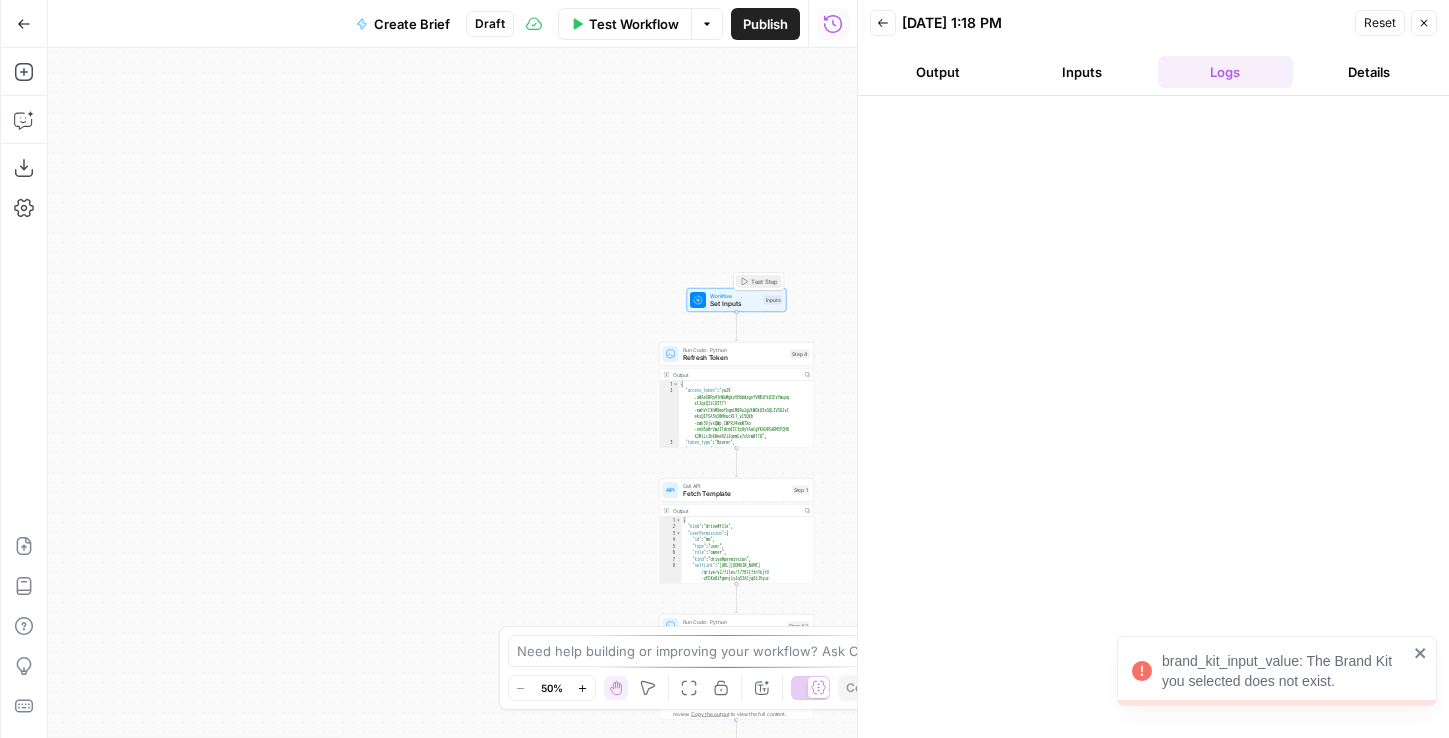click on "Test Step" at bounding box center [764, 281] 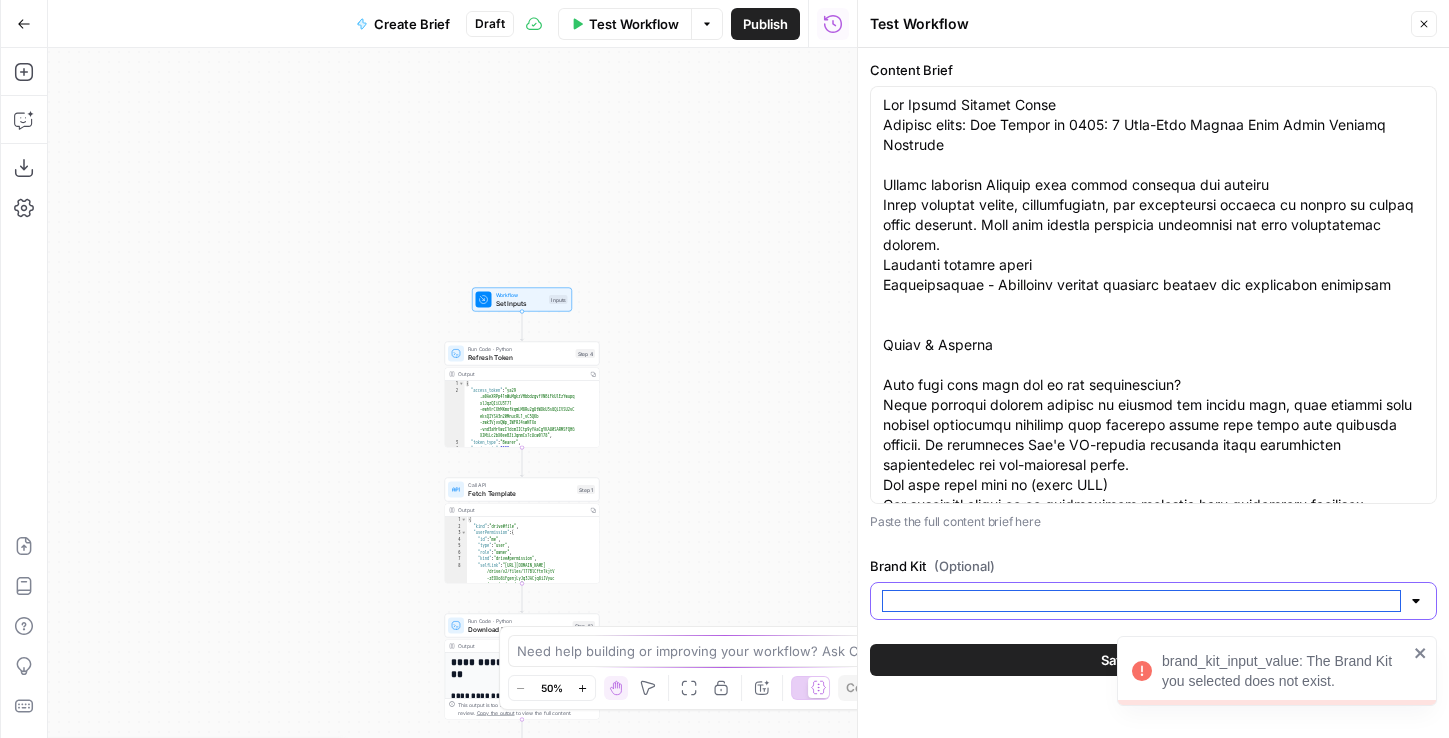 click on "Brand Kit   (Optional)" at bounding box center (1141, 601) 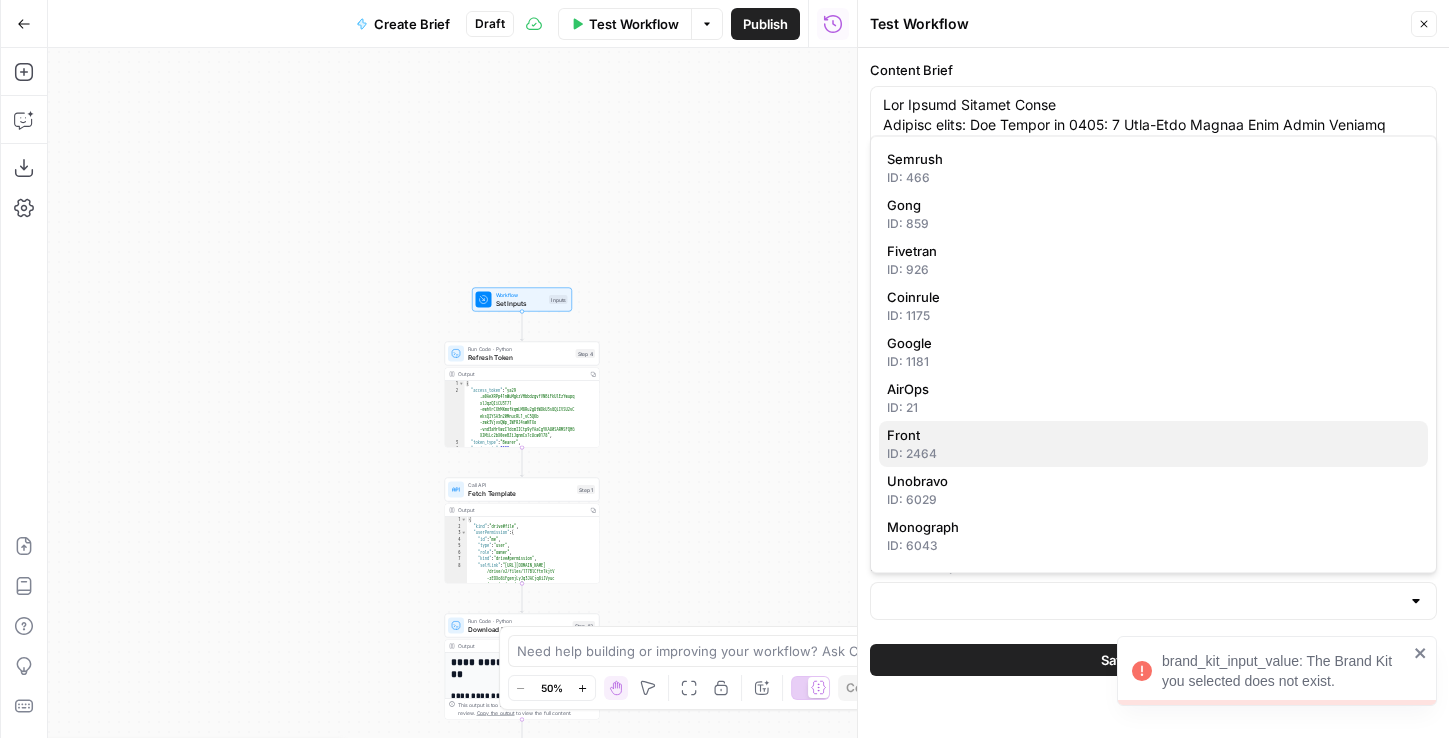 click on "Front" at bounding box center (1153, 435) 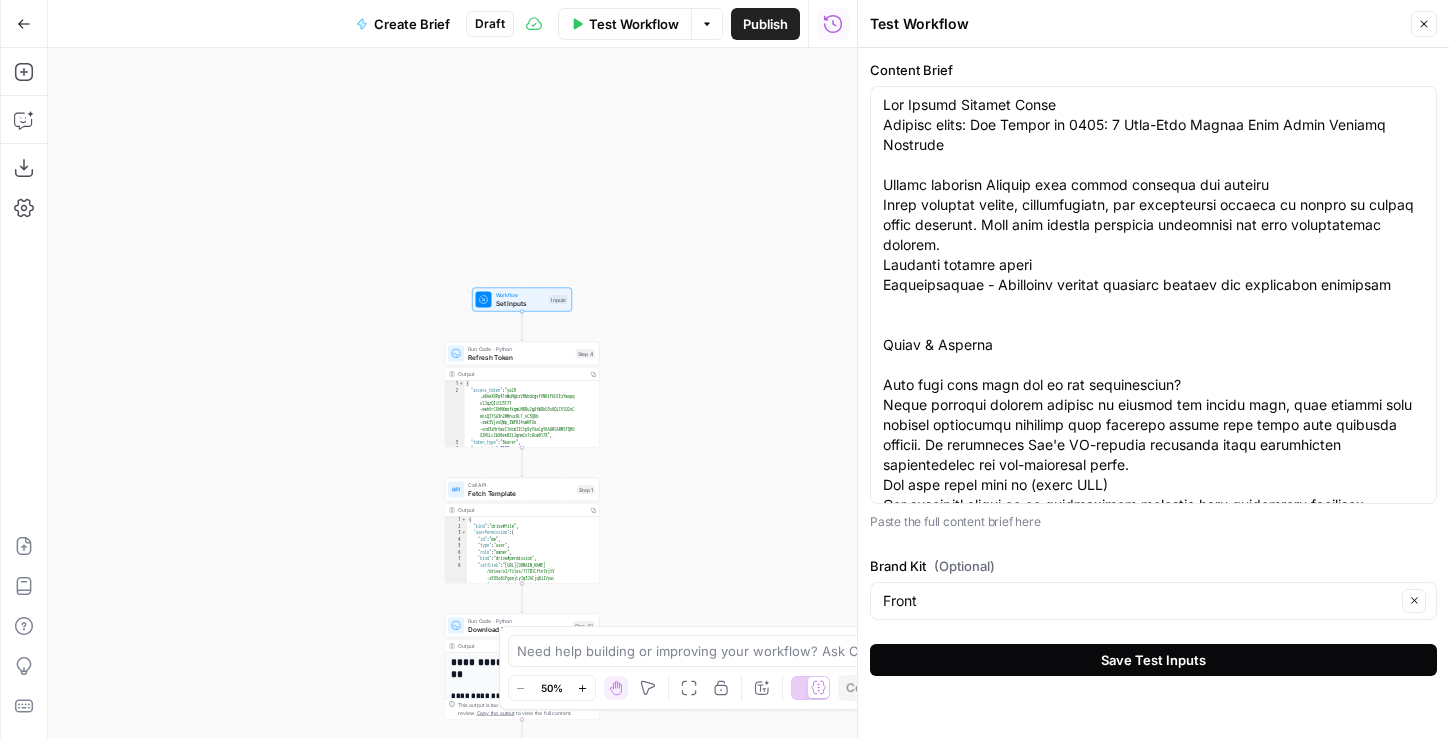click on "Save Test Inputs" at bounding box center [1153, 660] 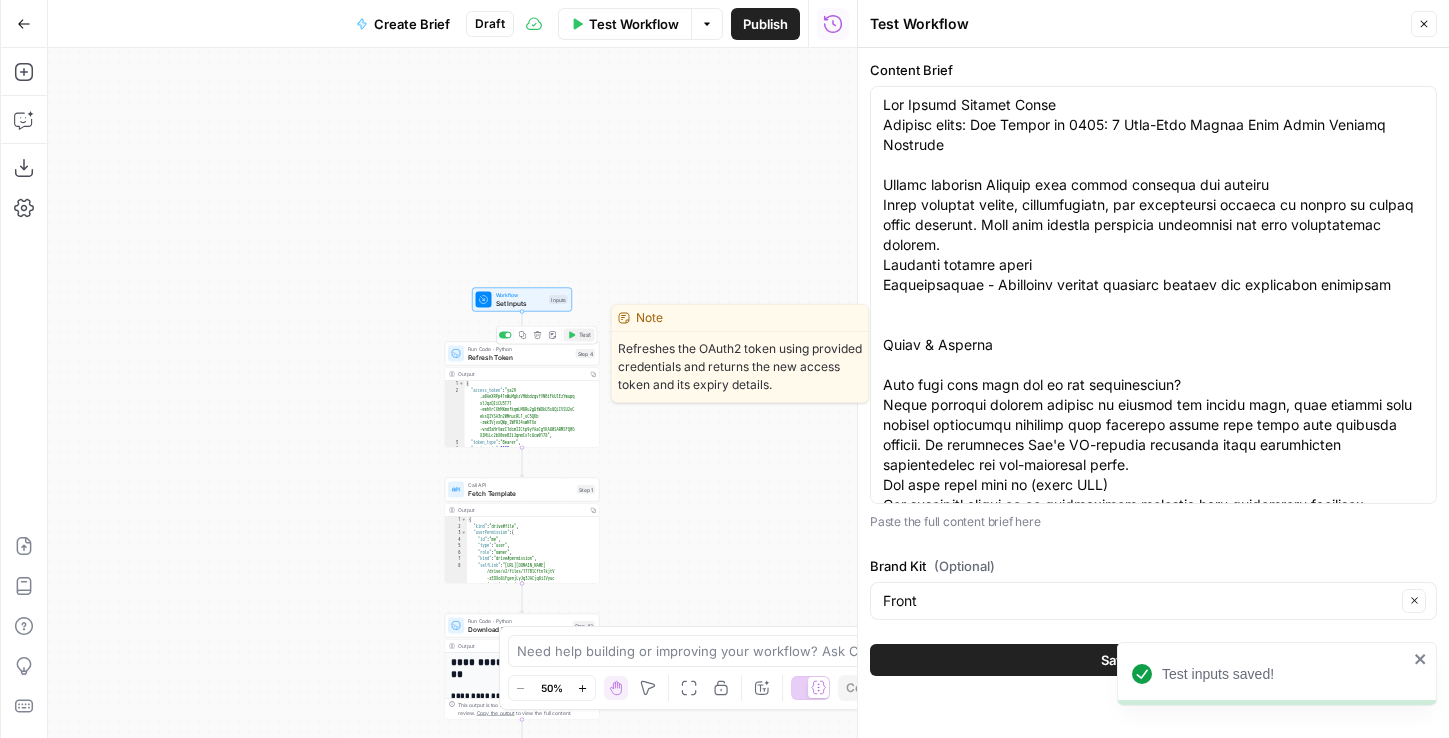 click 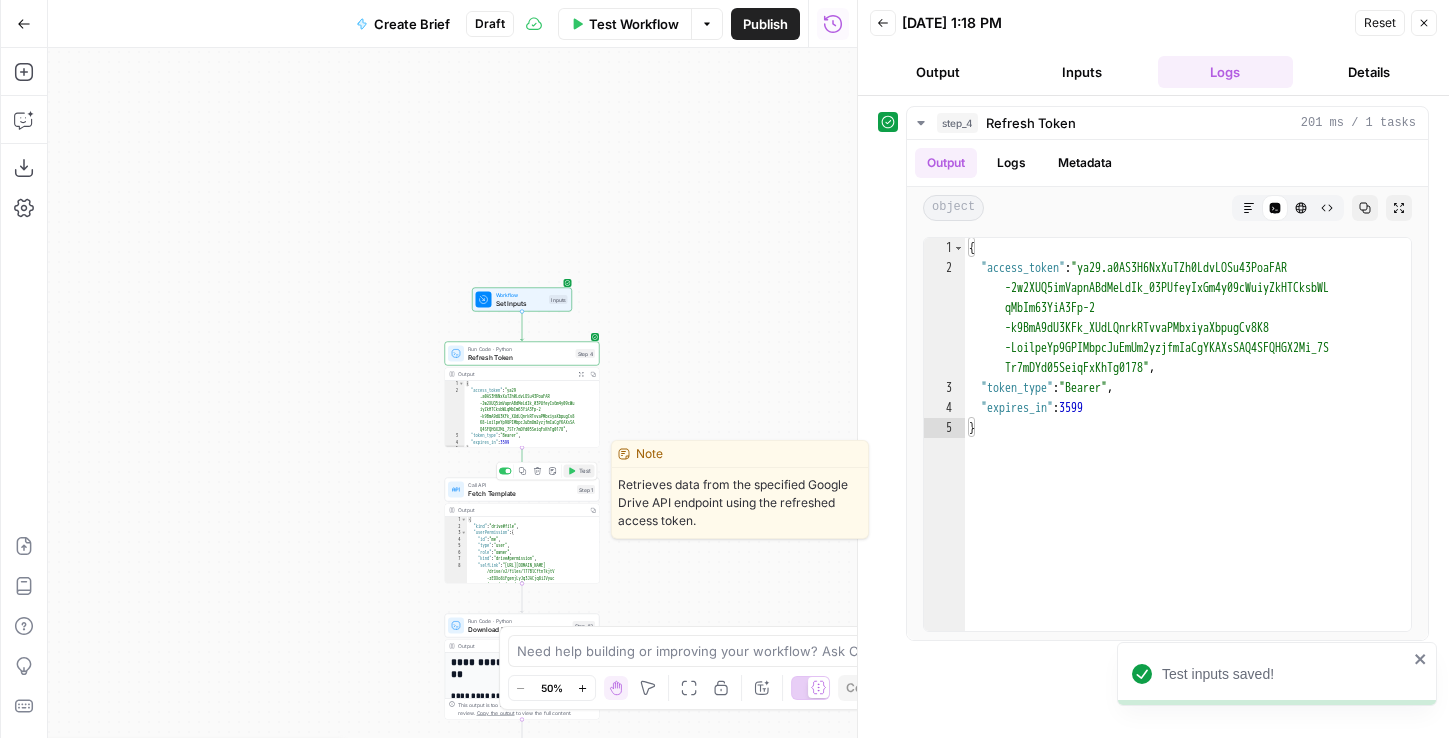 click on "Test" at bounding box center (585, 471) 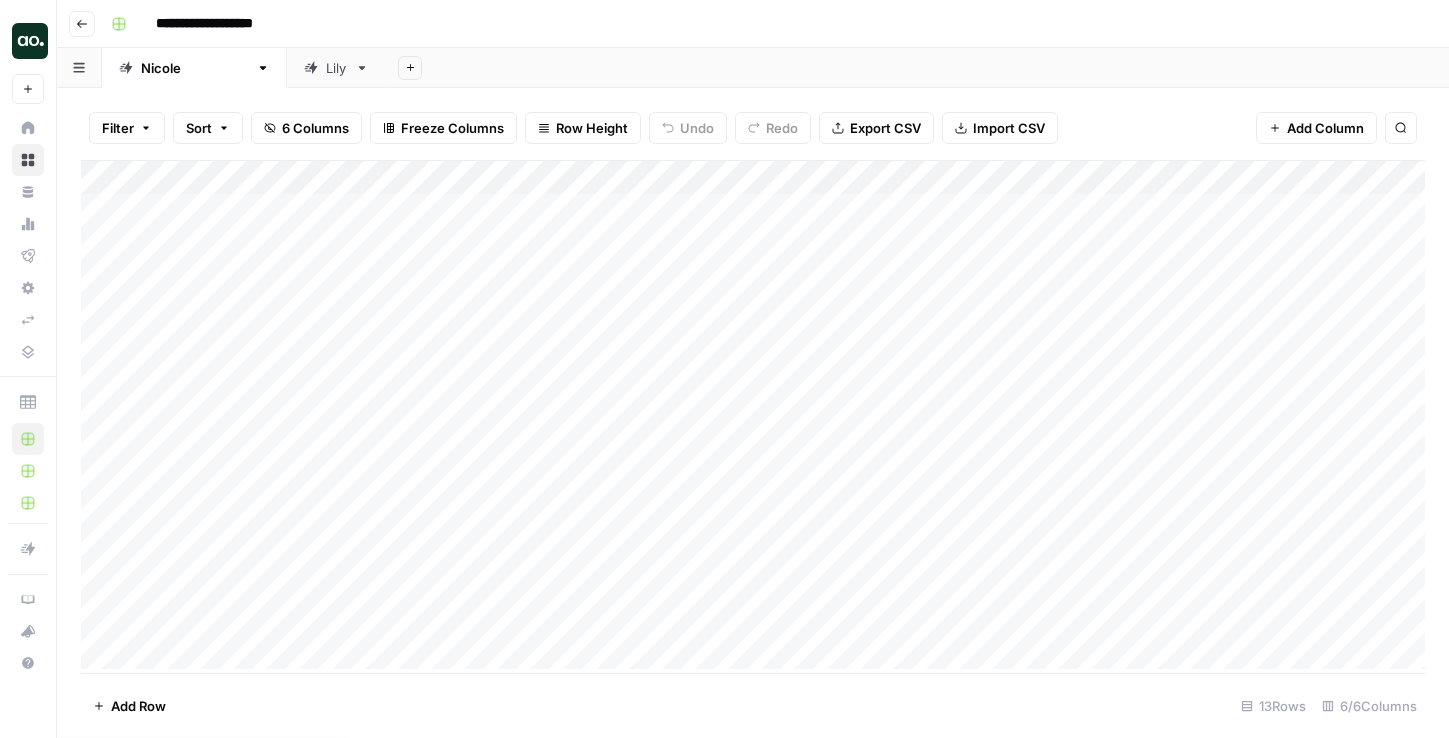 scroll, scrollTop: 0, scrollLeft: 0, axis: both 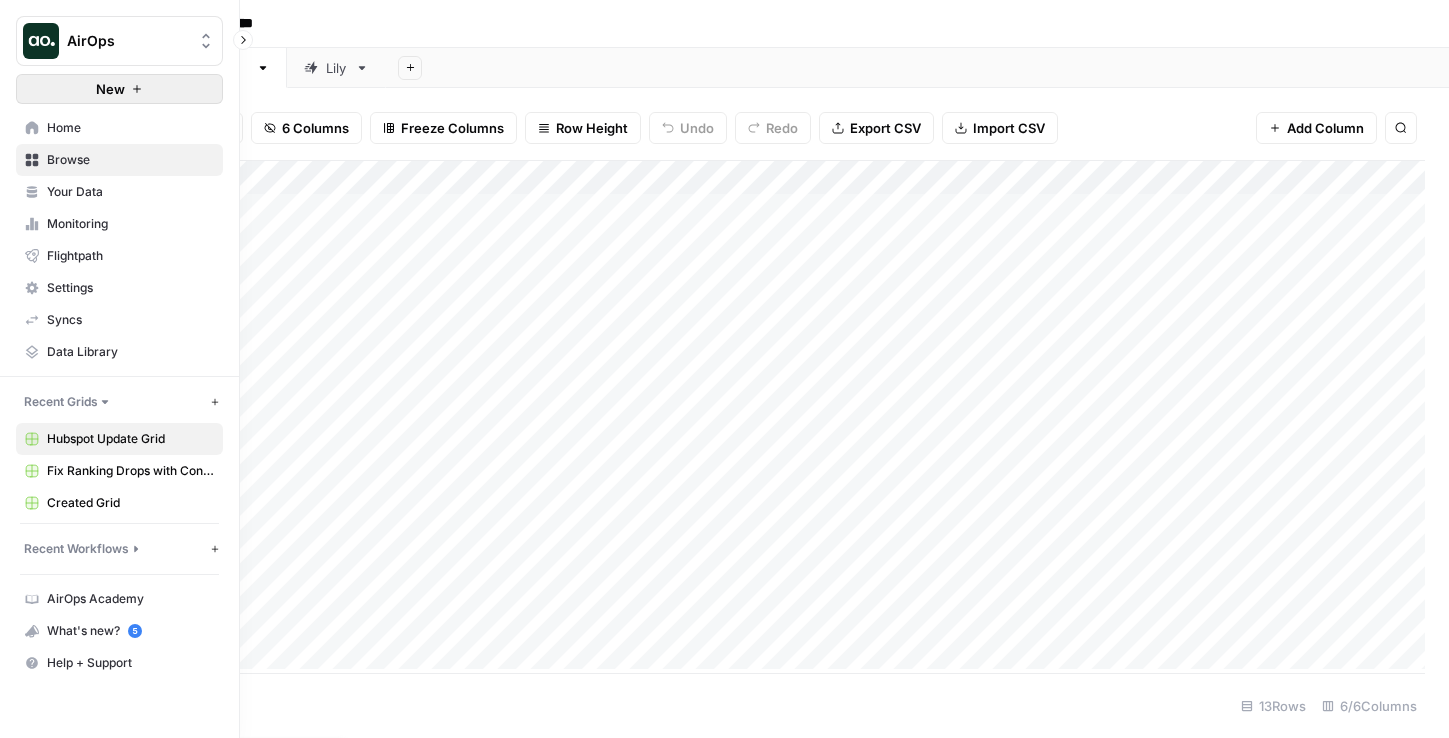 click on "New" at bounding box center [119, 89] 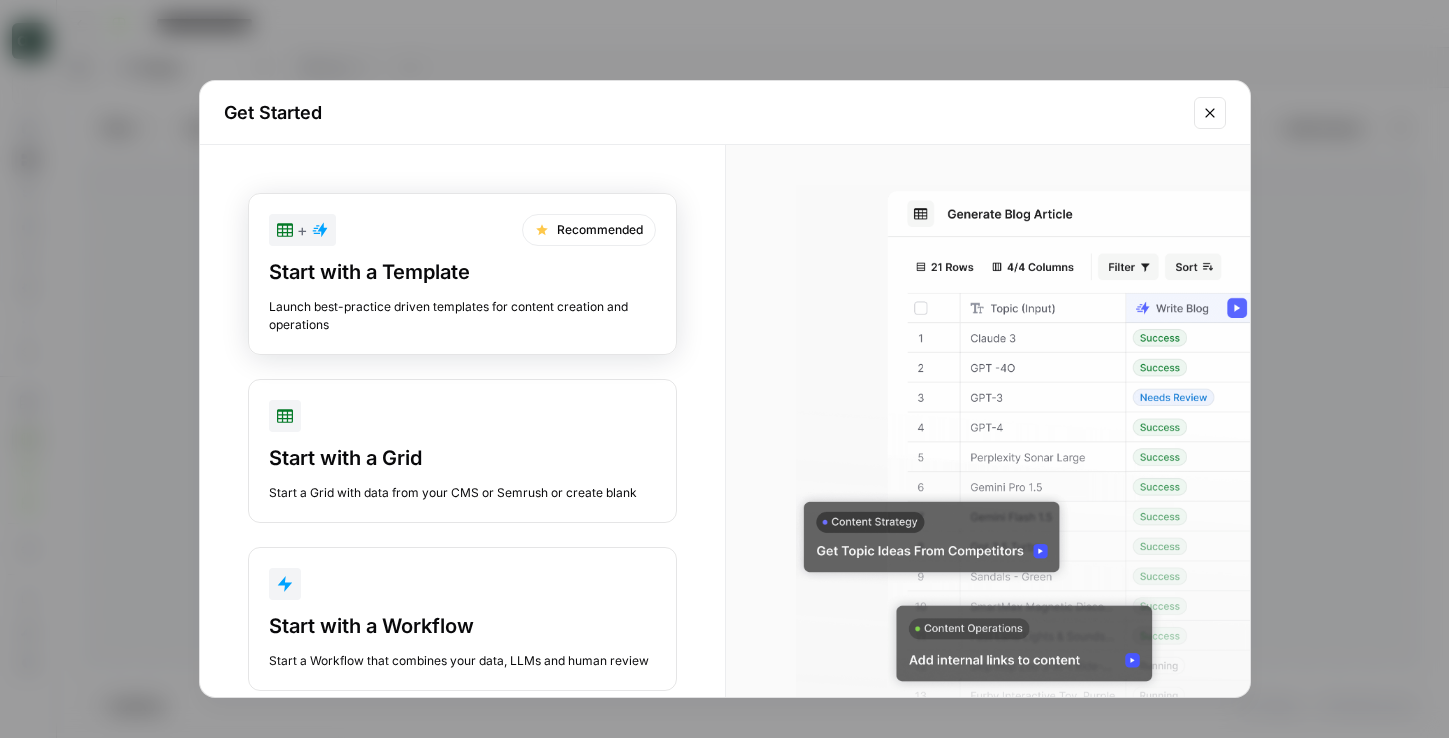 click on "Start with a Template Launch best-practice driven templates for content creation and operations" at bounding box center [462, 296] 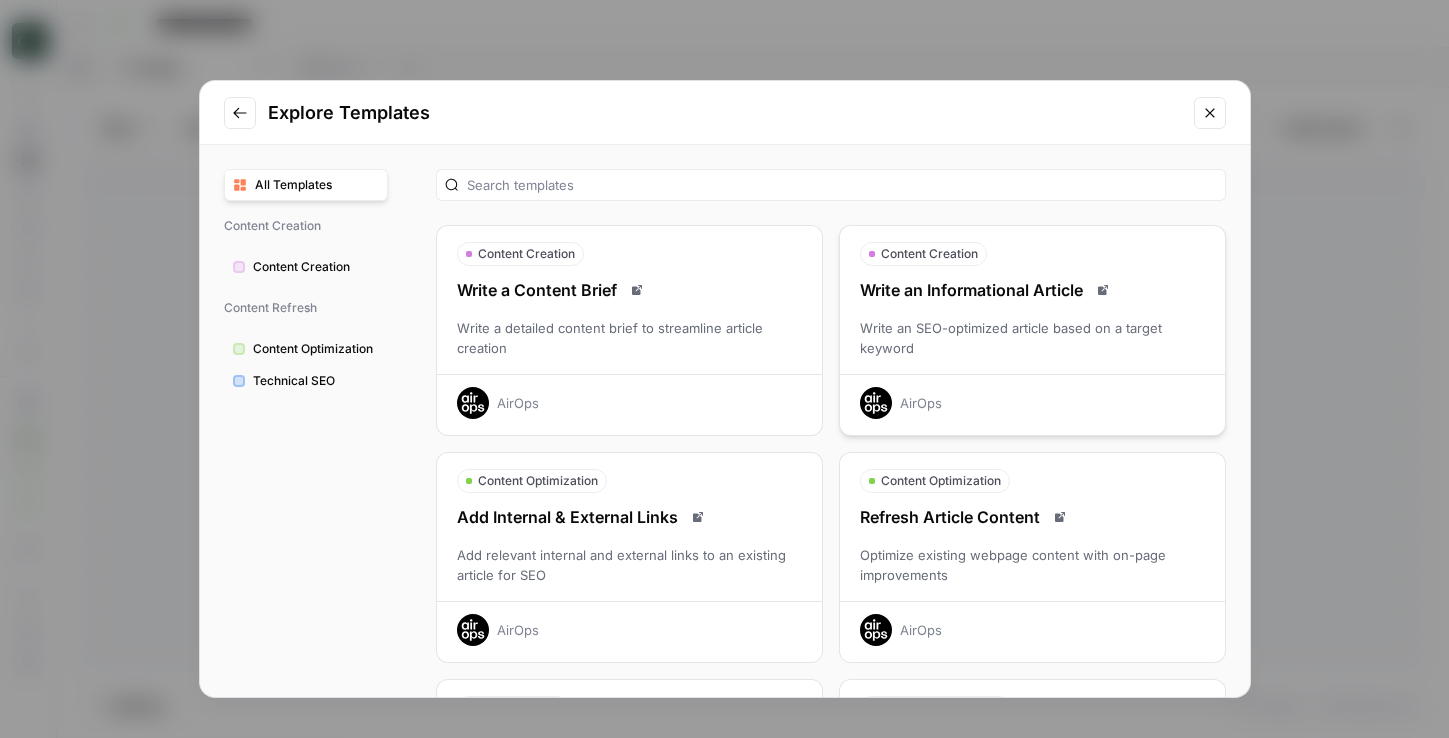 click on "Write an Informational Article" at bounding box center (1032, 290) 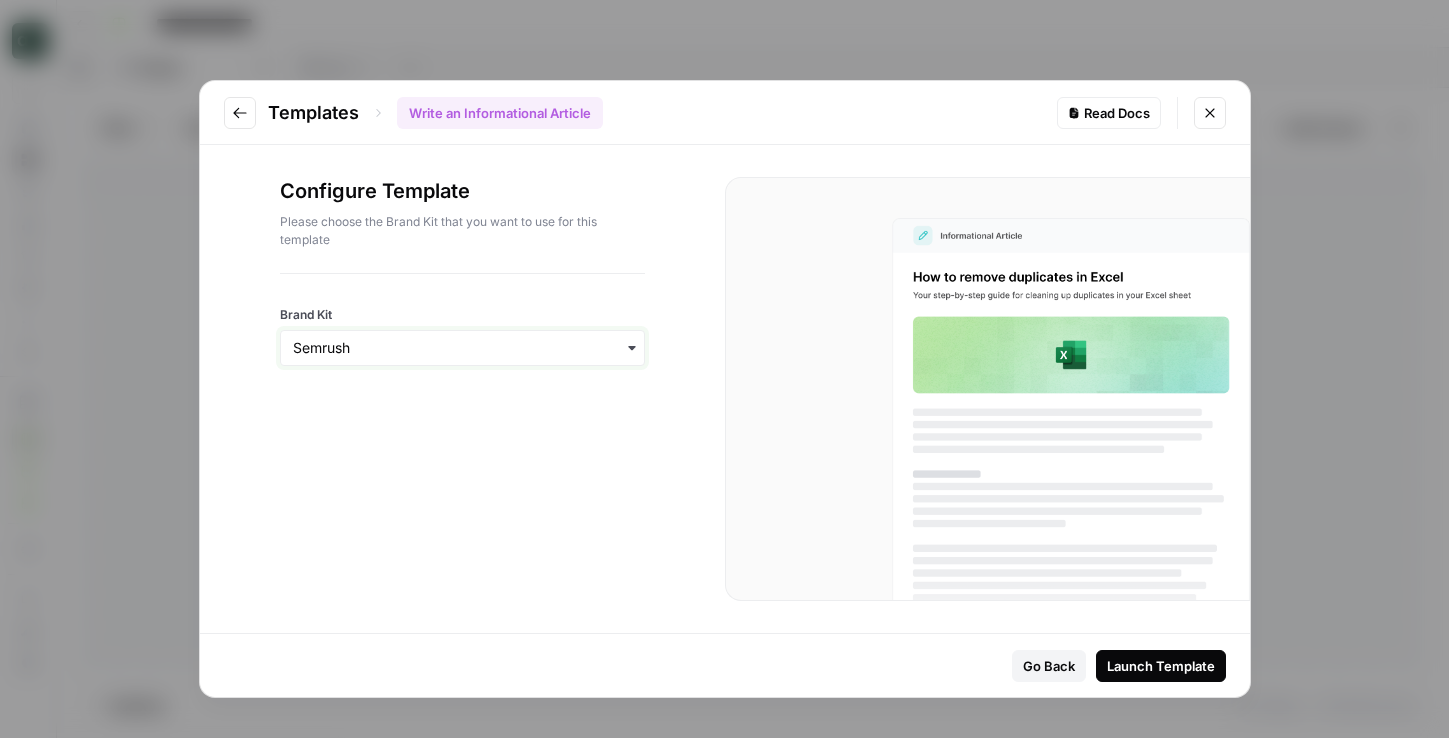 click on "Brand Kit" at bounding box center (462, 348) 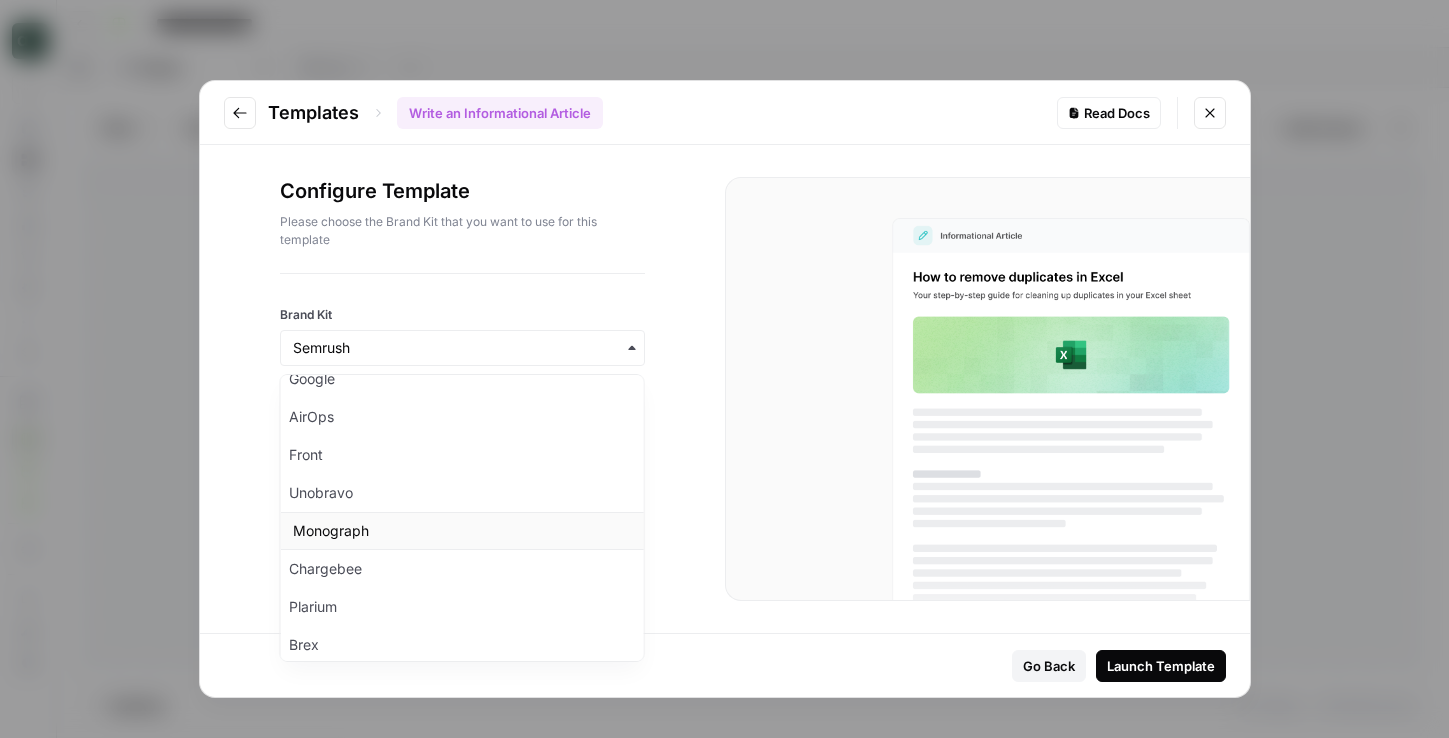 scroll, scrollTop: 179, scrollLeft: 0, axis: vertical 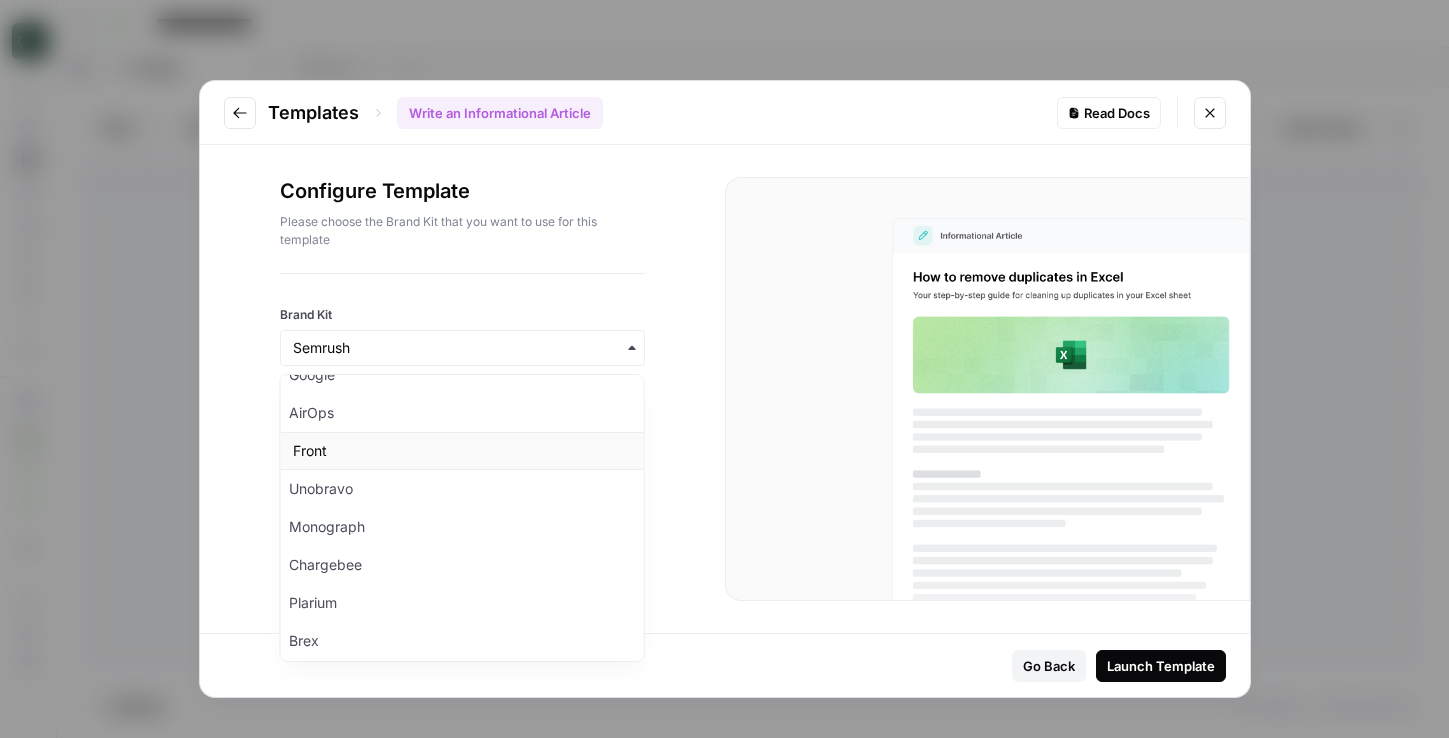 click on "Front" at bounding box center (462, 451) 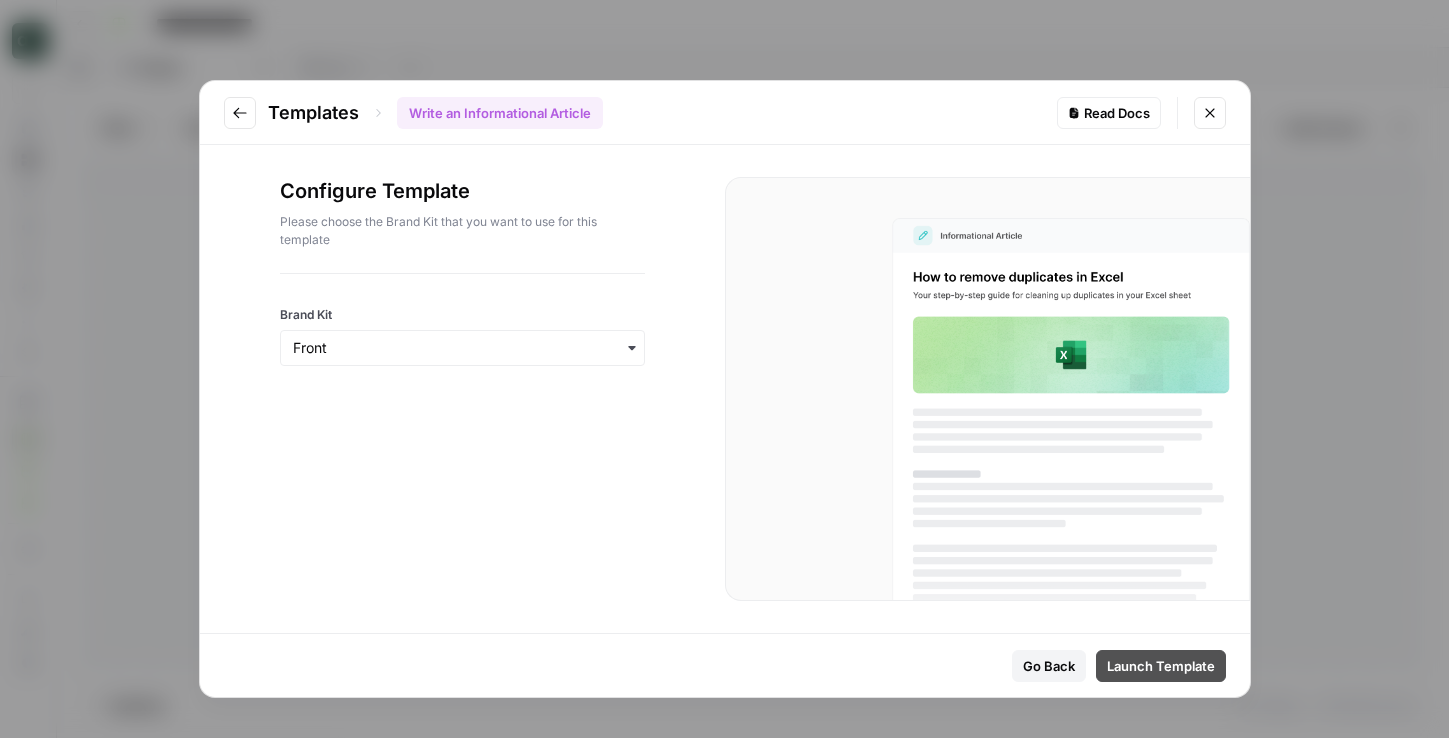 click on "Launch Template" at bounding box center [1161, 666] 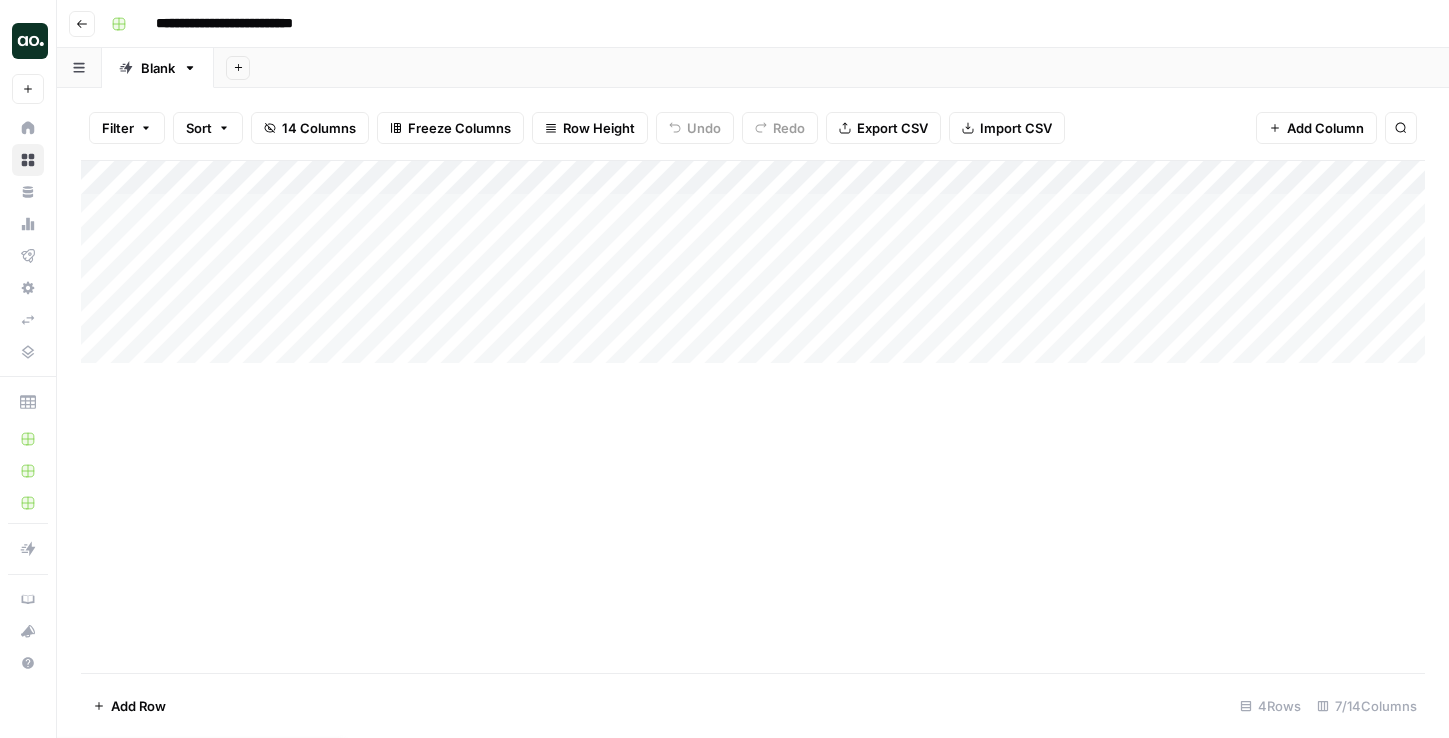 click on "Add Column" at bounding box center (753, 262) 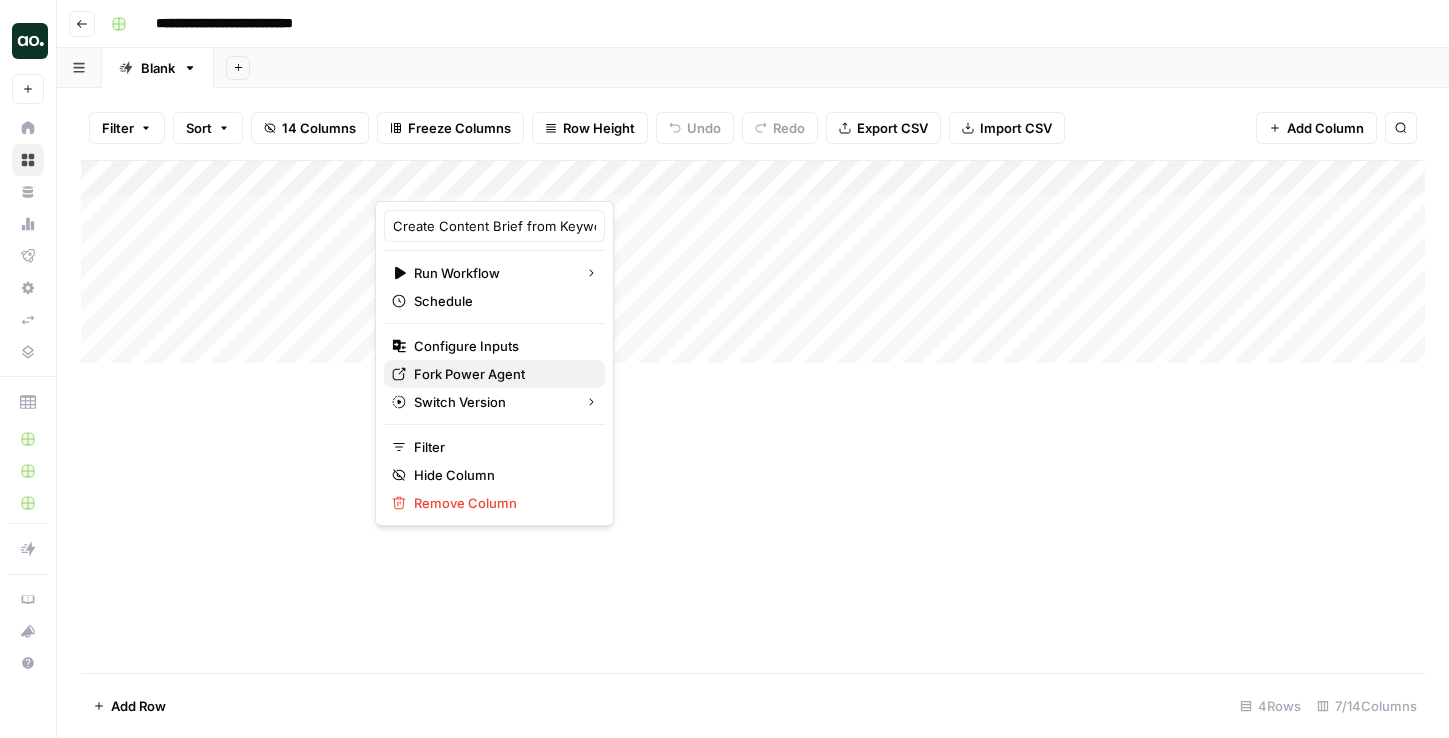 click on "Fork Power Agent" at bounding box center [469, 374] 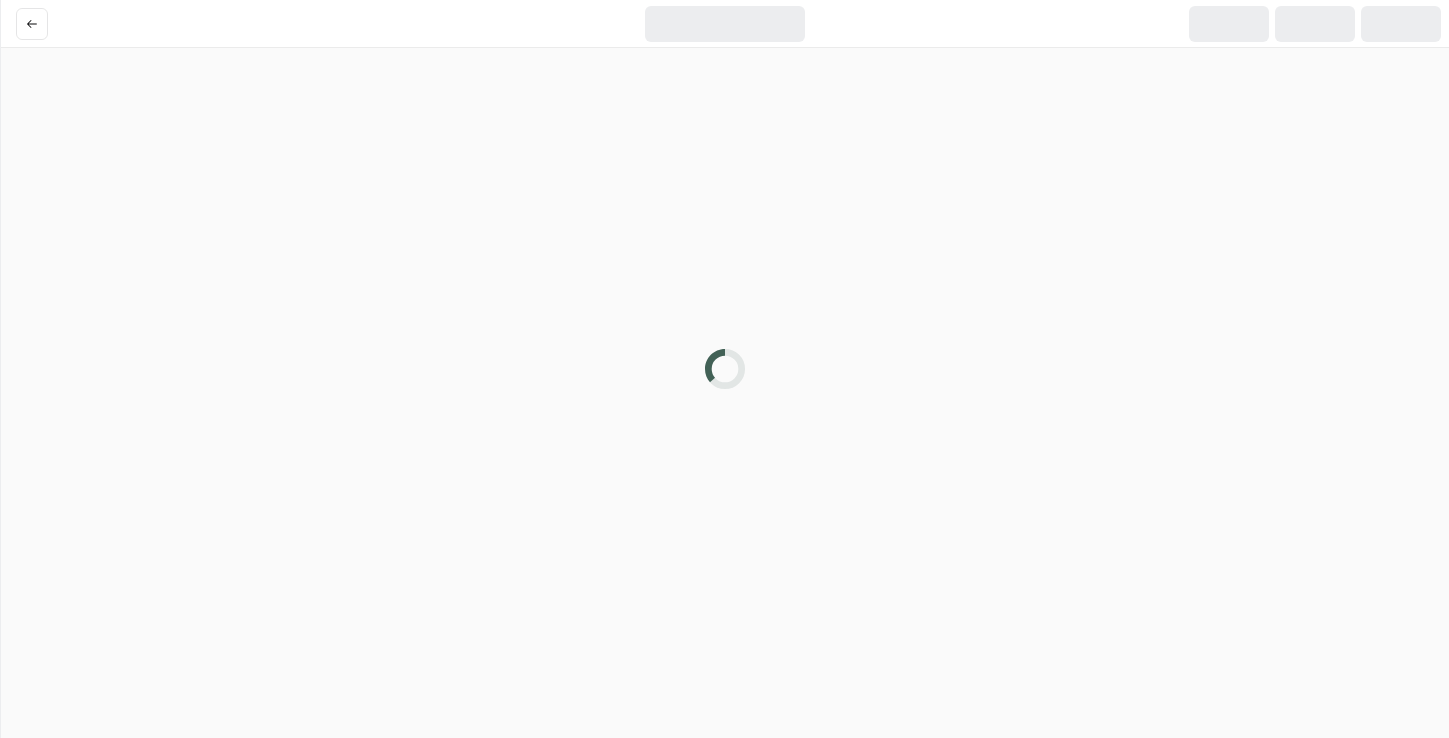 scroll, scrollTop: 0, scrollLeft: 0, axis: both 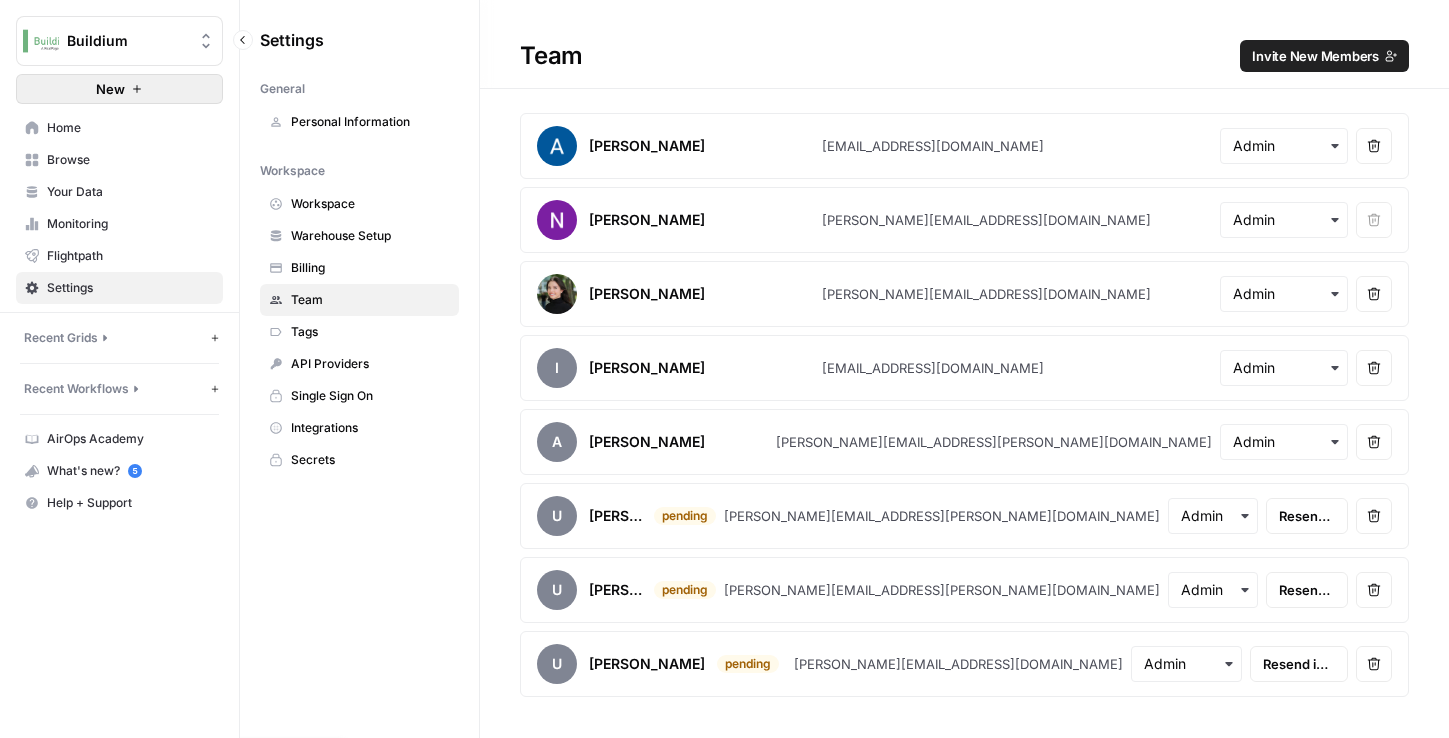 click on "New" at bounding box center (110, 89) 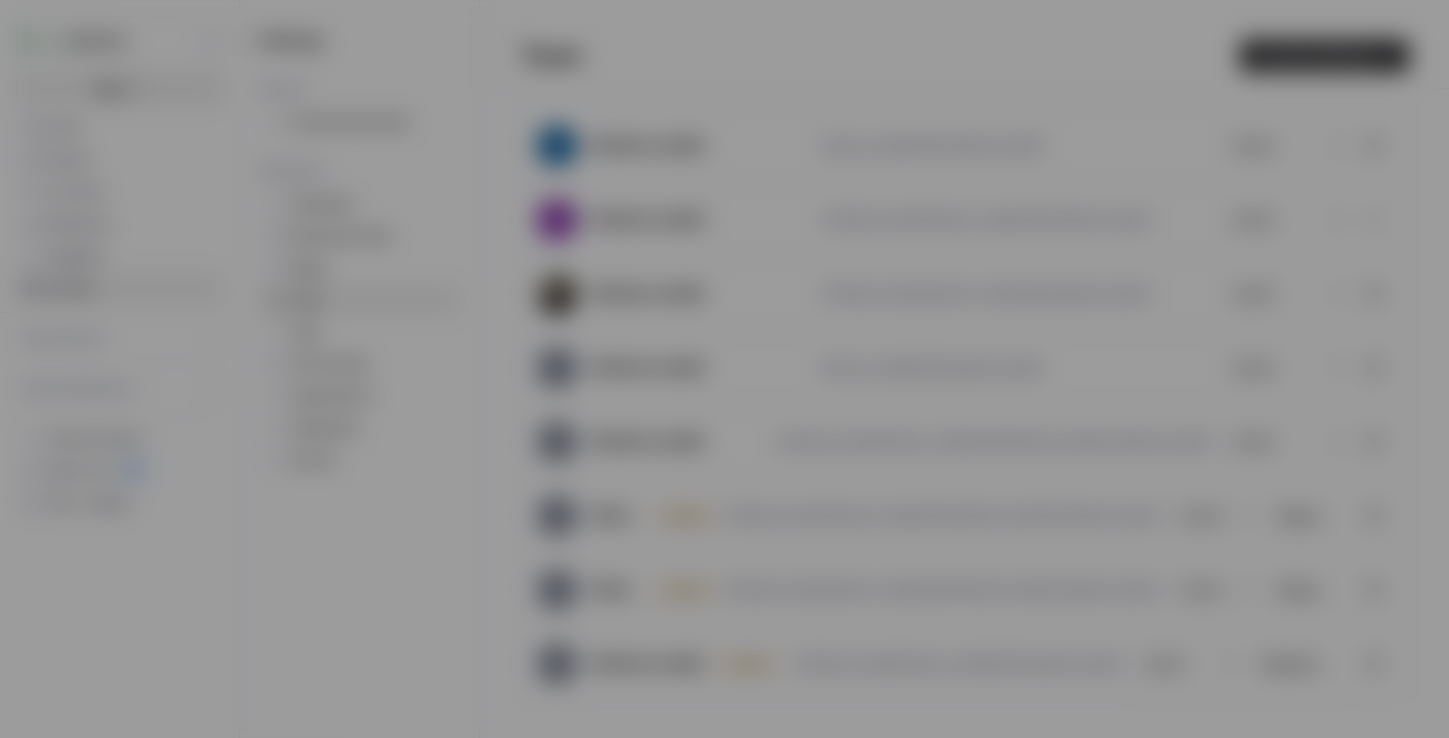 scroll, scrollTop: 0, scrollLeft: 0, axis: both 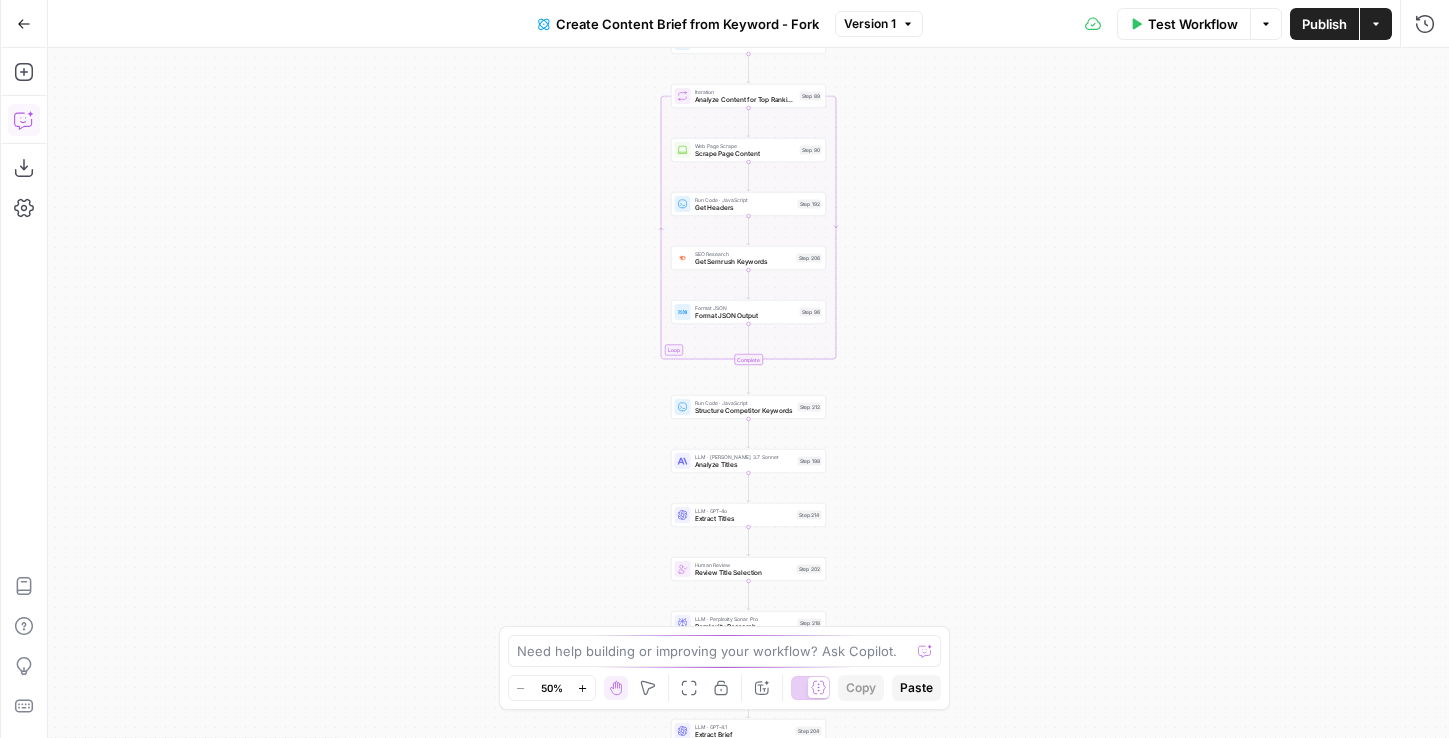 click 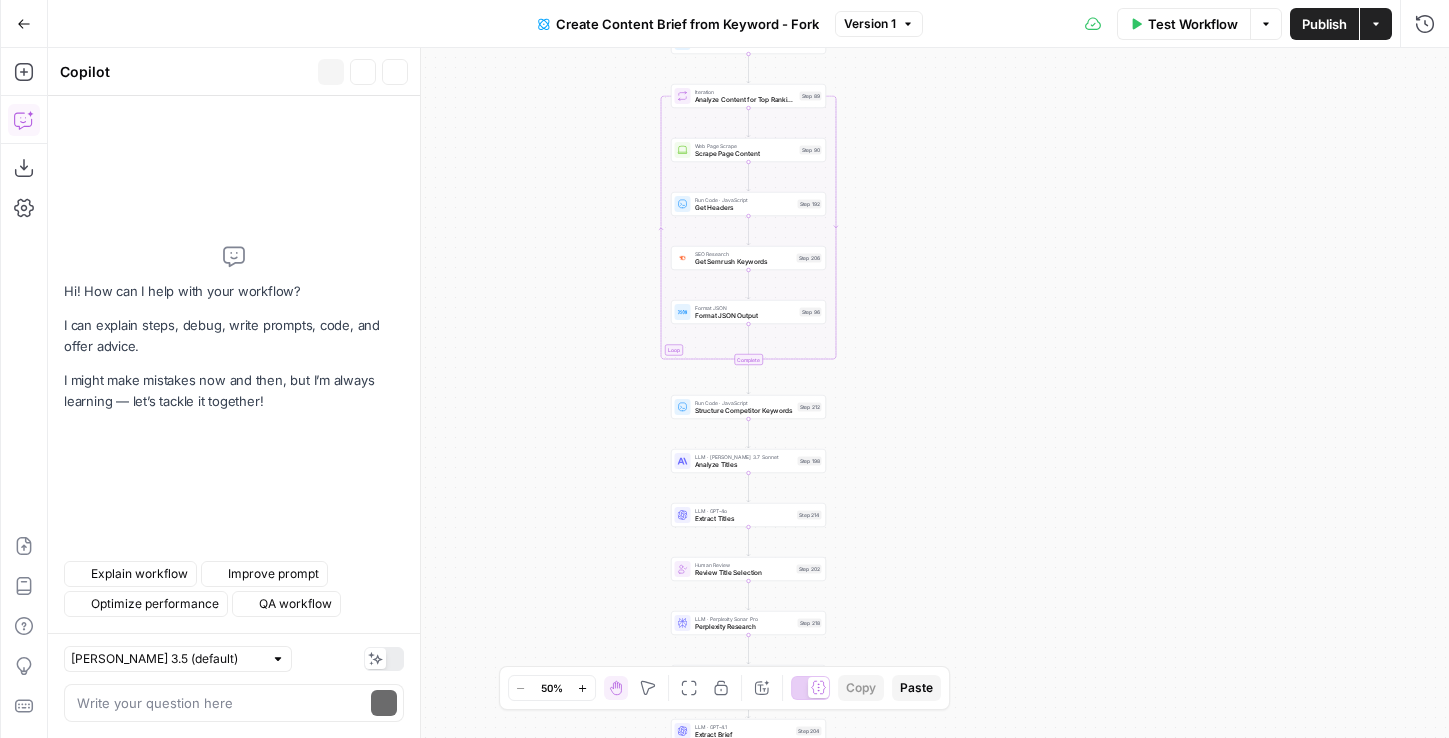 scroll, scrollTop: 0, scrollLeft: 0, axis: both 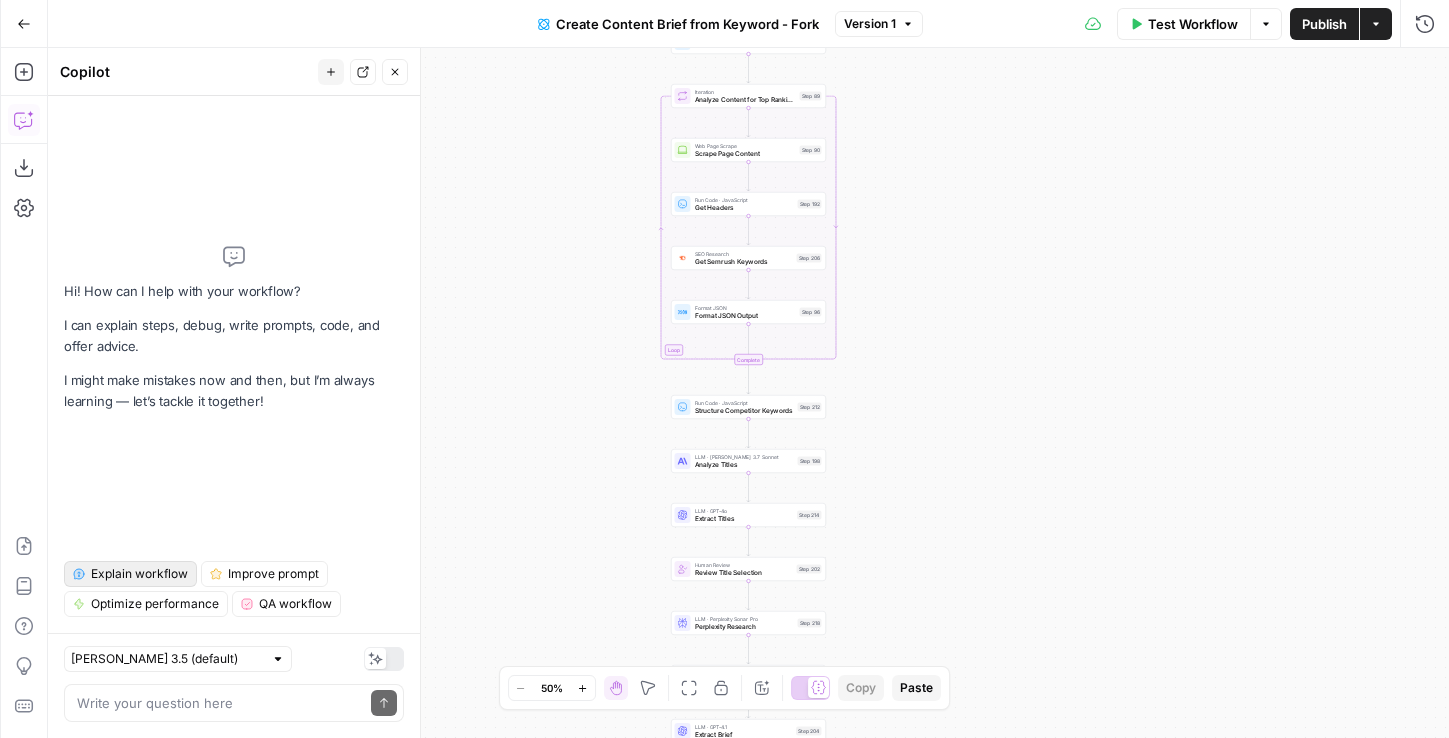 click on "Explain workflow" at bounding box center [139, 574] 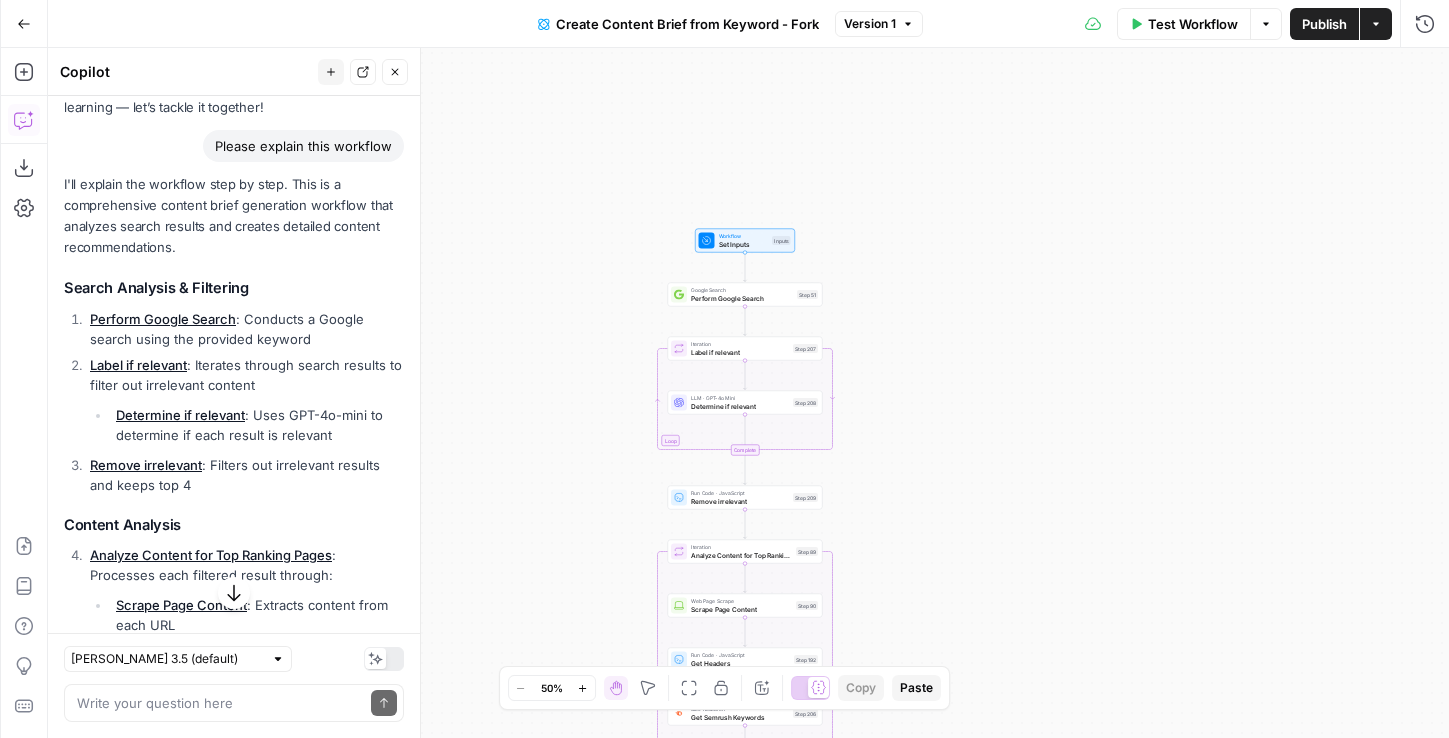 scroll, scrollTop: 143, scrollLeft: 0, axis: vertical 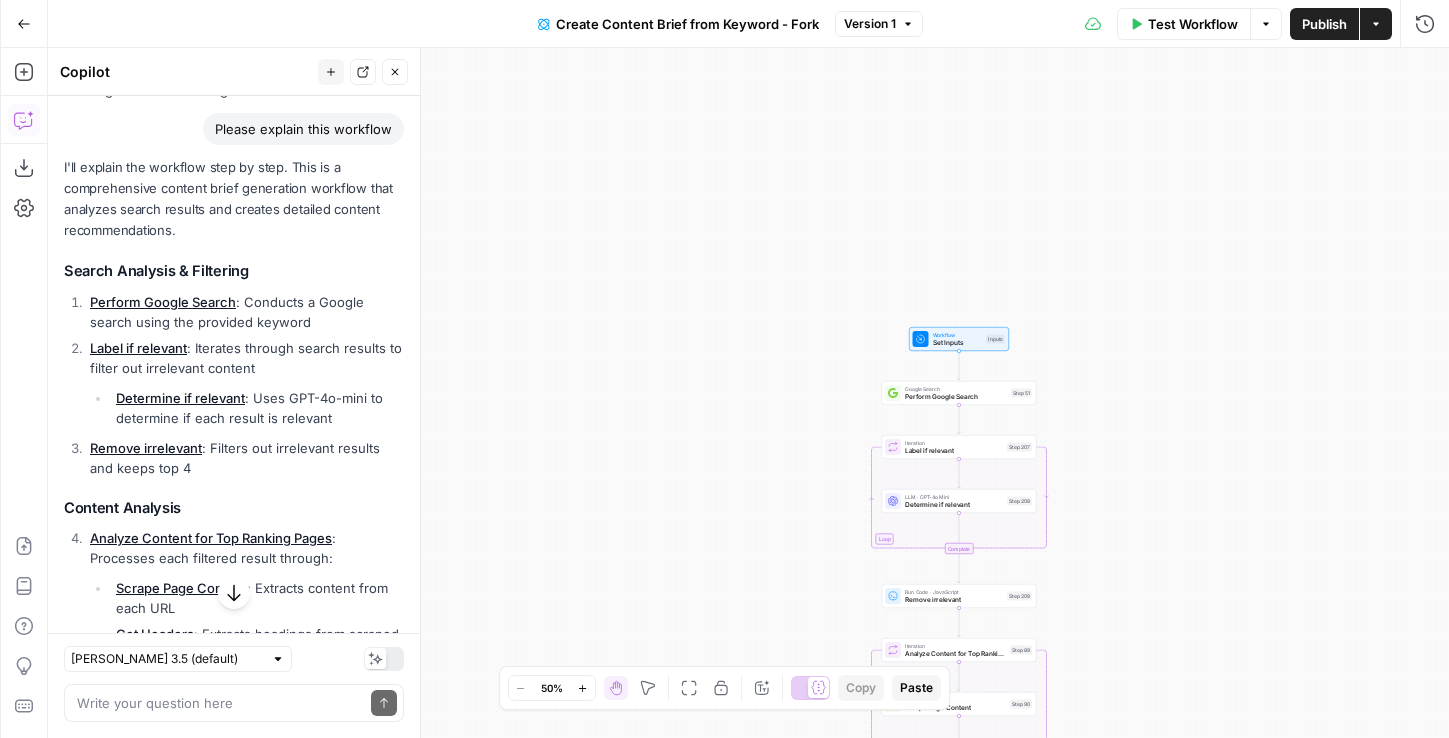 click on "Search Analysis & Filtering" at bounding box center [234, 271] 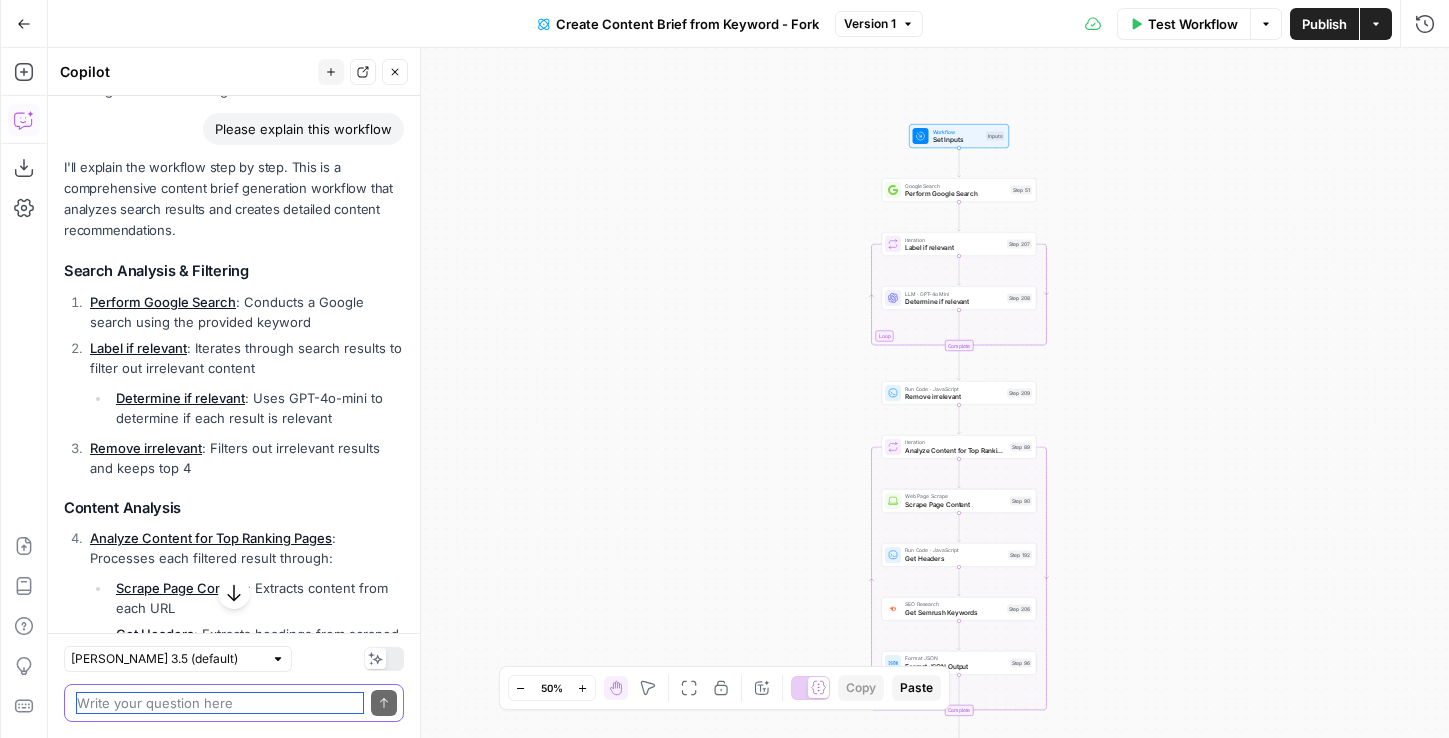click at bounding box center (220, 703) 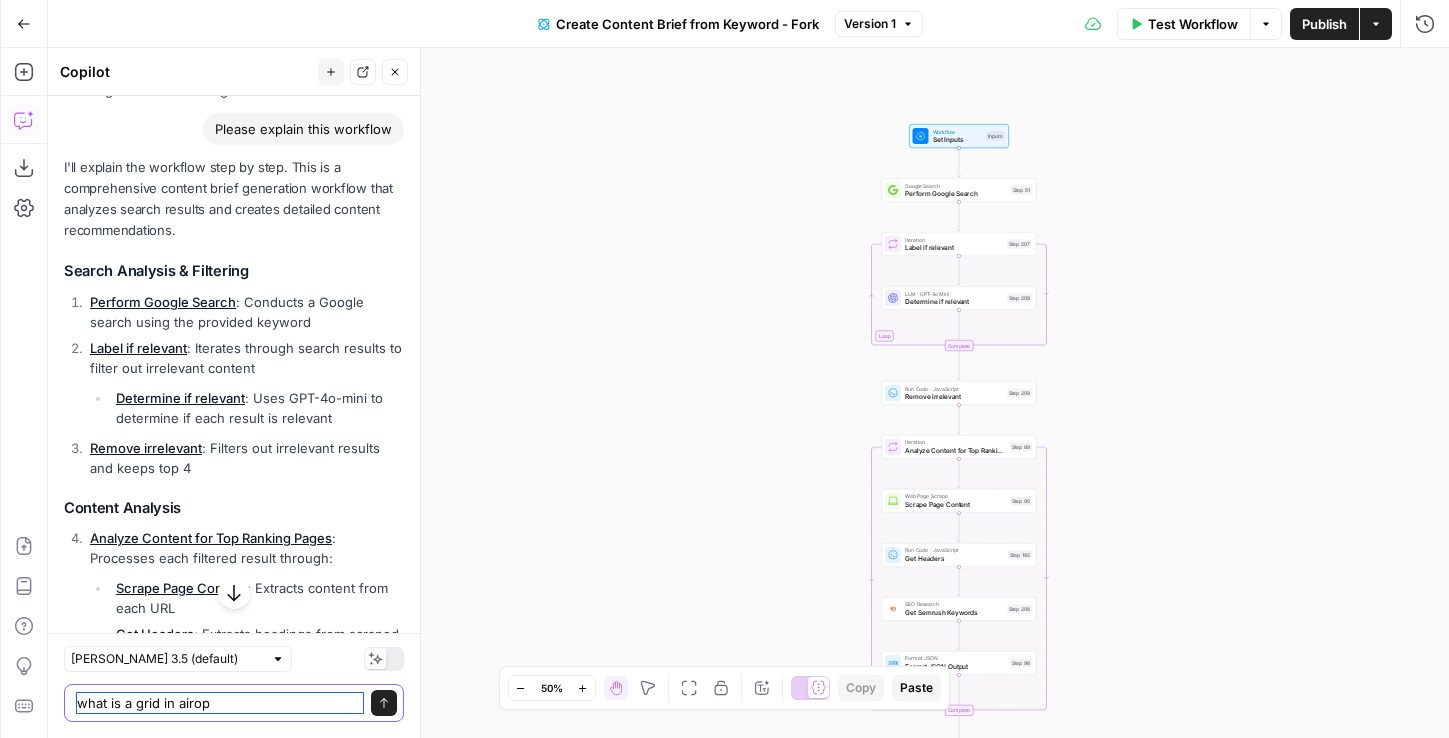 type on "what is a grid in airops" 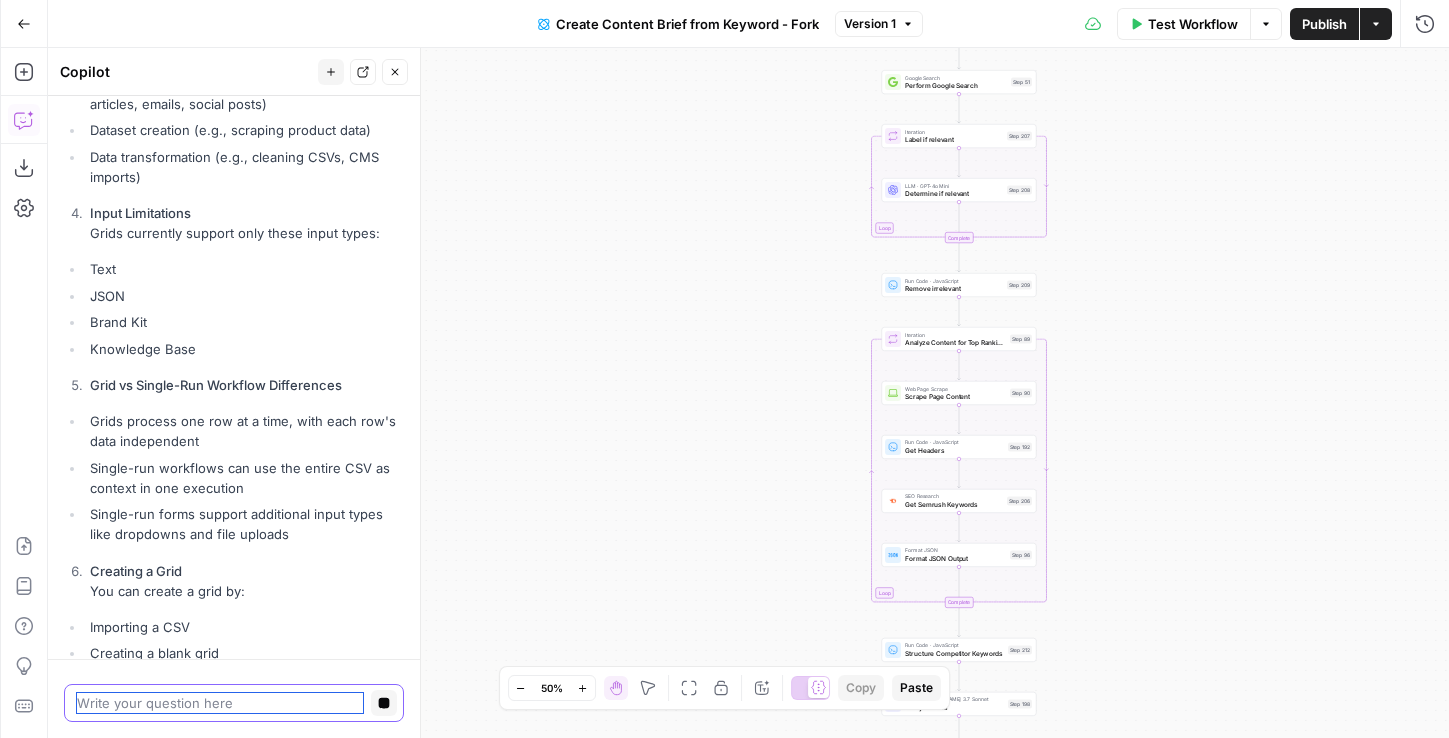 scroll, scrollTop: 2244, scrollLeft: 0, axis: vertical 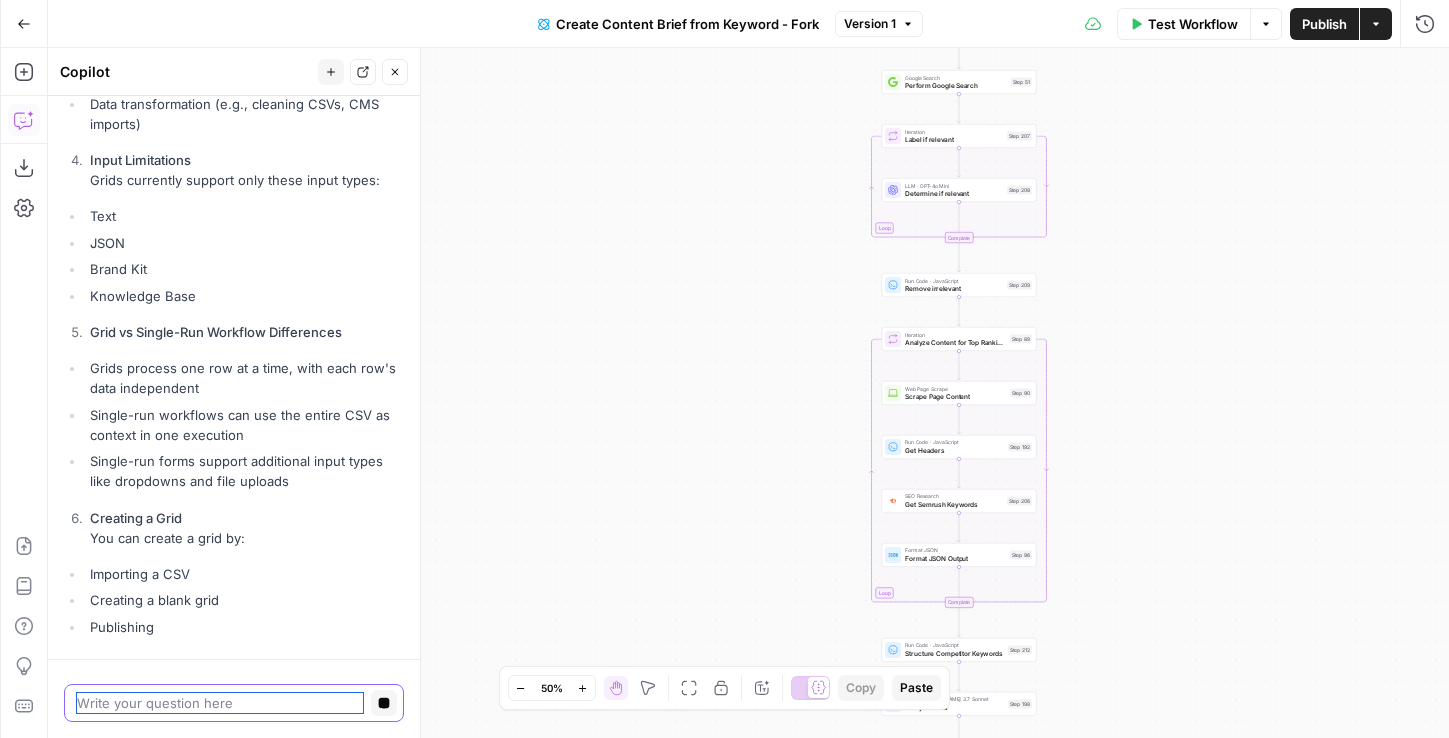 click at bounding box center [220, 703] 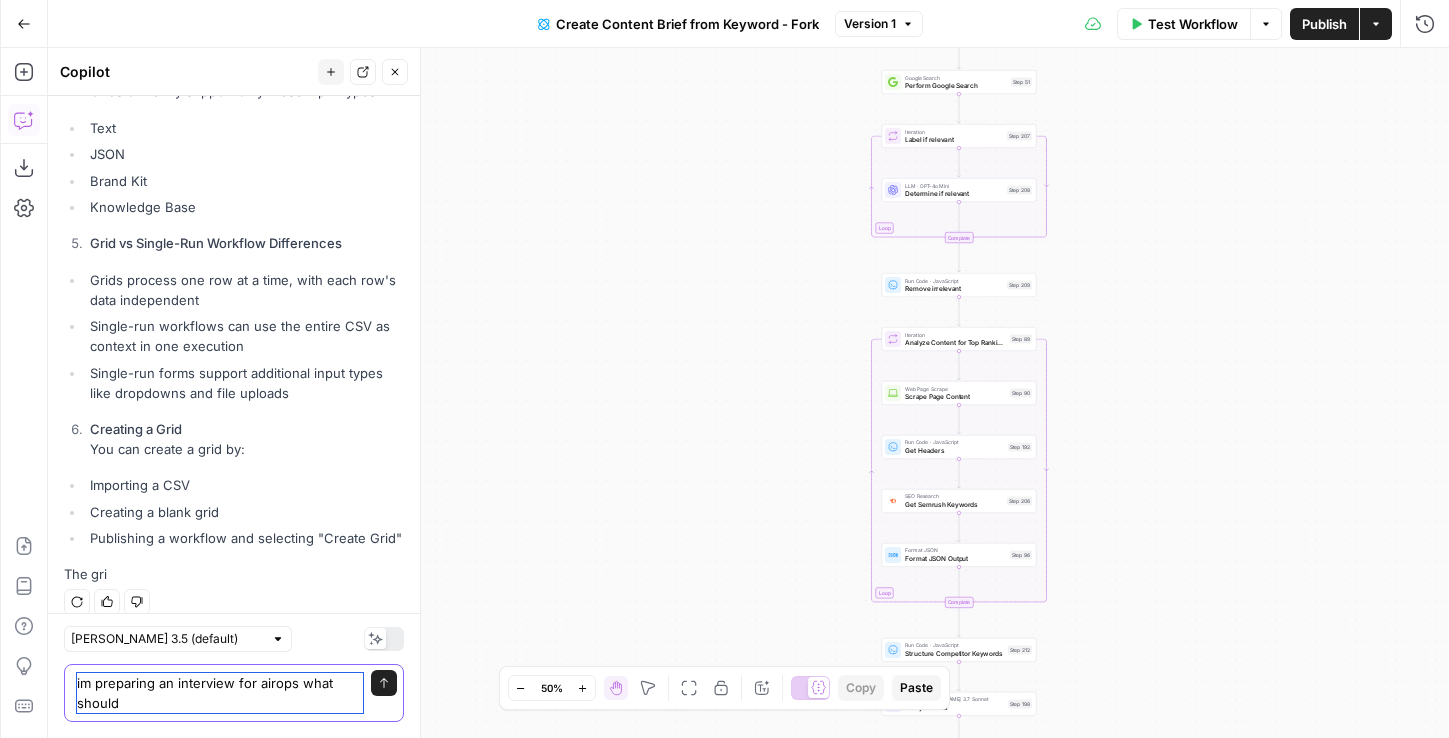 scroll, scrollTop: 3549, scrollLeft: 0, axis: vertical 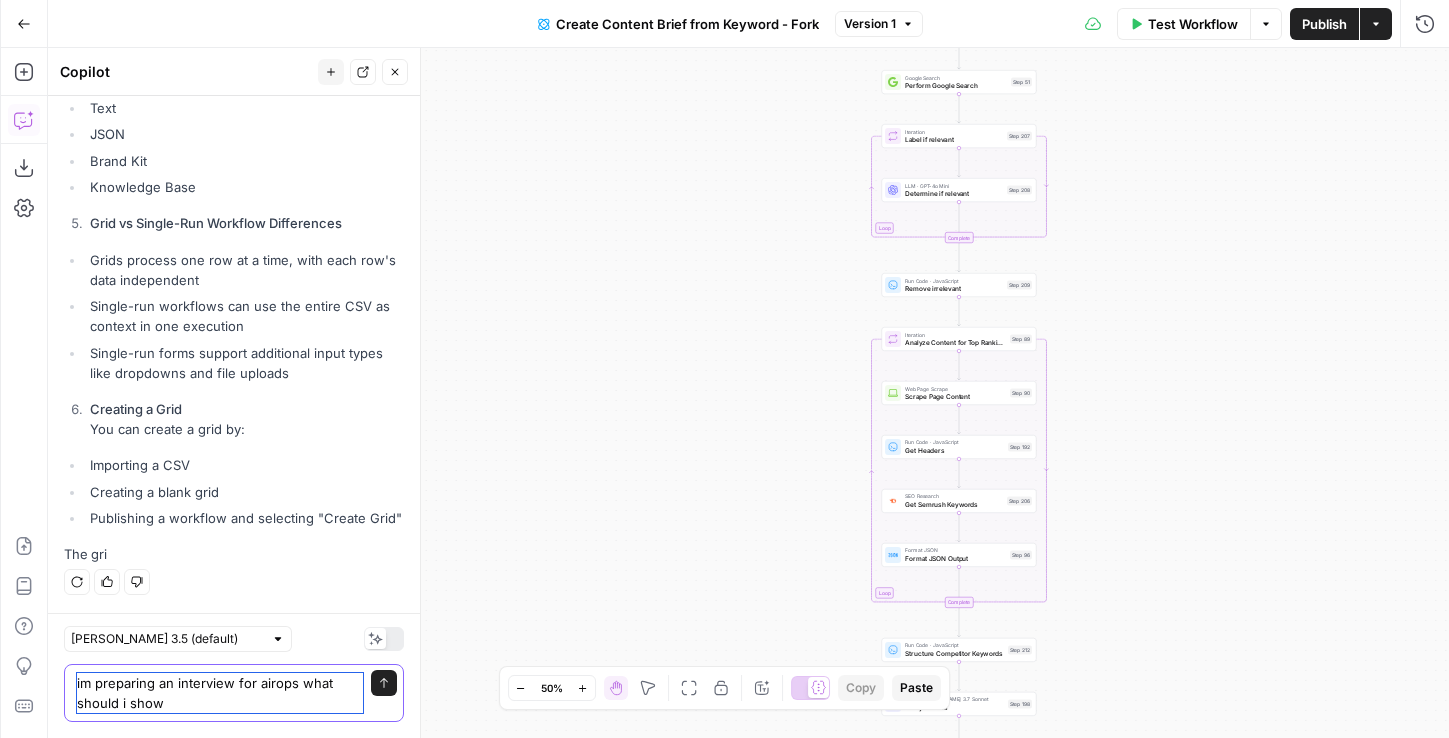 type on "im preparing an interview for airops what should i show" 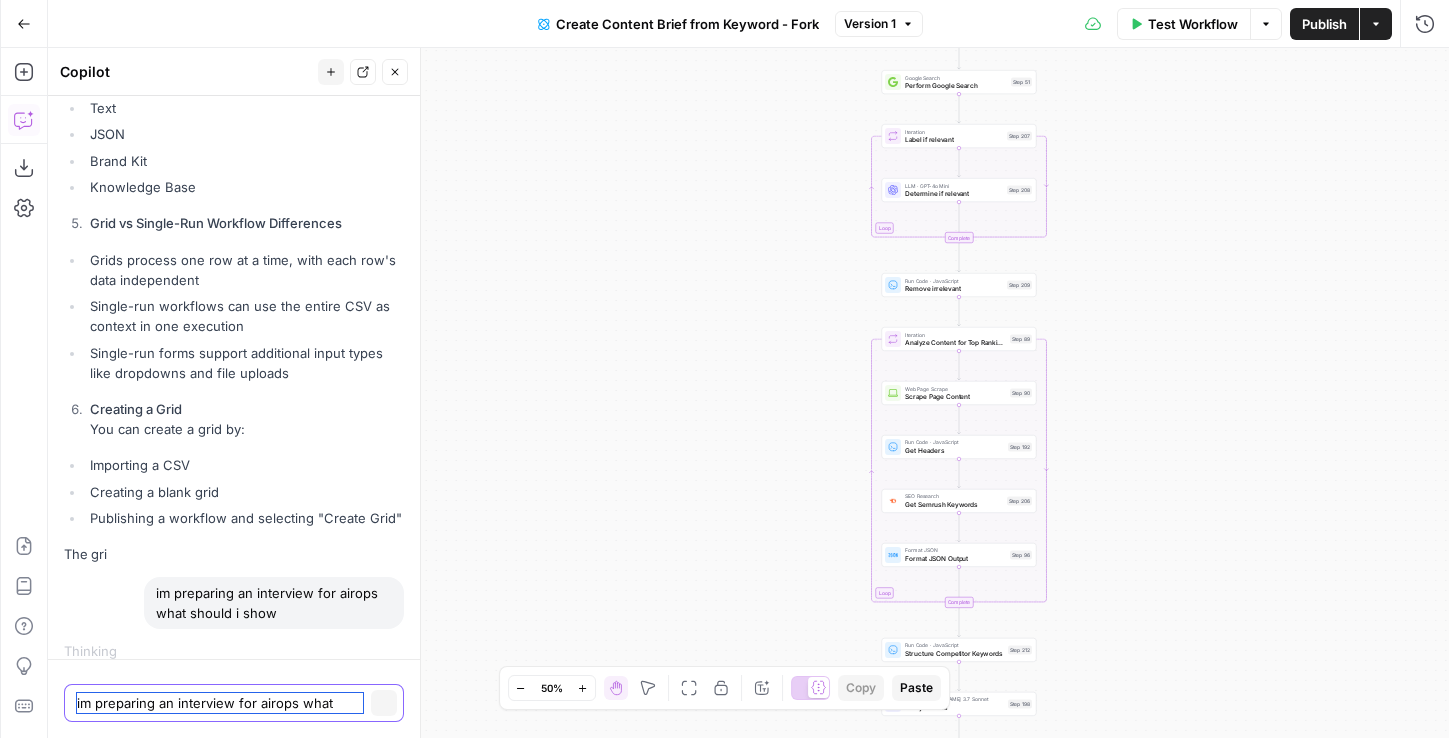 type 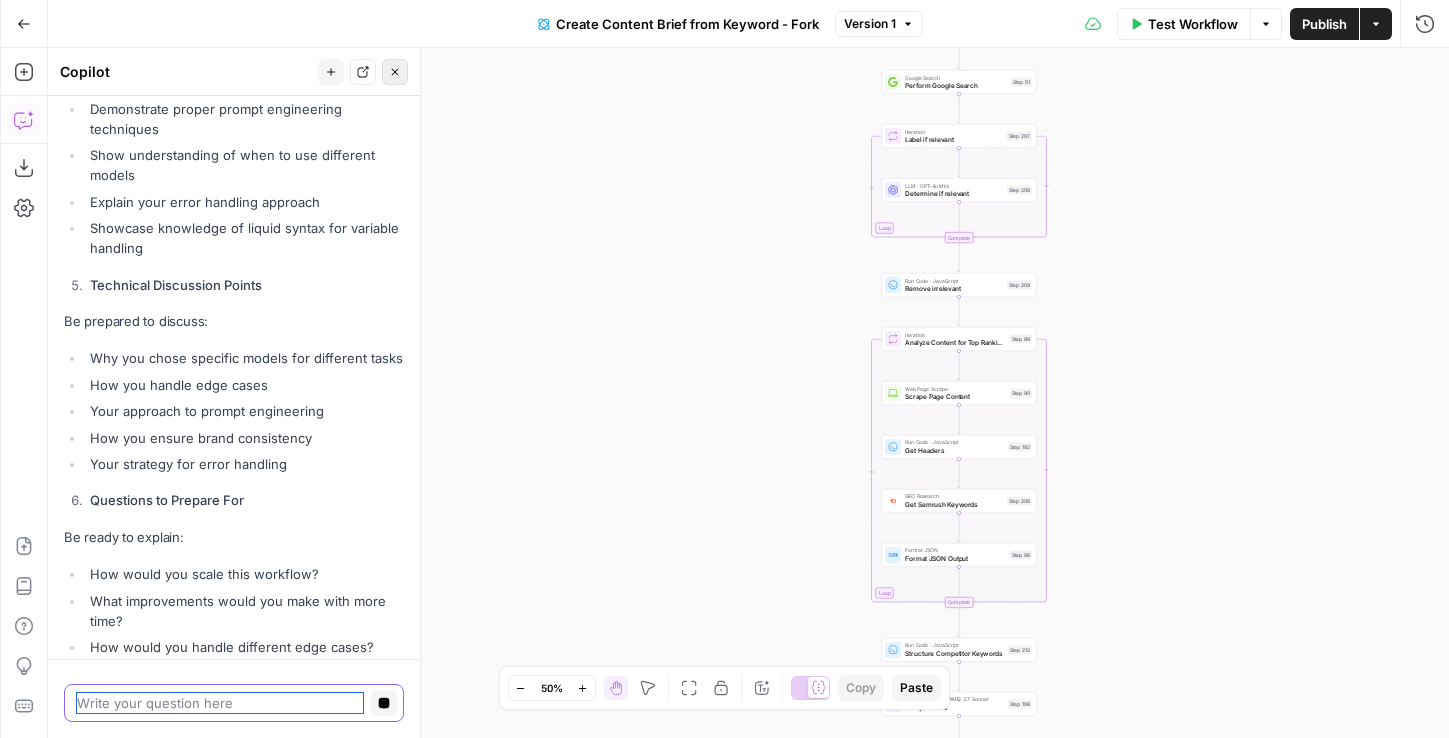 scroll, scrollTop: 5624, scrollLeft: 0, axis: vertical 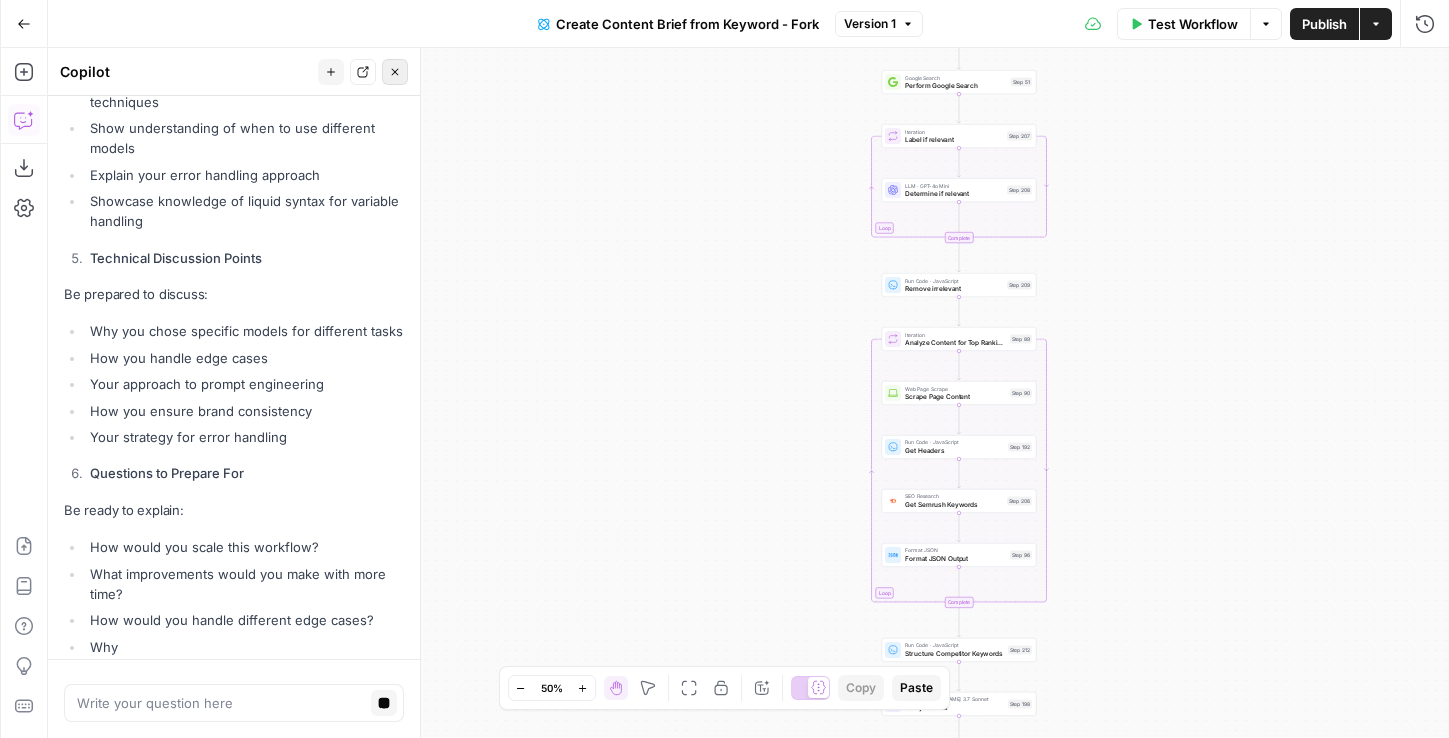 click 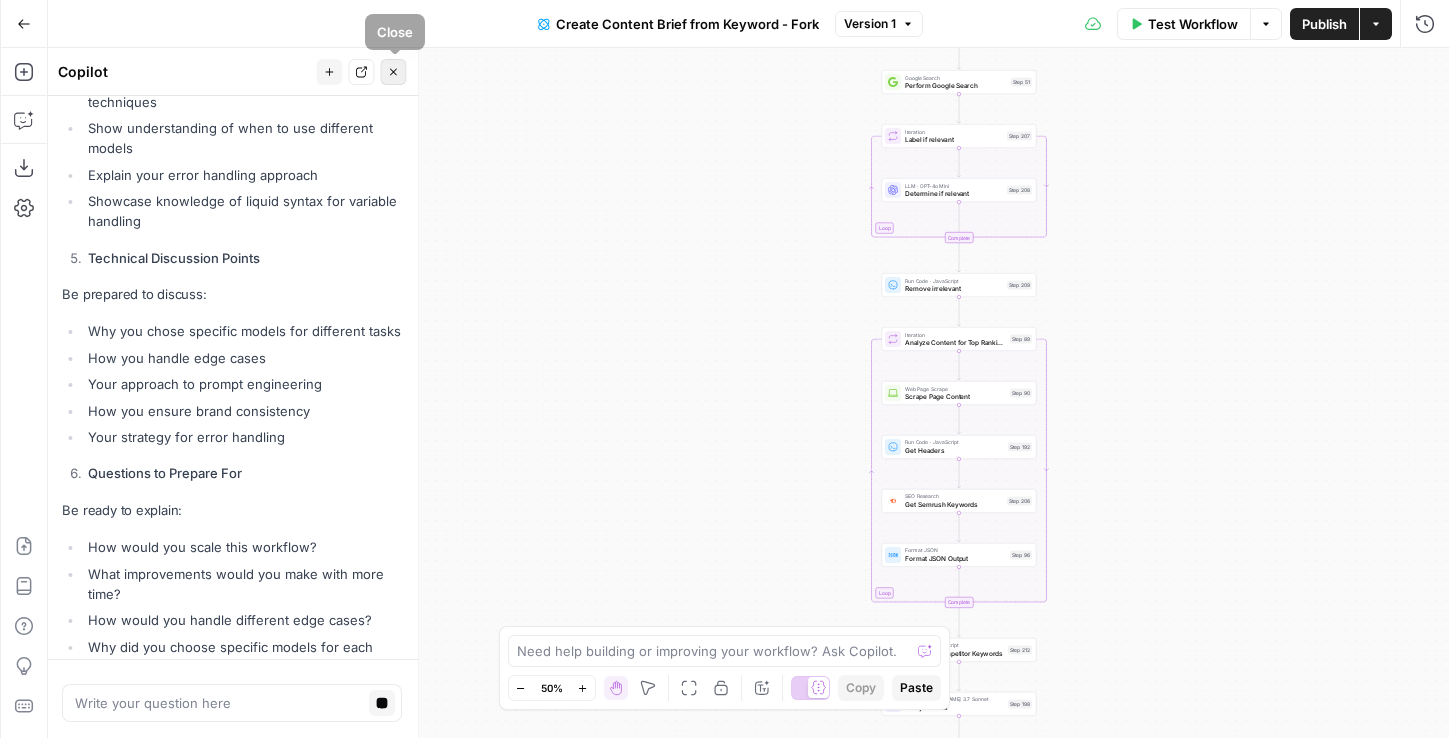 scroll, scrollTop: 0, scrollLeft: 0, axis: both 